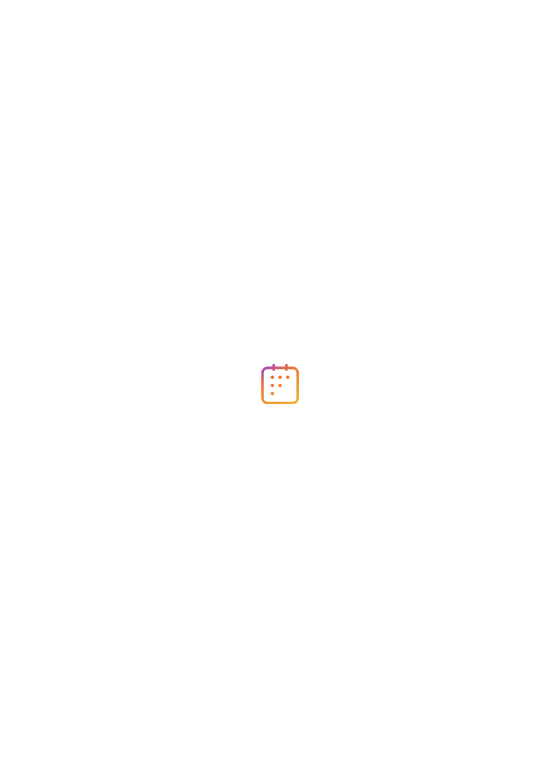 scroll, scrollTop: 0, scrollLeft: 0, axis: both 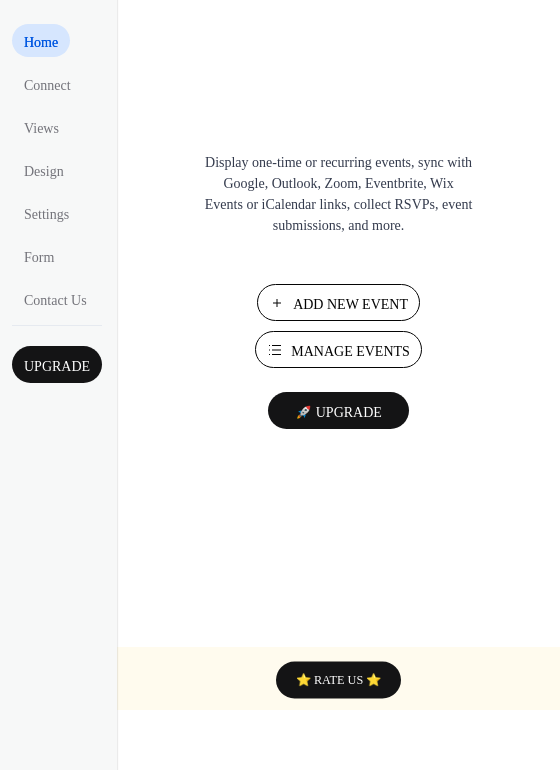 click on "Manage Events" at bounding box center [350, 351] 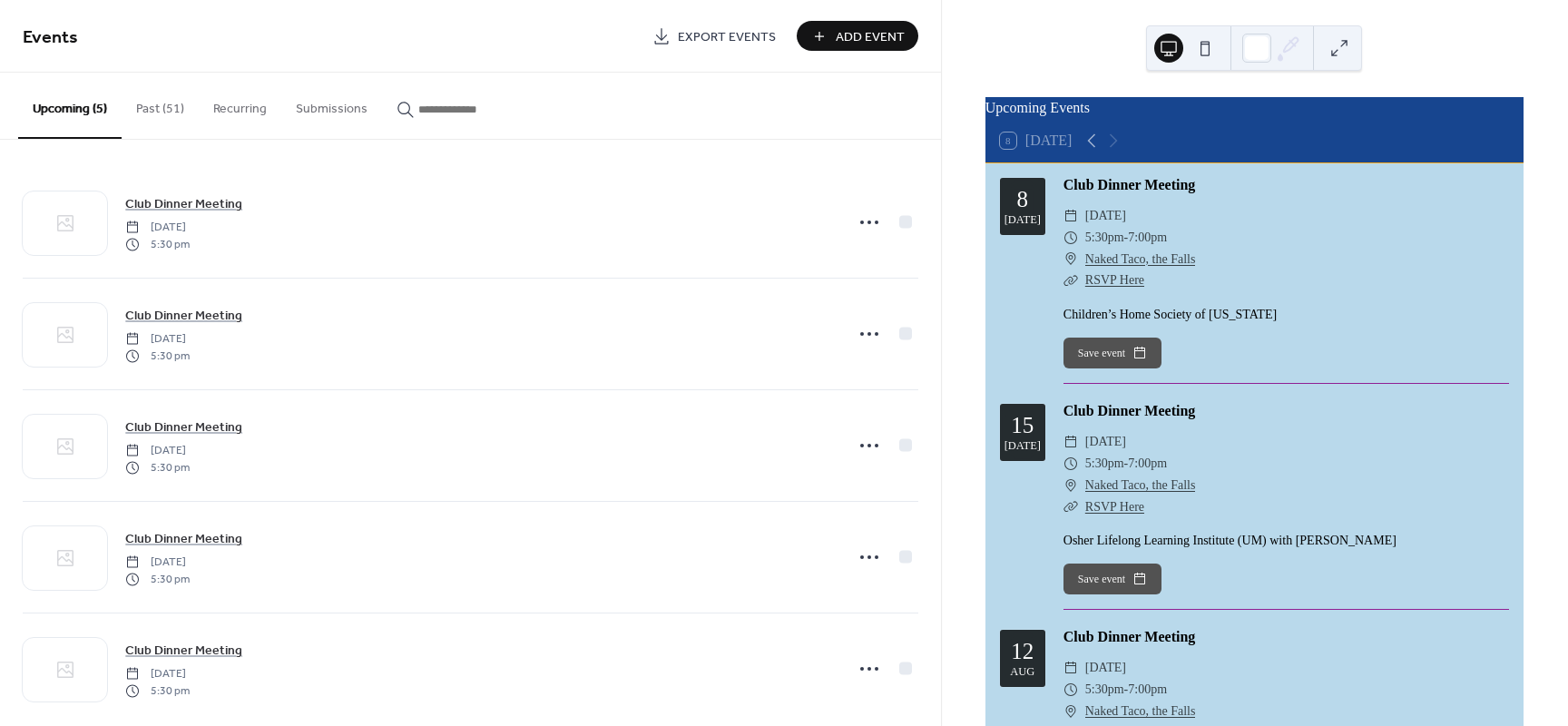 scroll, scrollTop: 0, scrollLeft: 0, axis: both 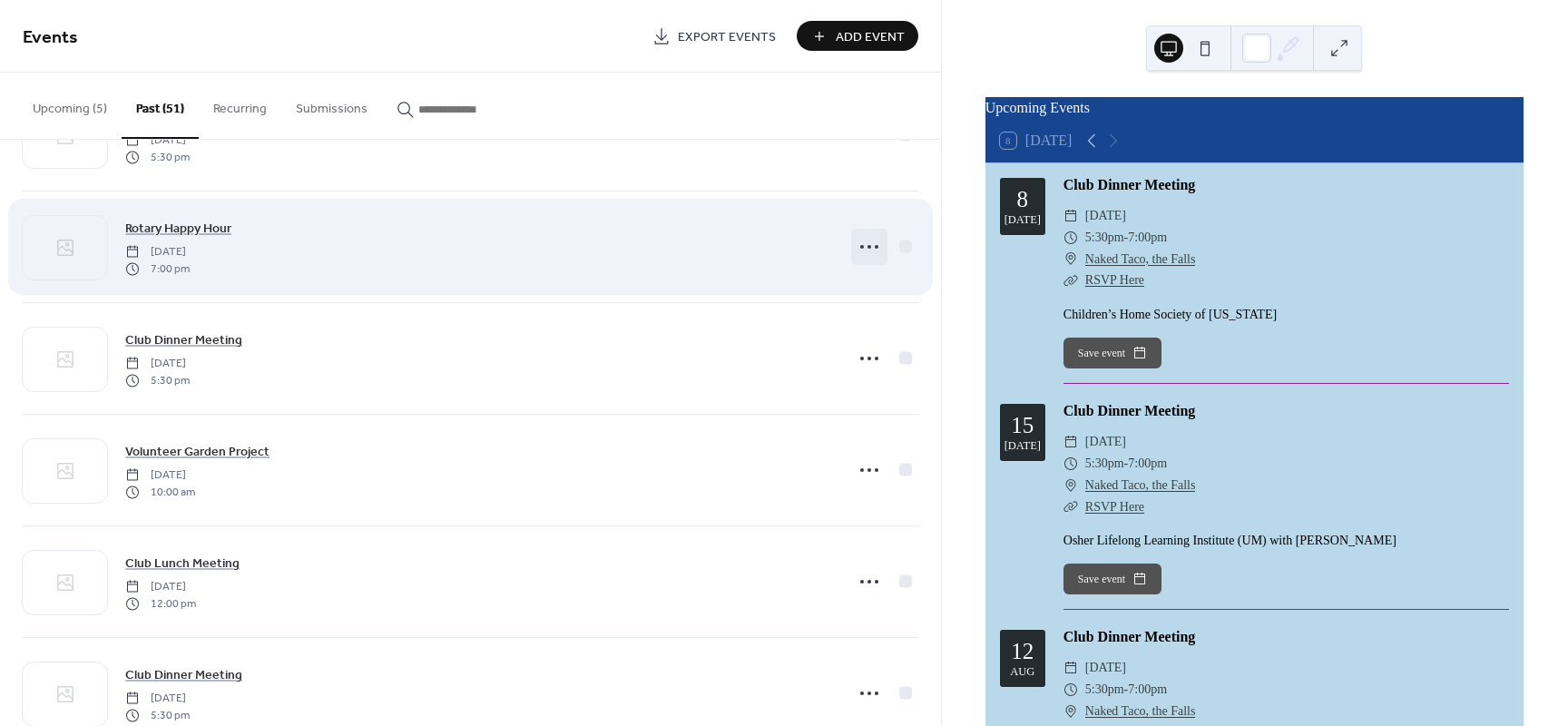 click 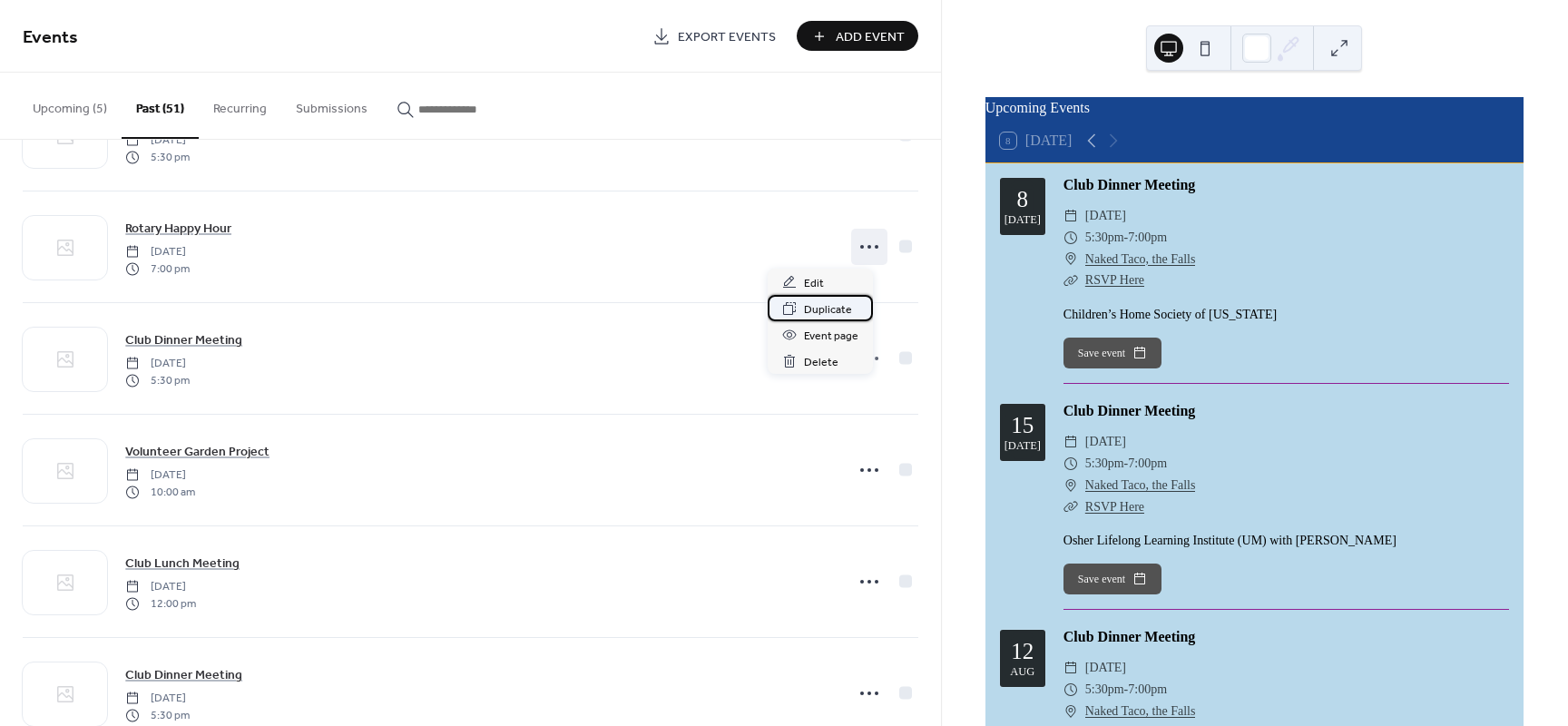 click on "Duplicate" at bounding box center (828, 309) 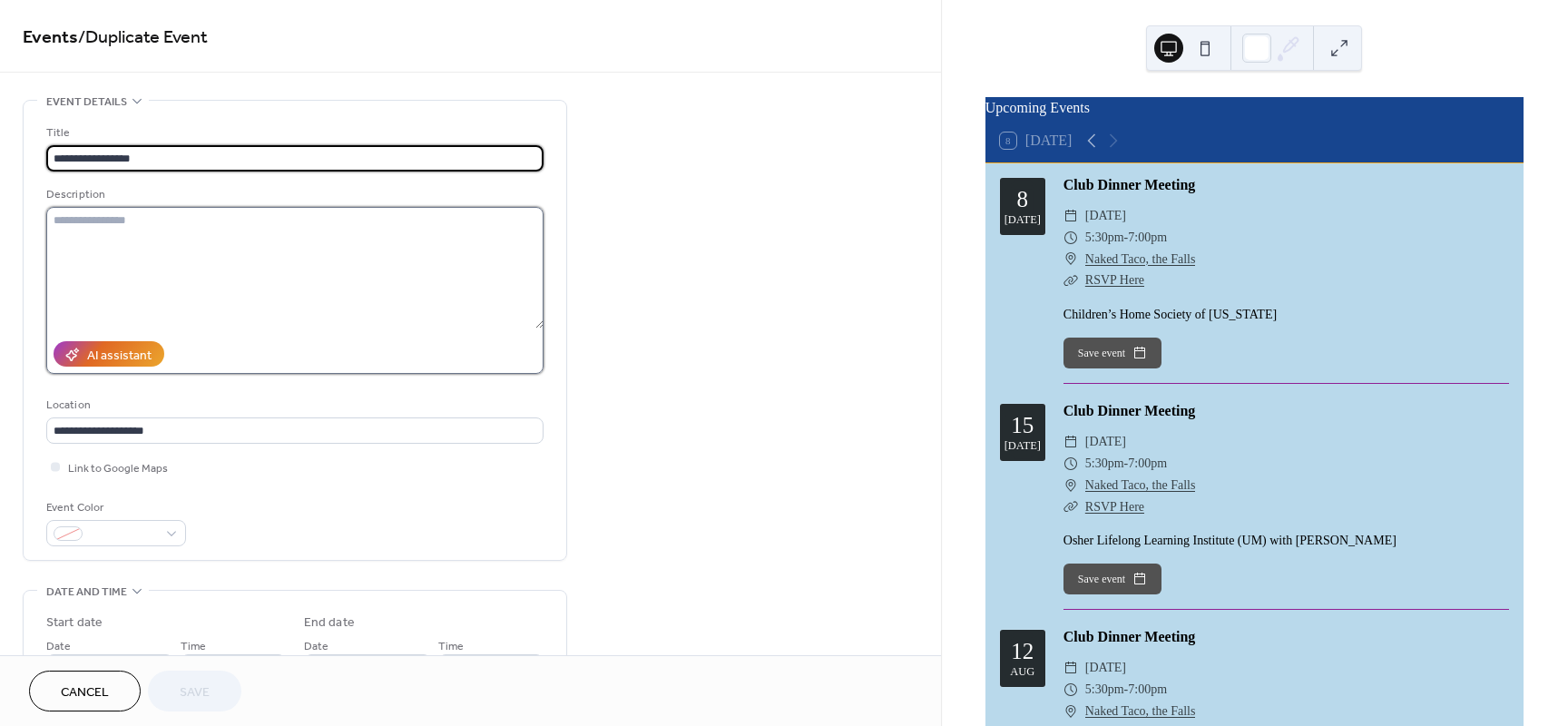 click at bounding box center (295, 268) 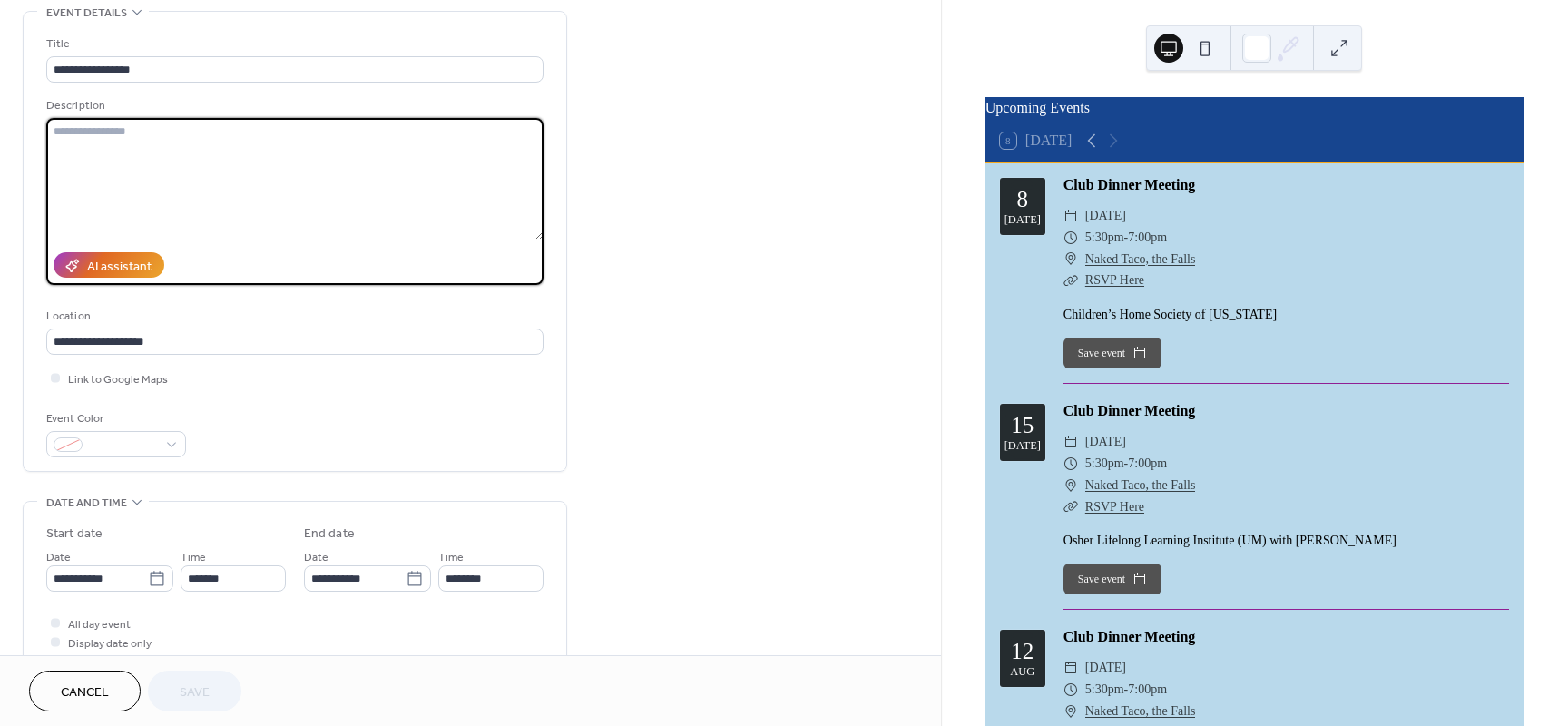 scroll, scrollTop: 109, scrollLeft: 0, axis: vertical 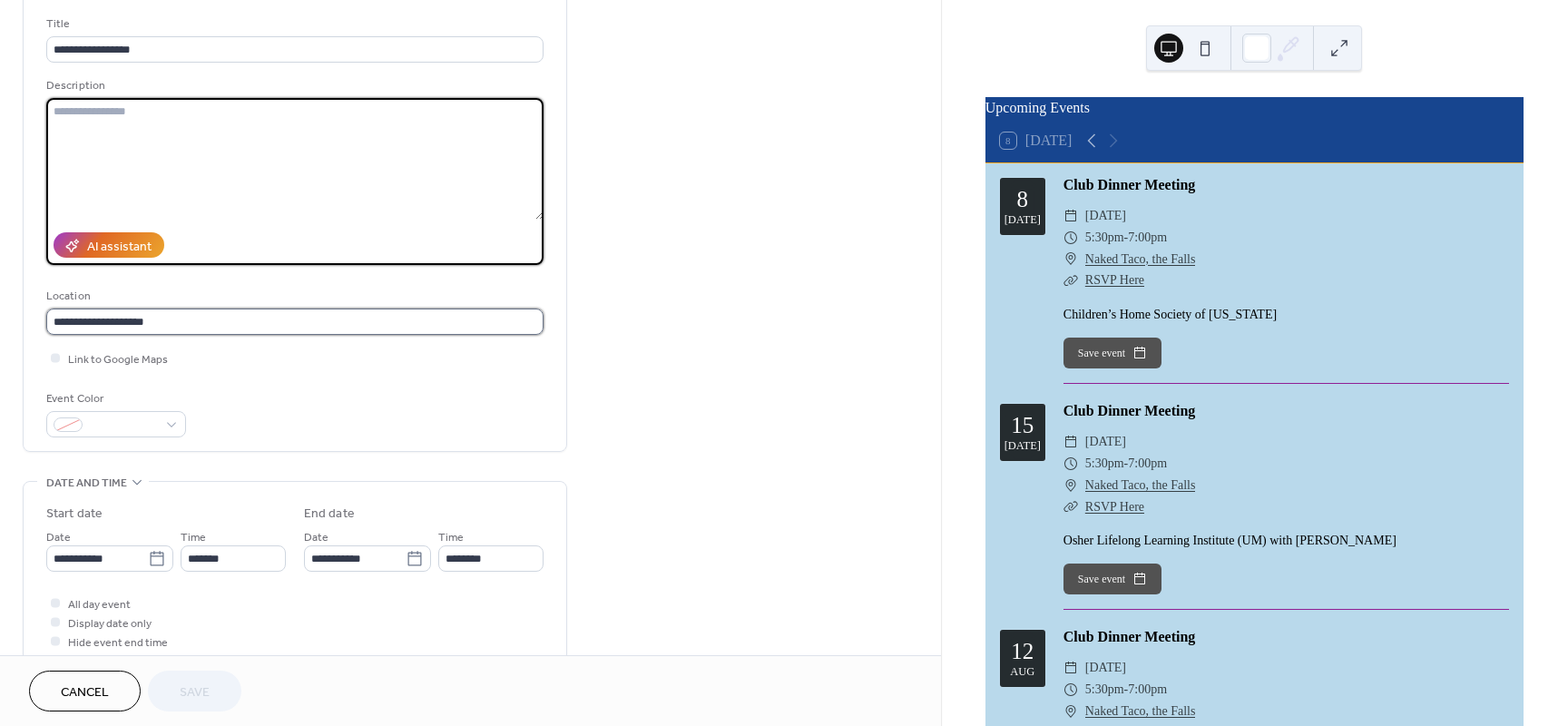 click on "**********" at bounding box center (295, 321) 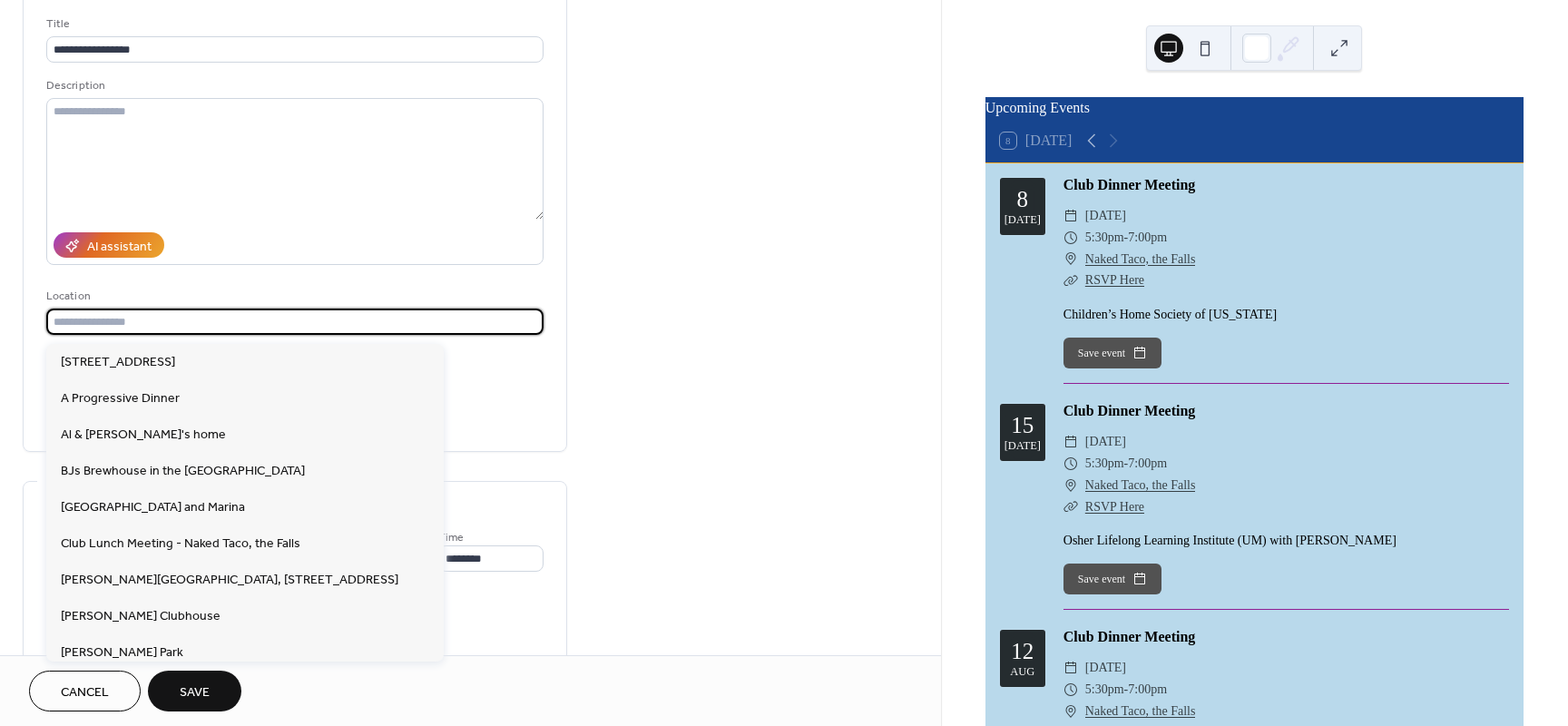 type 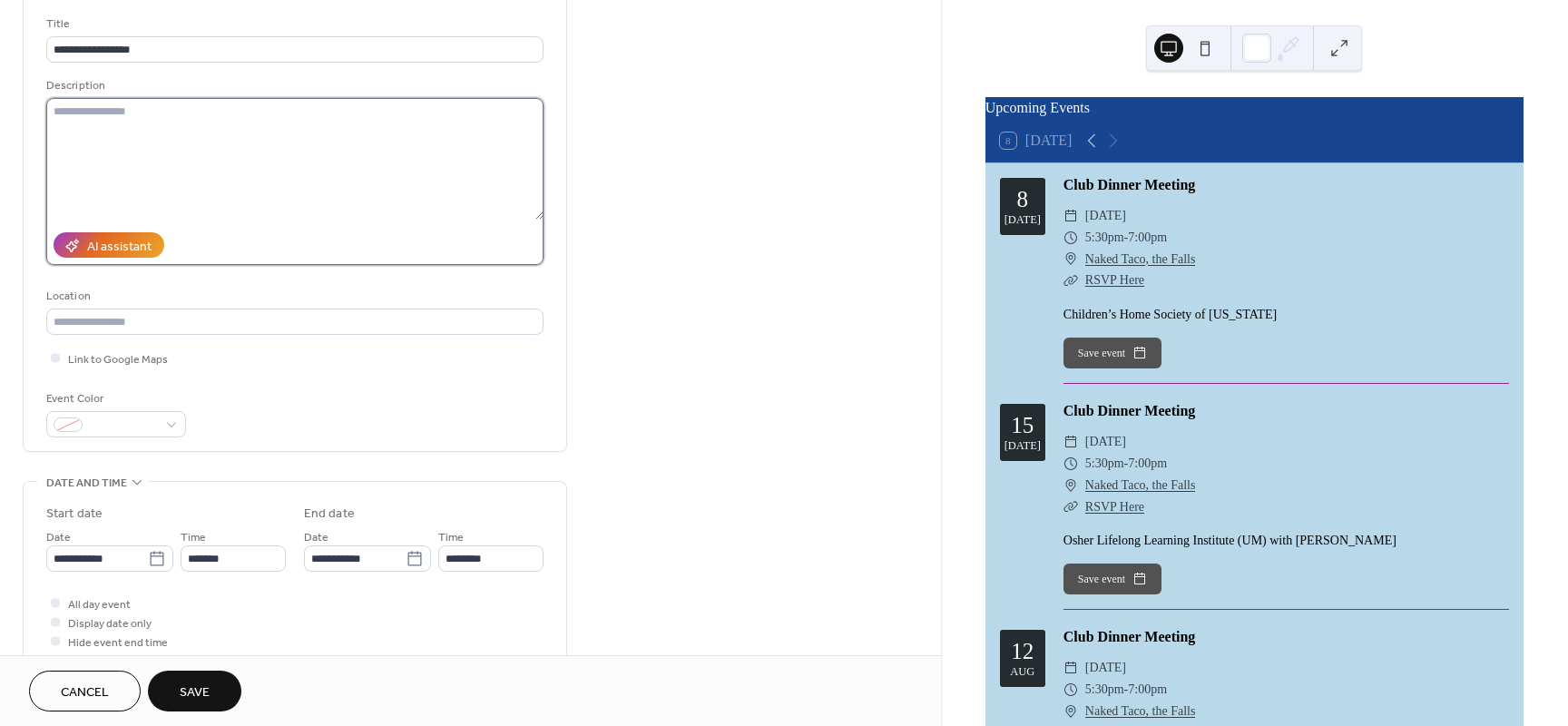 click at bounding box center [295, 159] 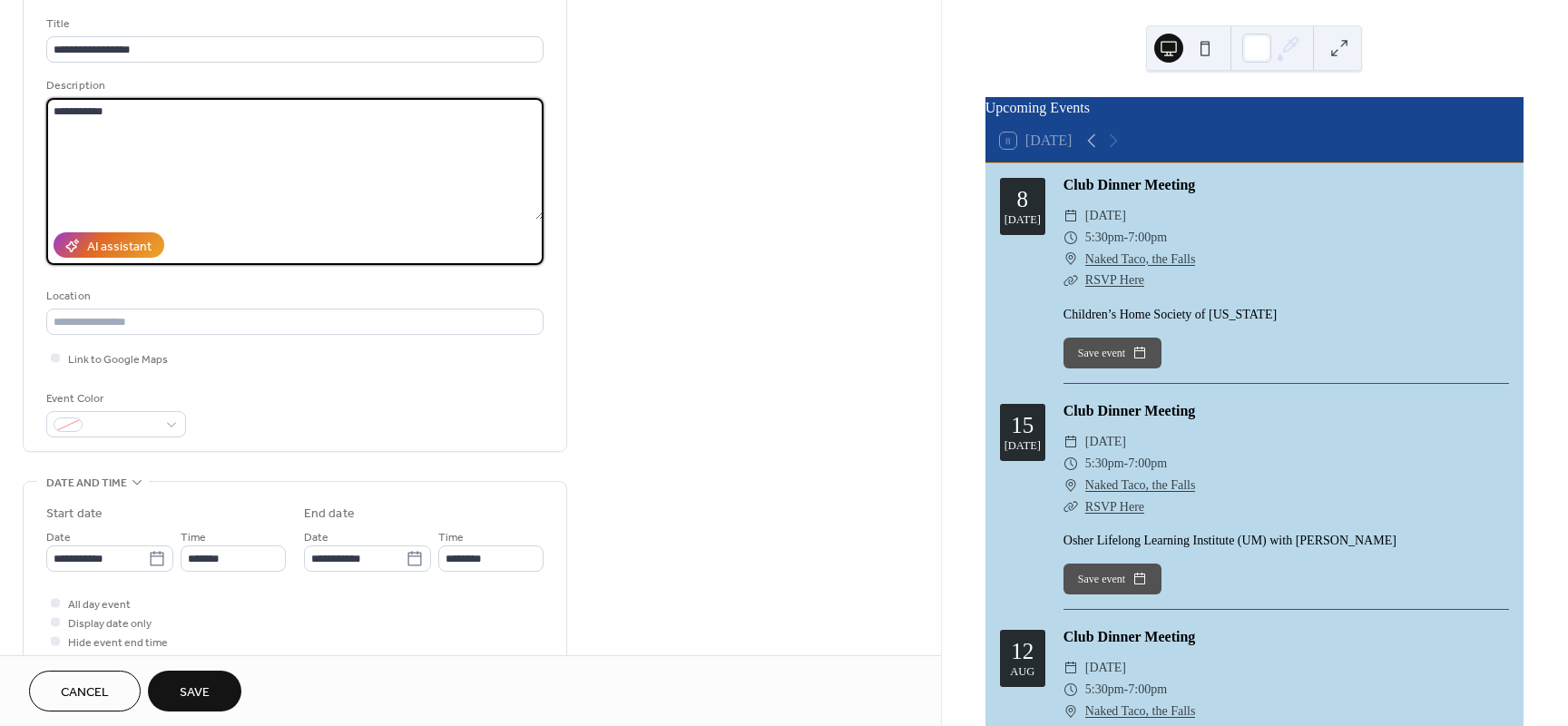 type on "**********" 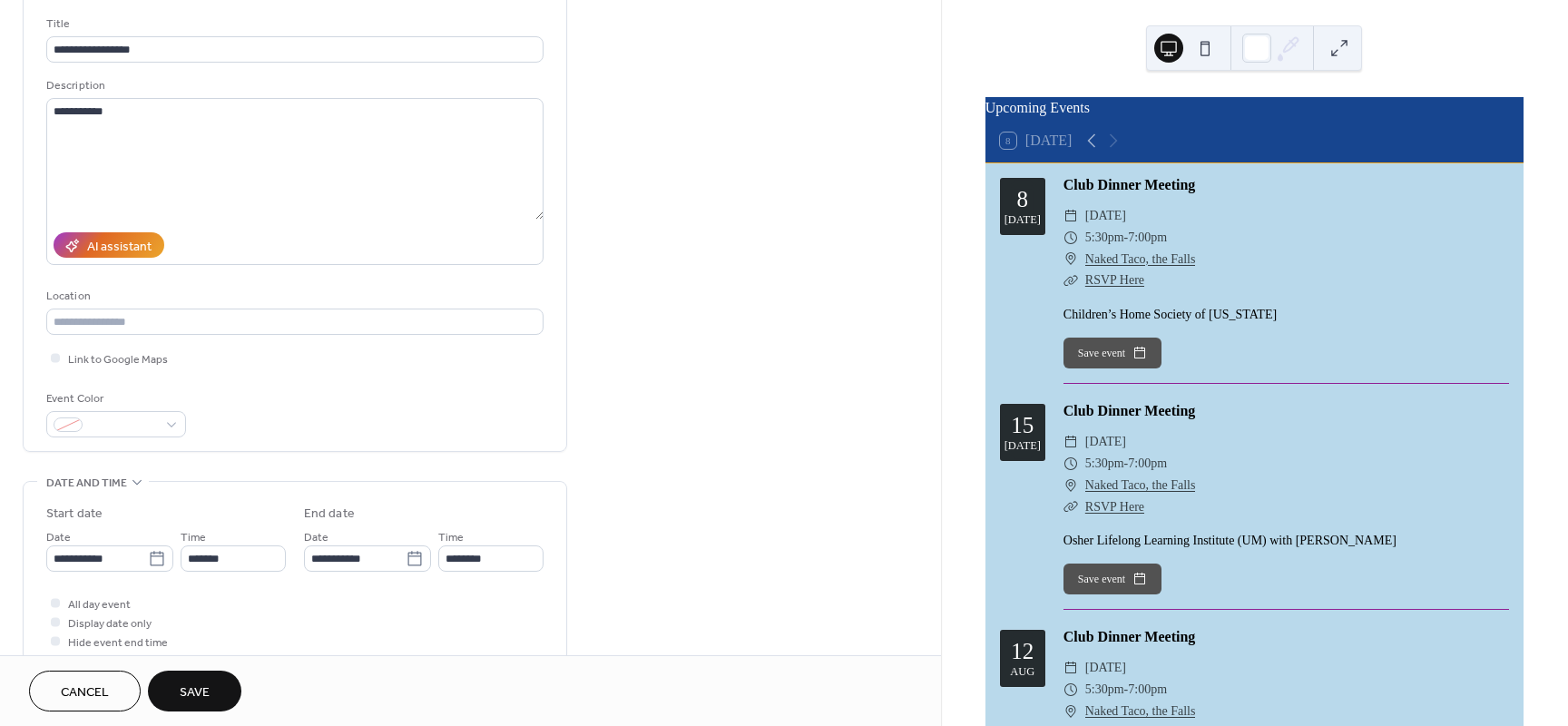 click on "**********" at bounding box center (470, 644) 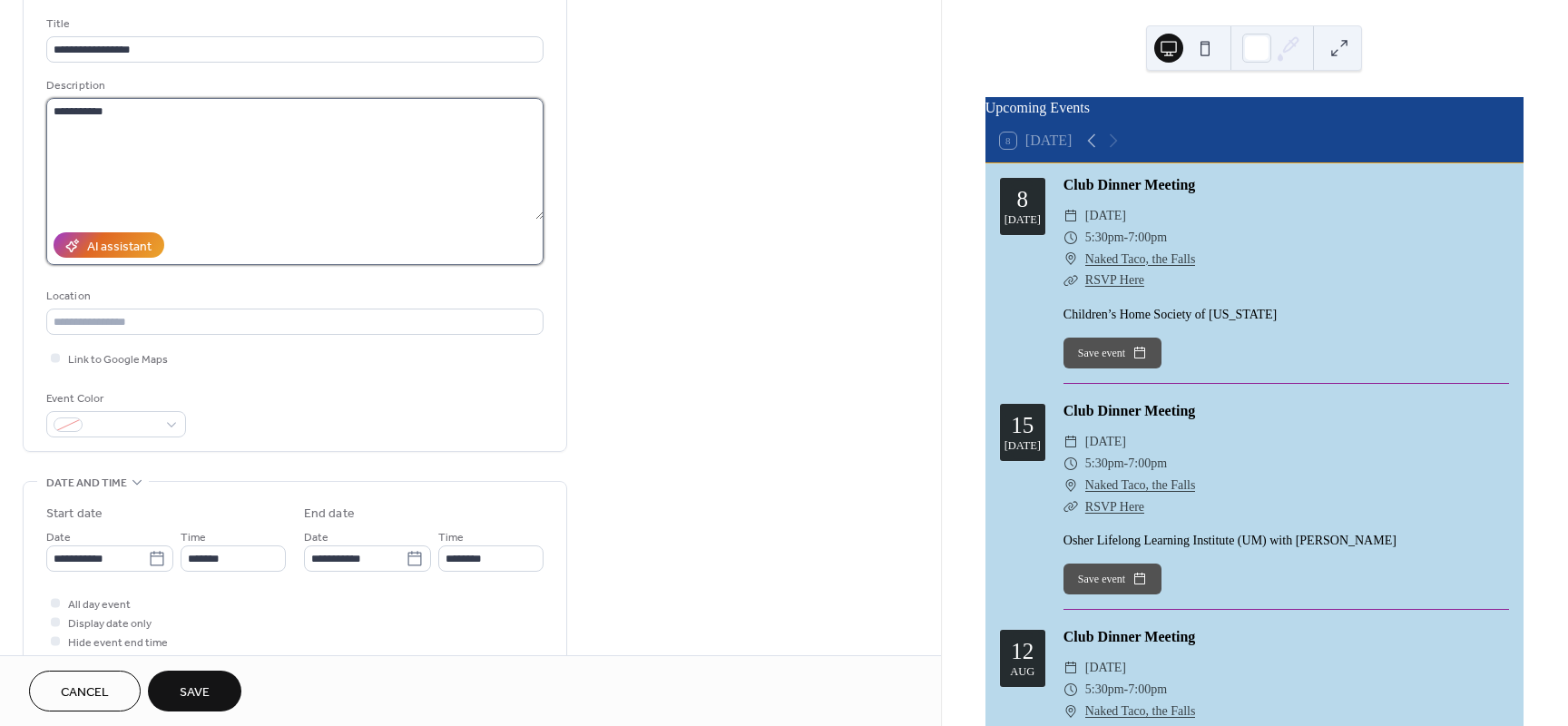 click on "**********" at bounding box center [295, 159] 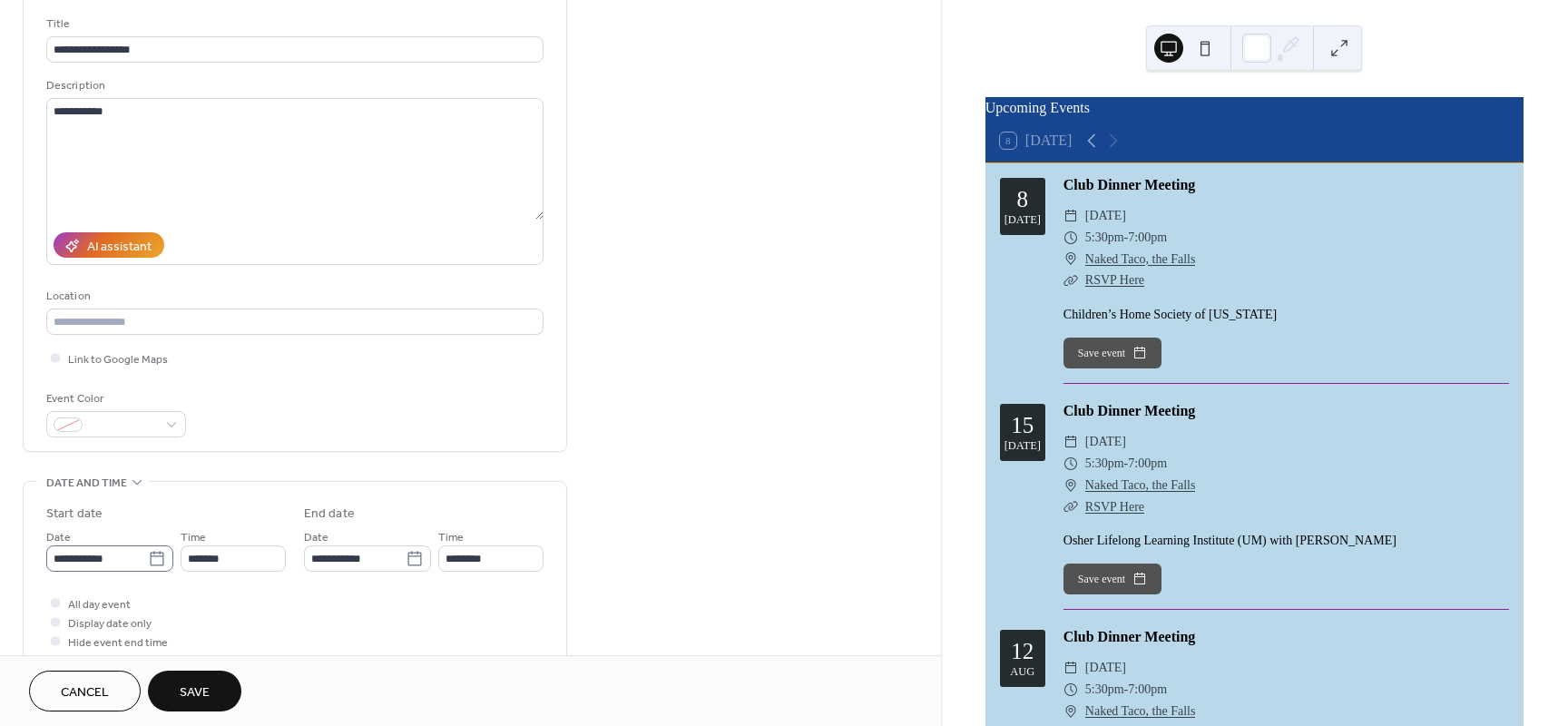 click 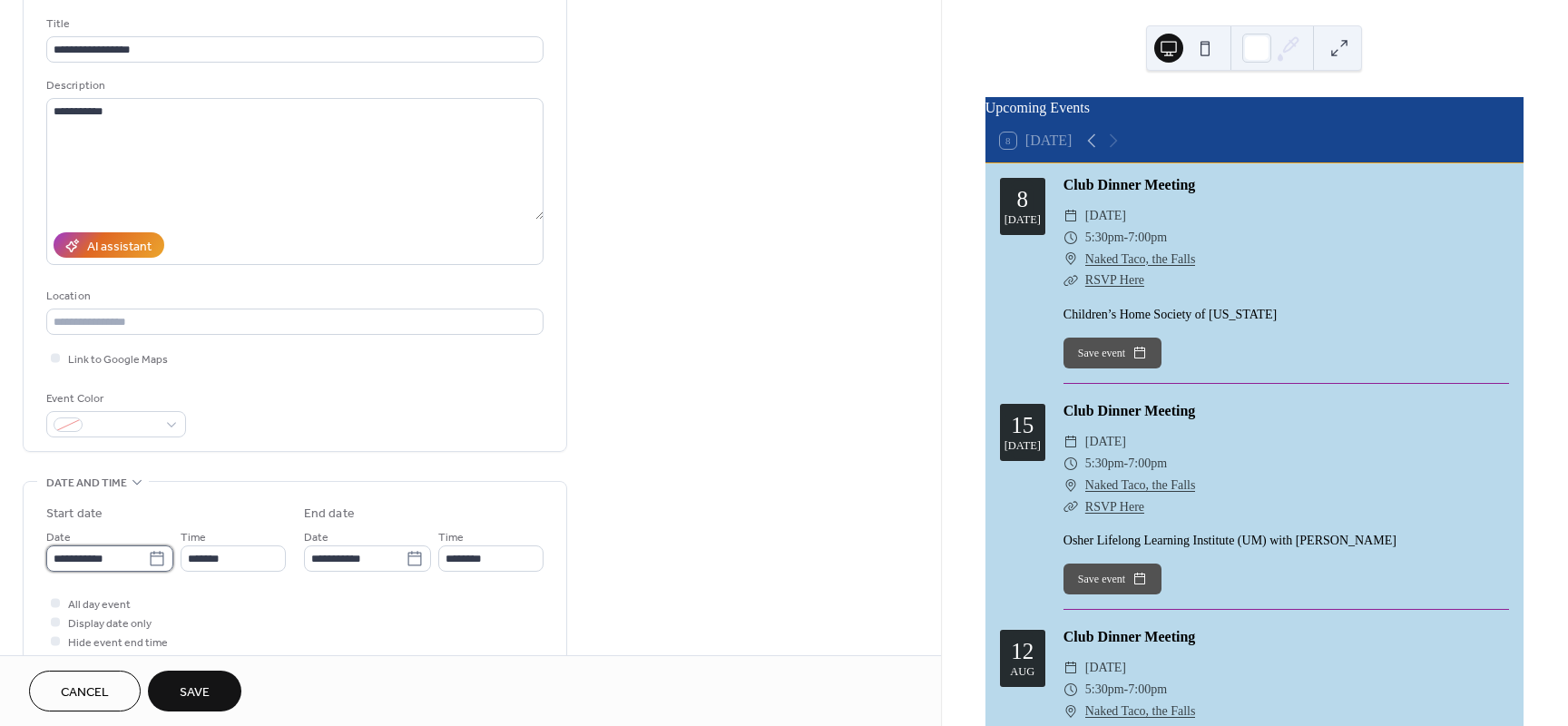 click on "**********" at bounding box center (97, 558) 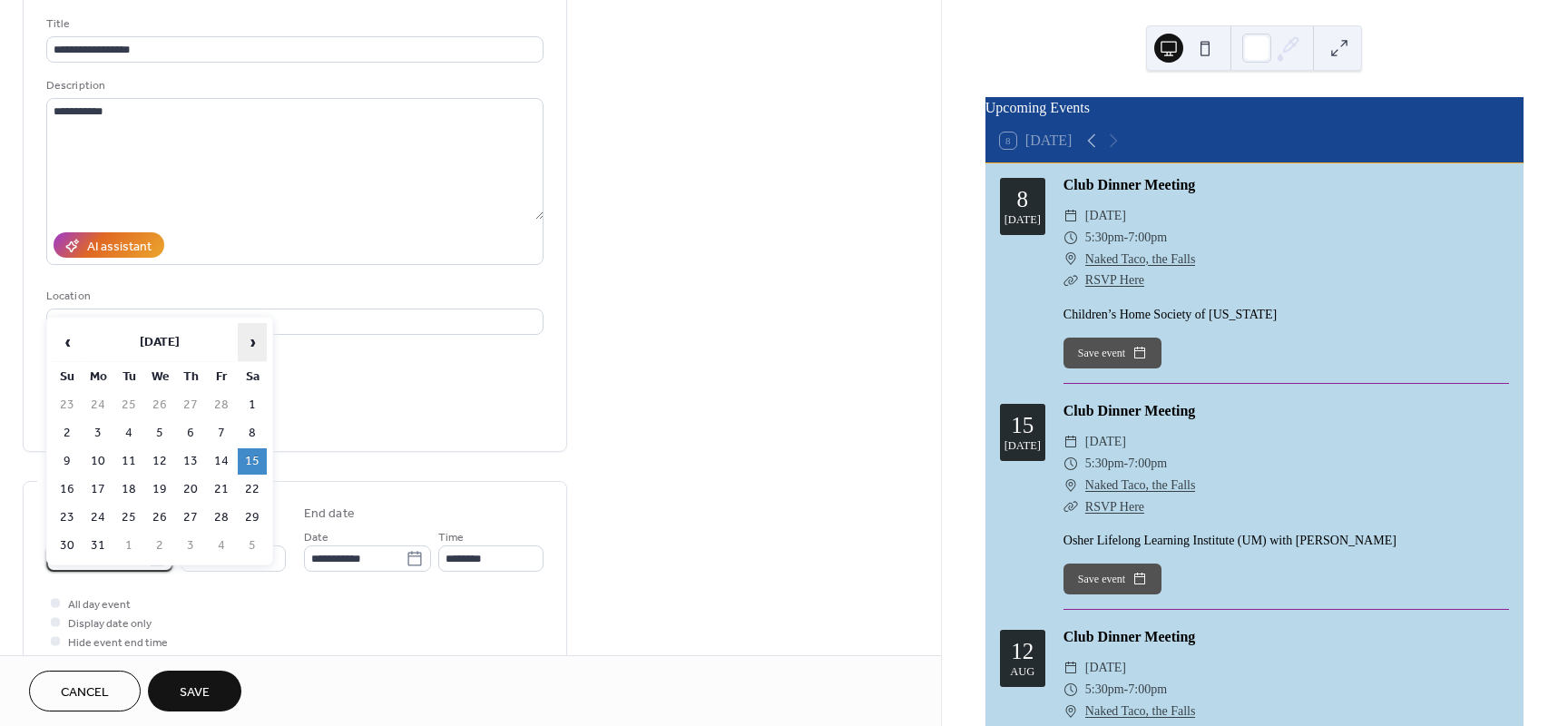 click on "›" at bounding box center (252, 342) 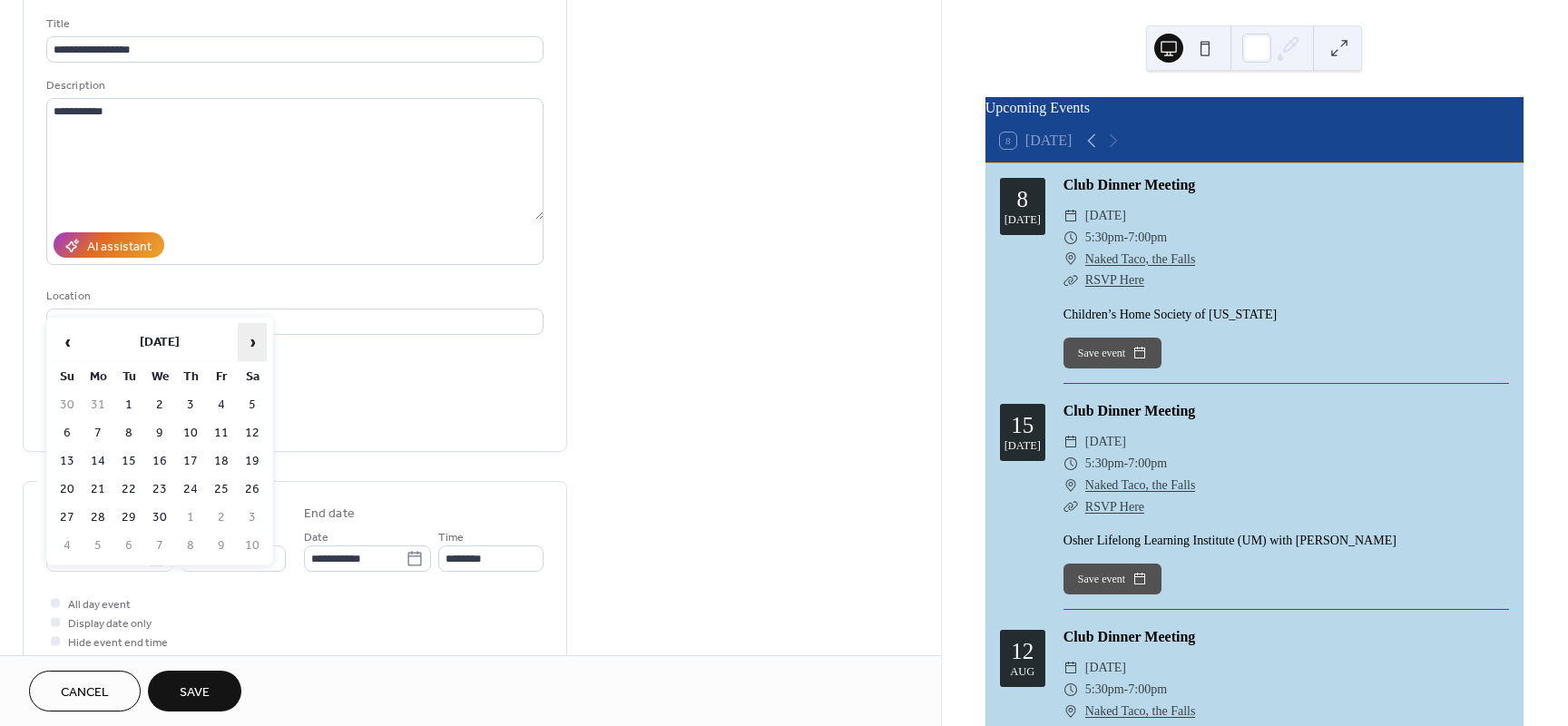 click on "›" at bounding box center (252, 342) 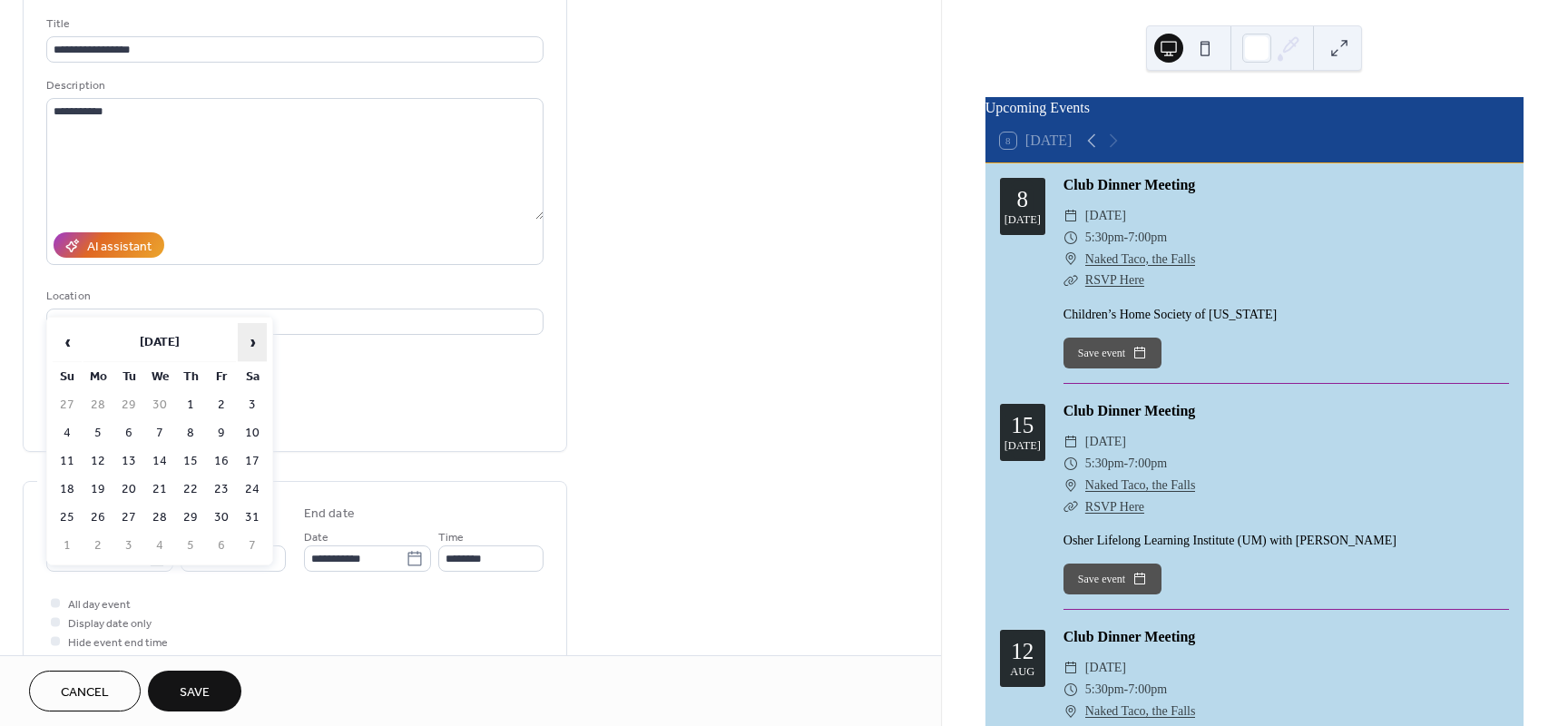 click on "›" at bounding box center [252, 342] 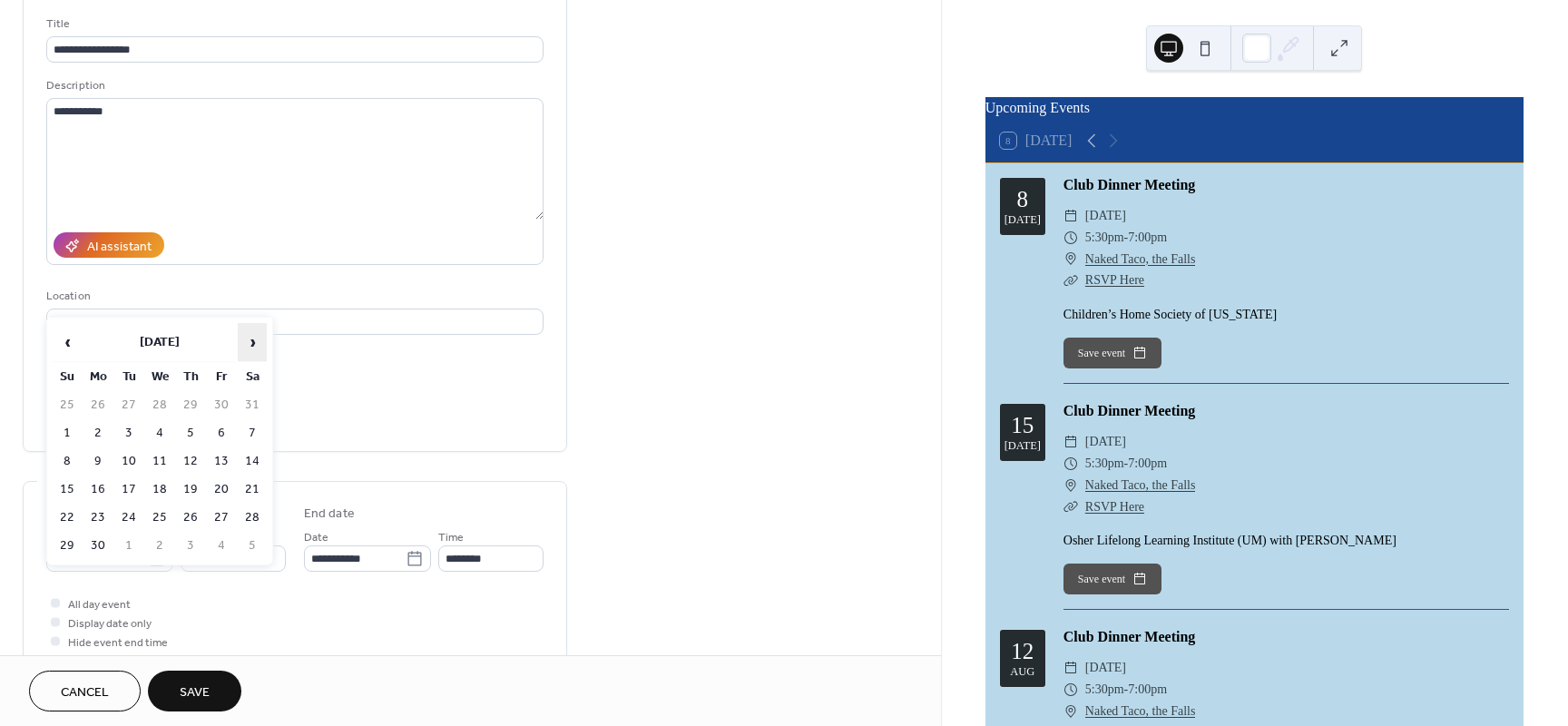 click on "›" at bounding box center (252, 342) 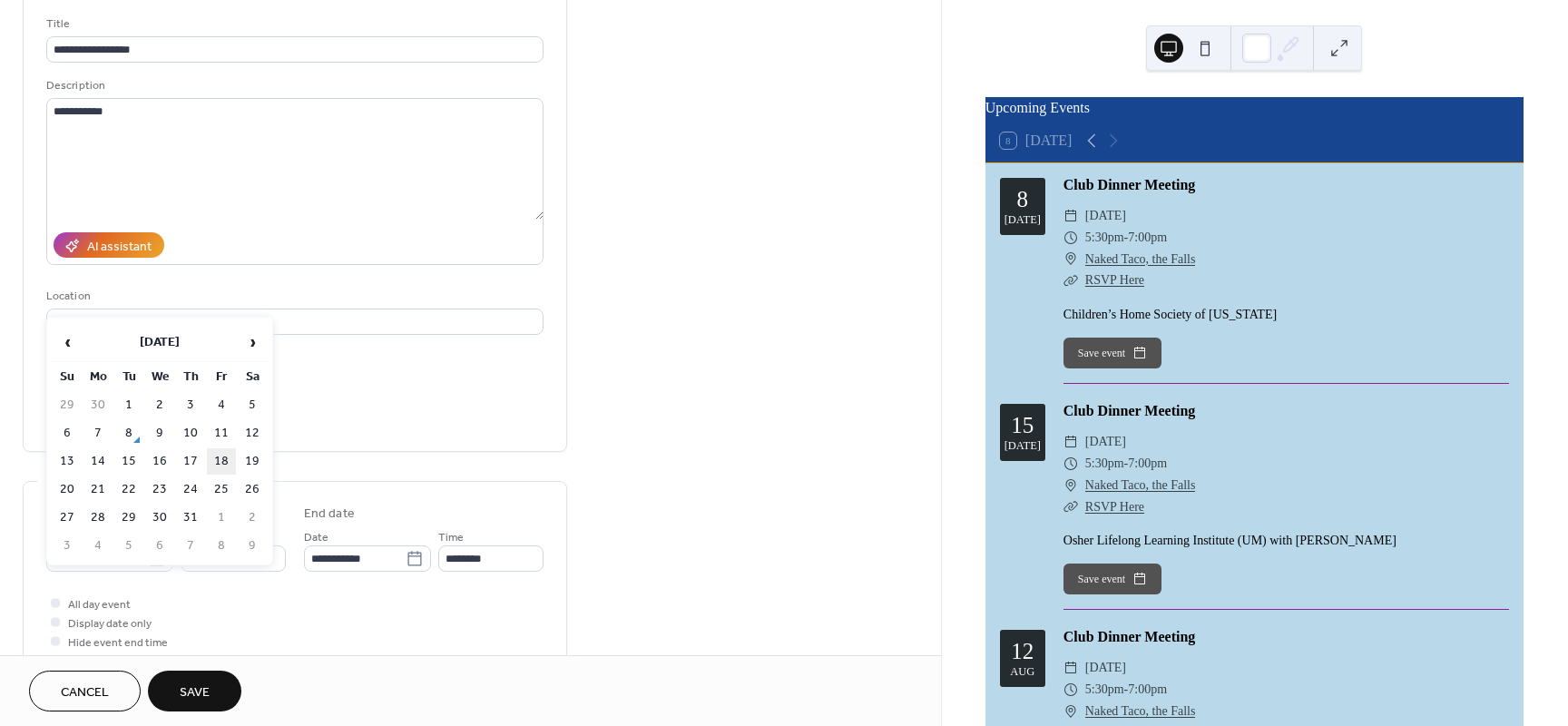 click on "18" at bounding box center [221, 461] 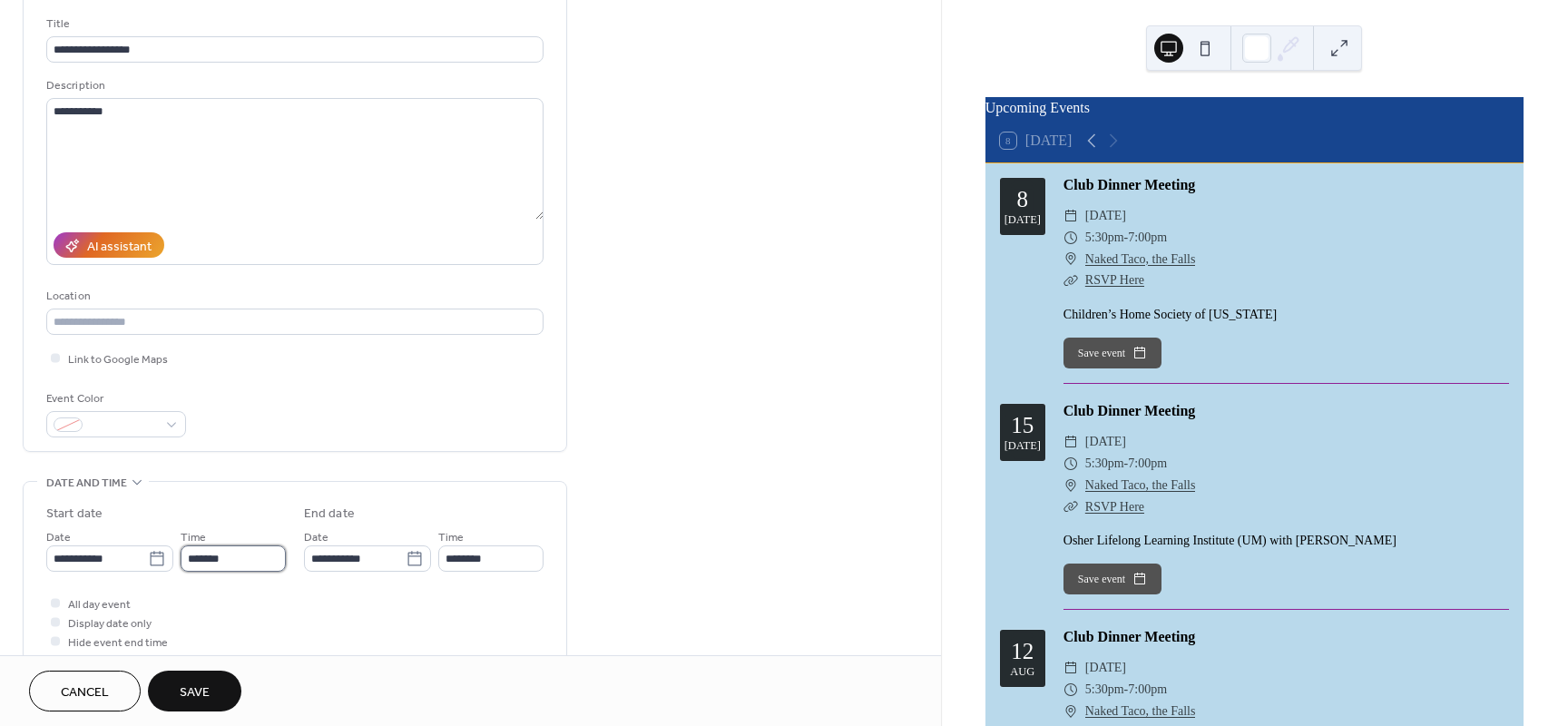 click on "*******" at bounding box center [233, 558] 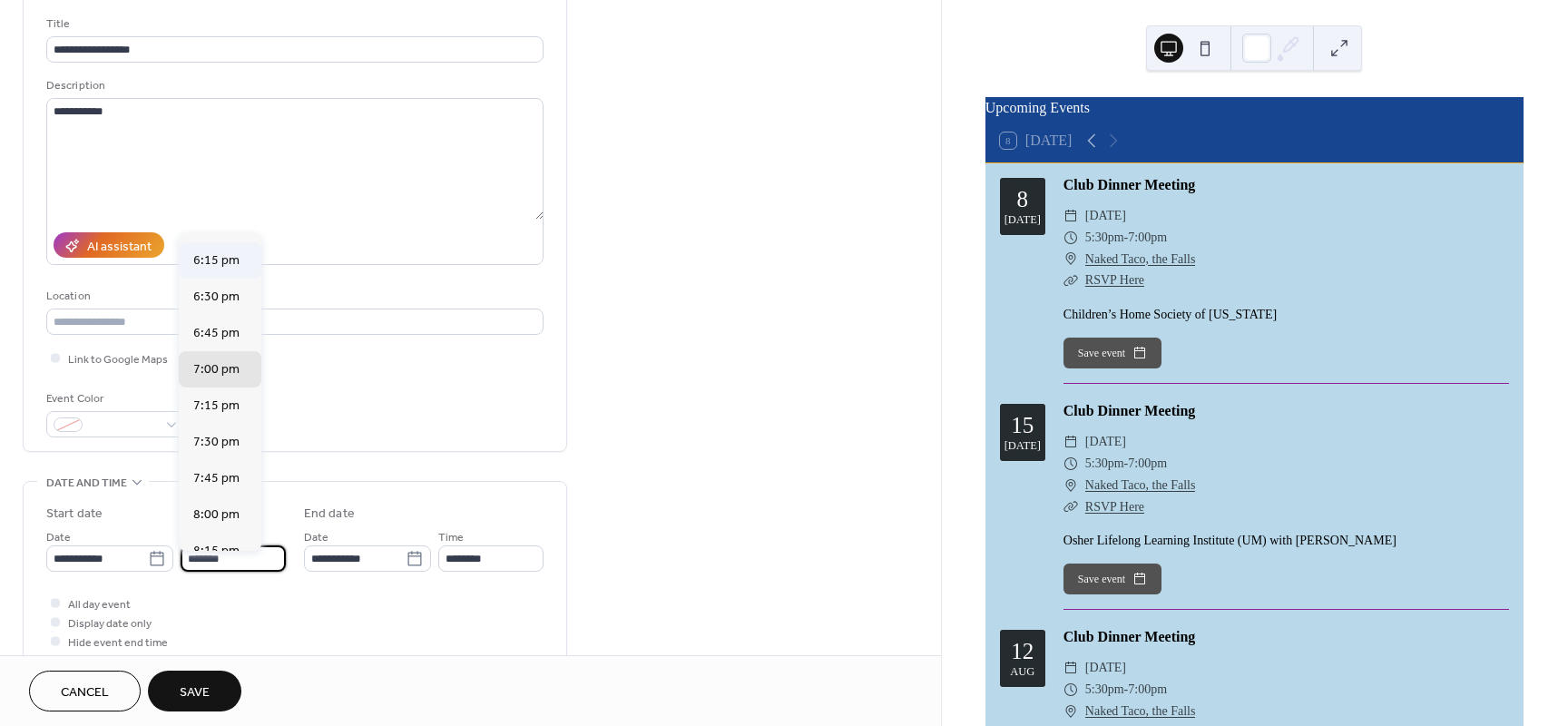 scroll, scrollTop: 2550, scrollLeft: 0, axis: vertical 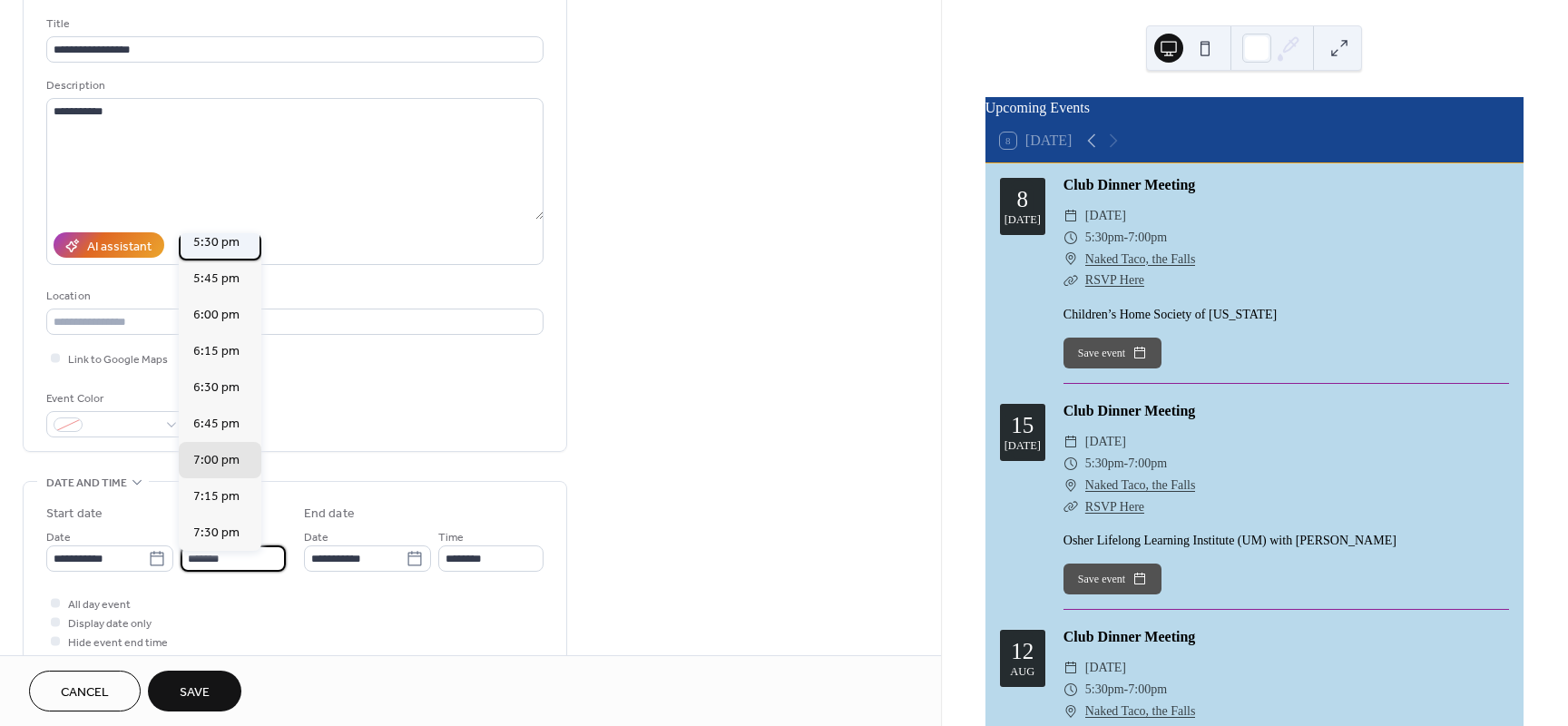 click on "5:30 pm" at bounding box center (216, 242) 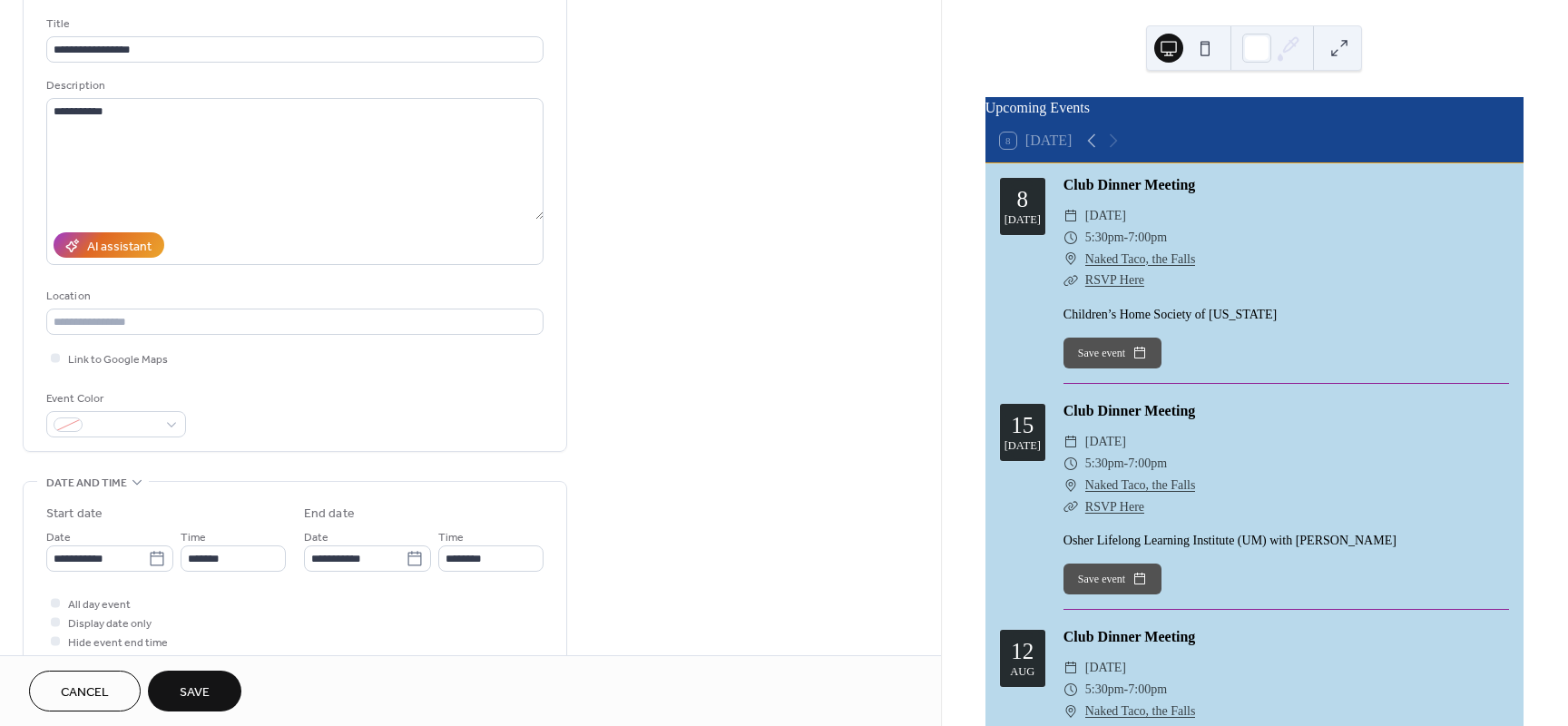 type on "*******" 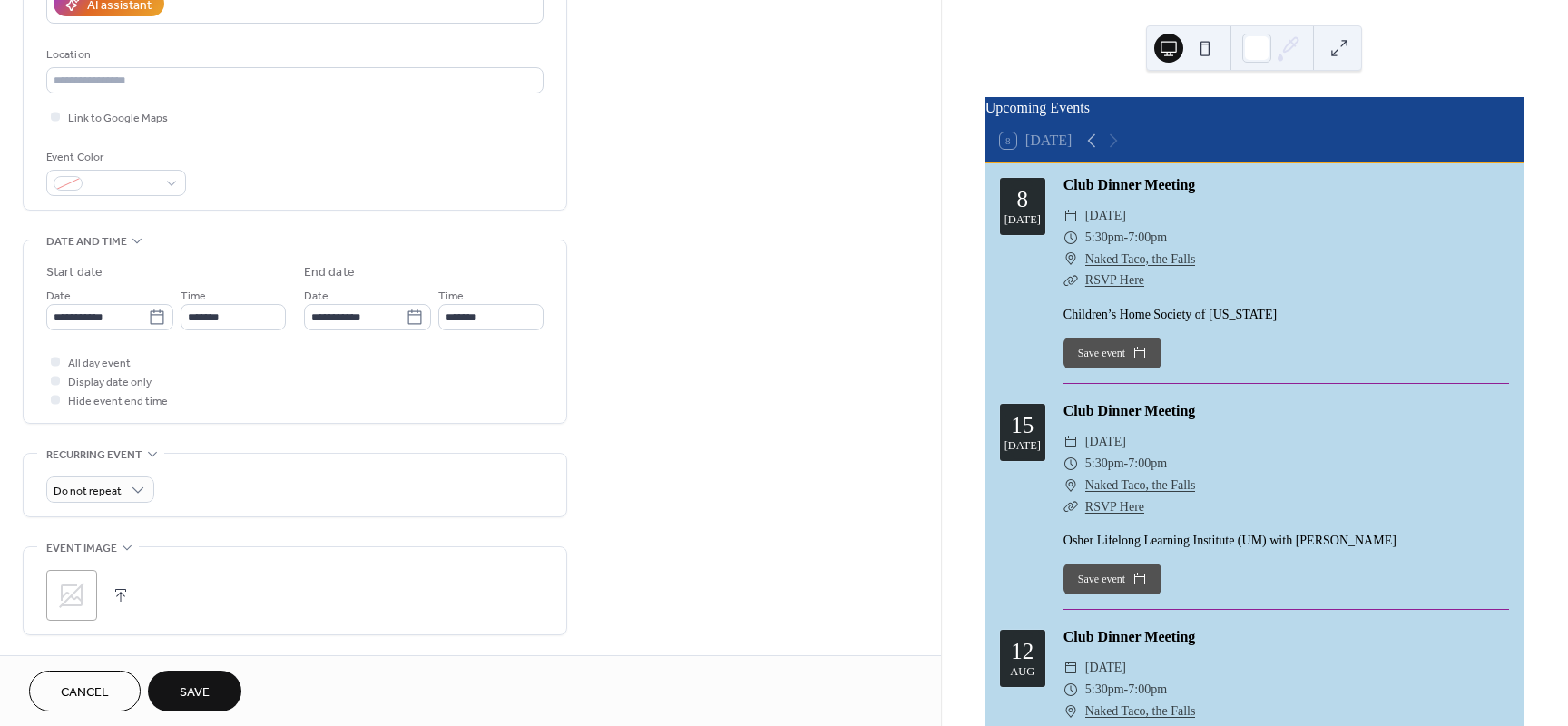 scroll, scrollTop: 381, scrollLeft: 0, axis: vertical 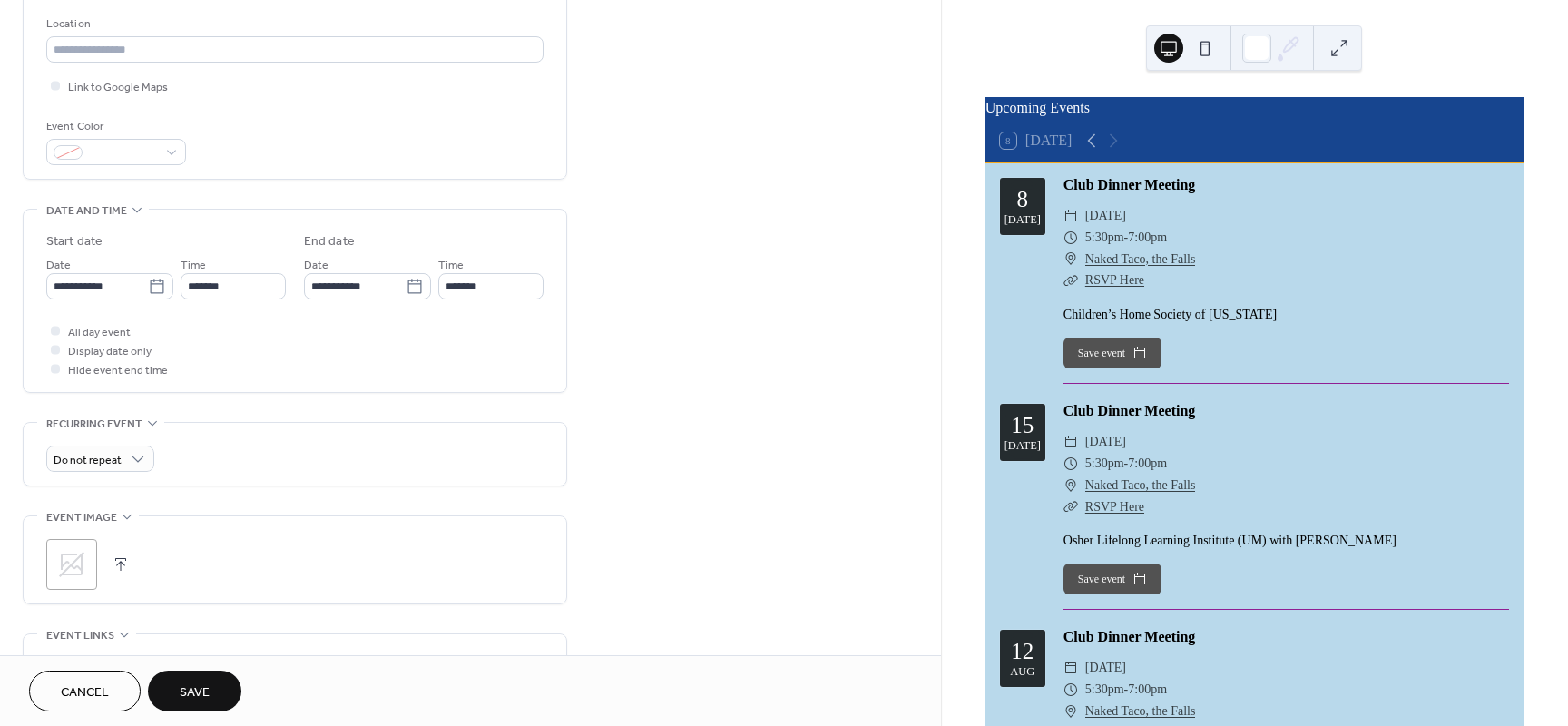 click on "Save" at bounding box center [194, 691] 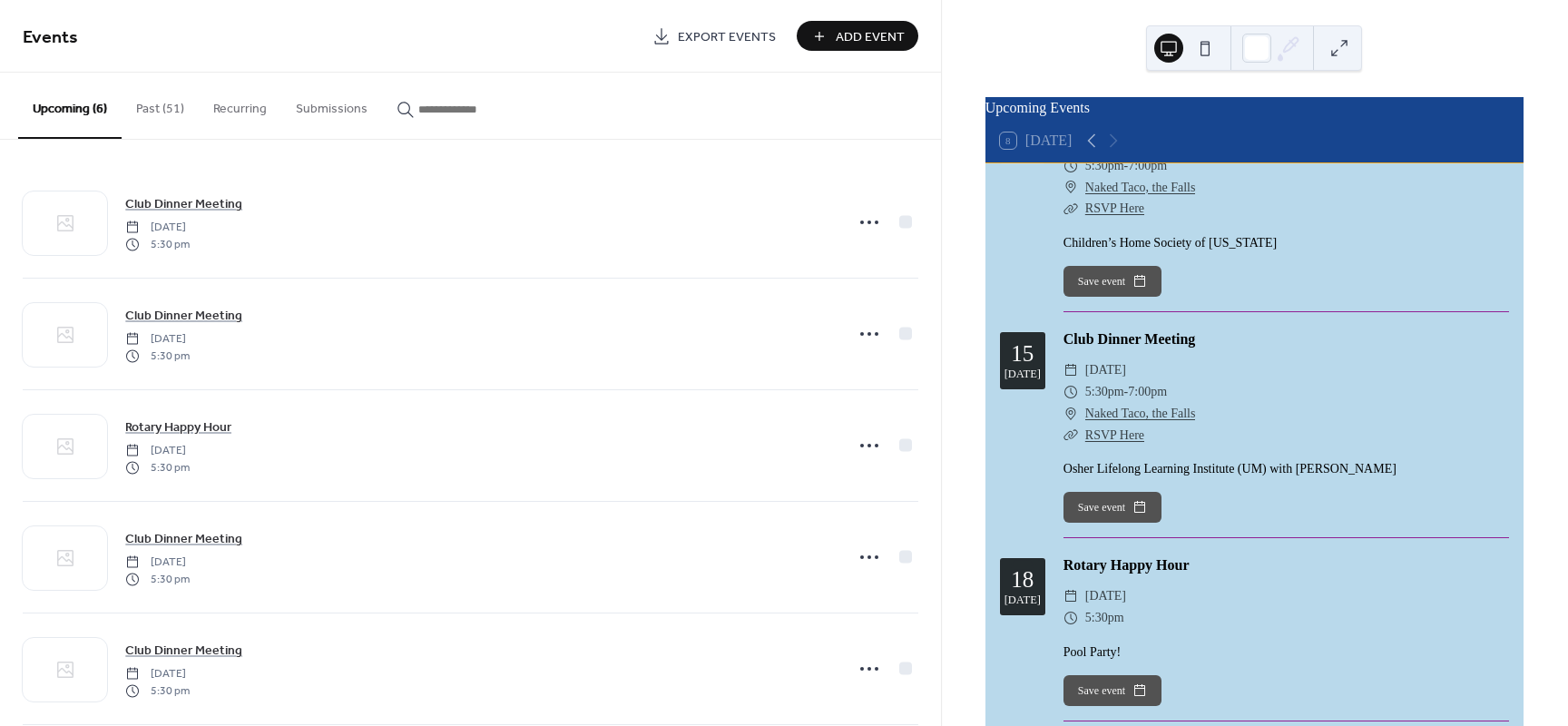 scroll, scrollTop: 103, scrollLeft: 0, axis: vertical 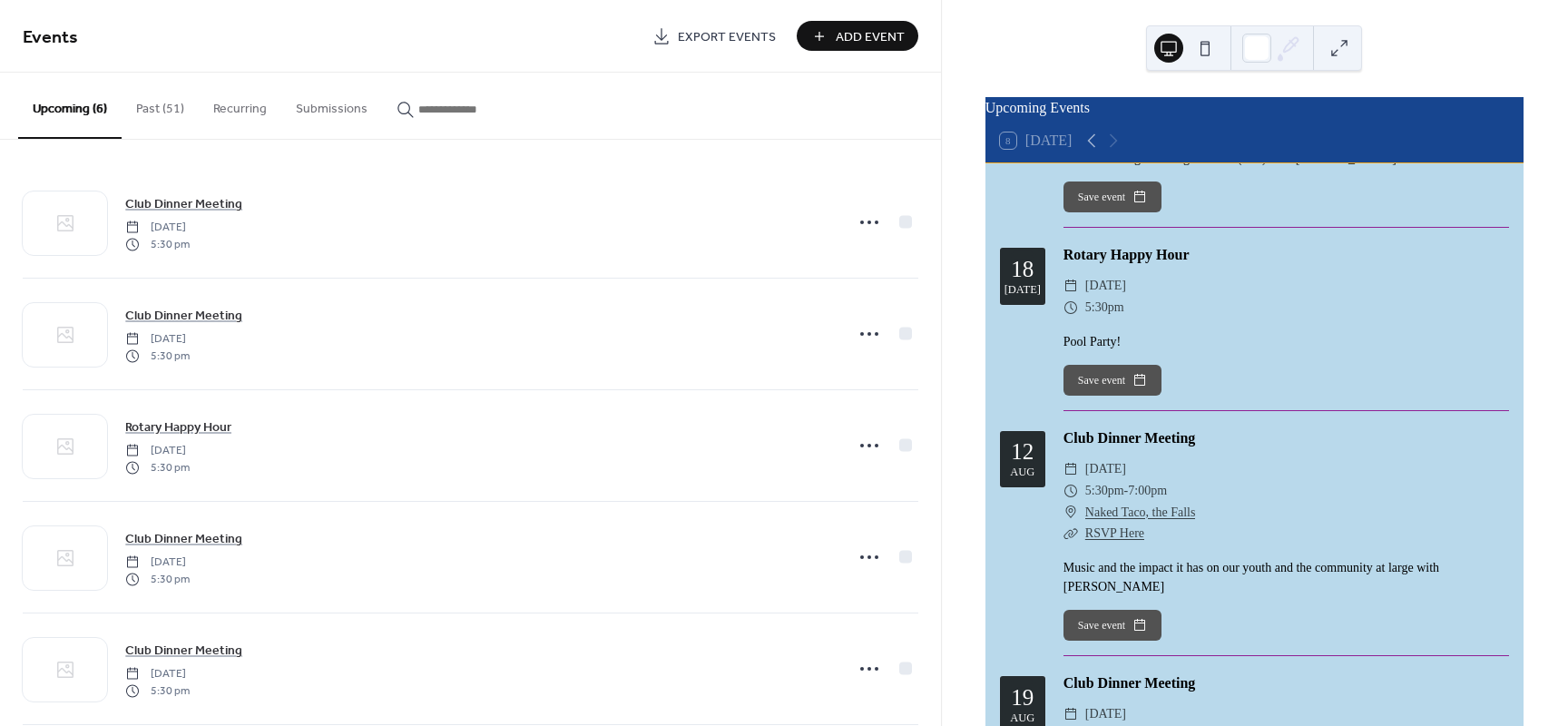 click on "Add Event" at bounding box center (858, 35) 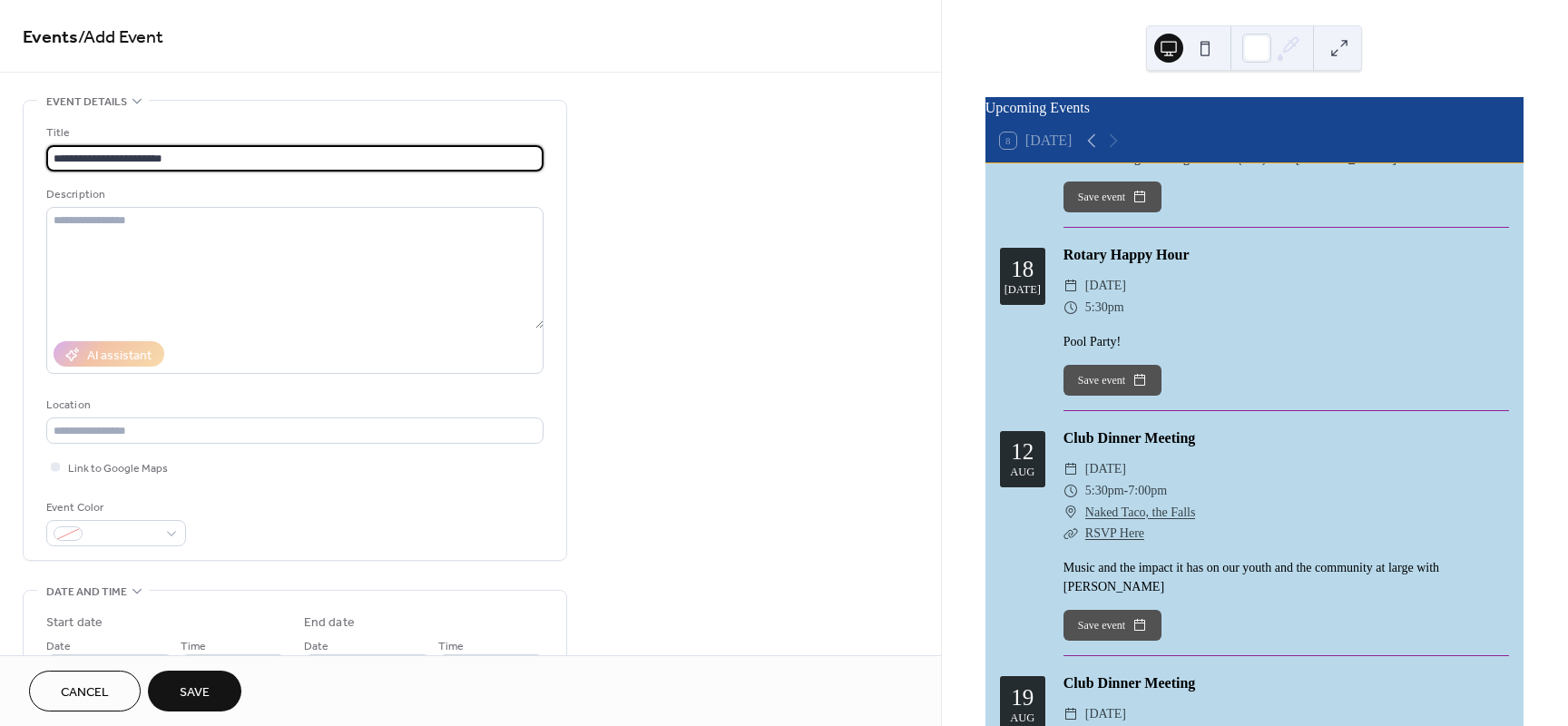 drag, startPoint x: 104, startPoint y: 154, endPoint x: 214, endPoint y: 151, distance: 110.0409 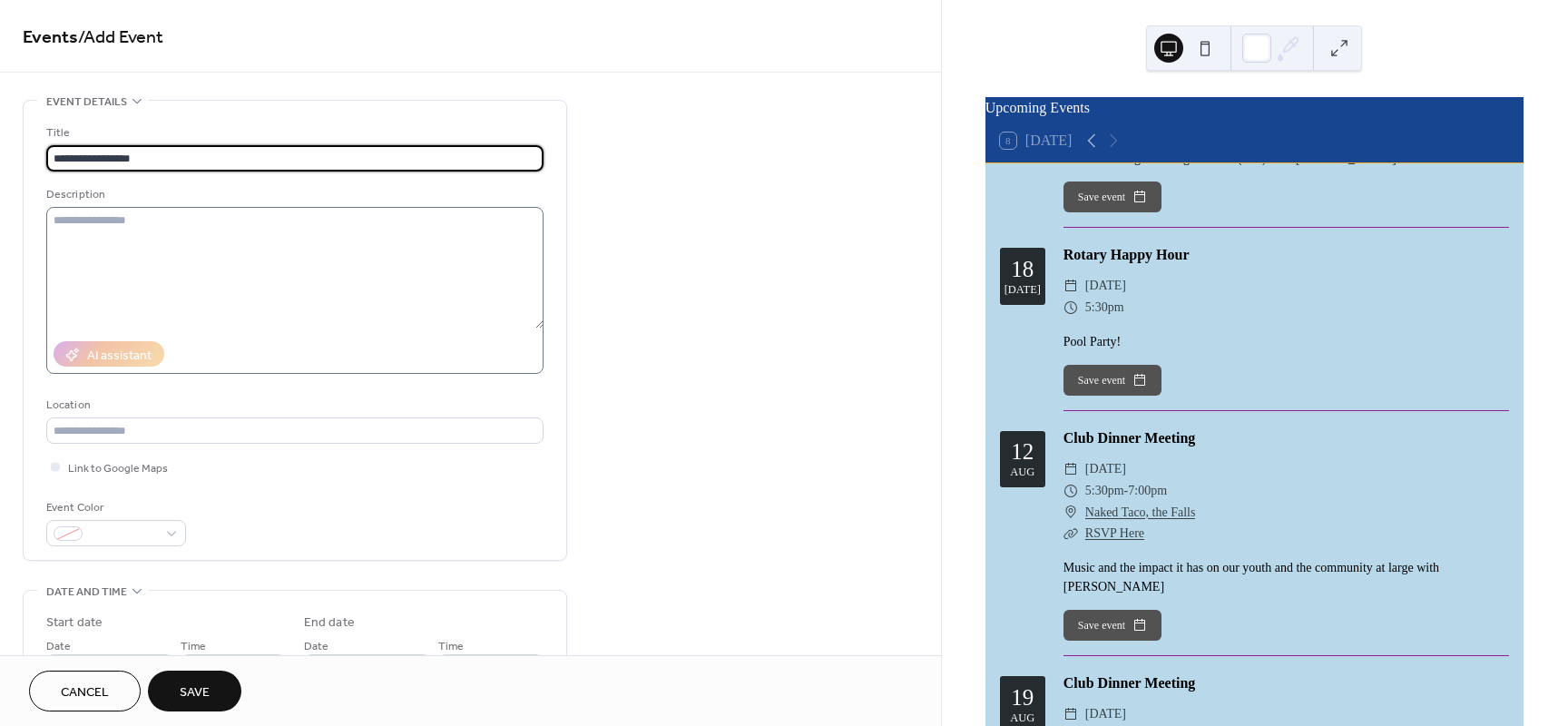 type on "**********" 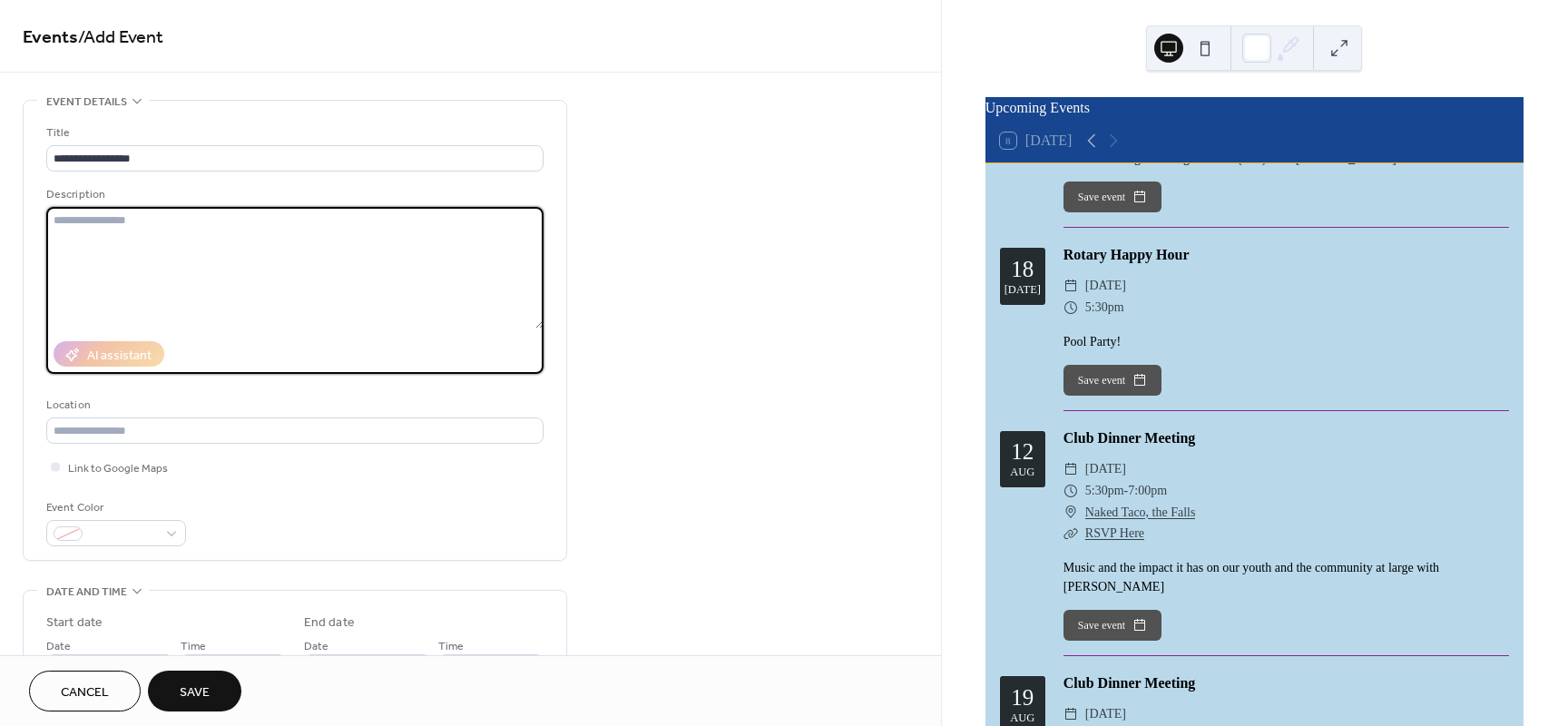 click at bounding box center [295, 268] 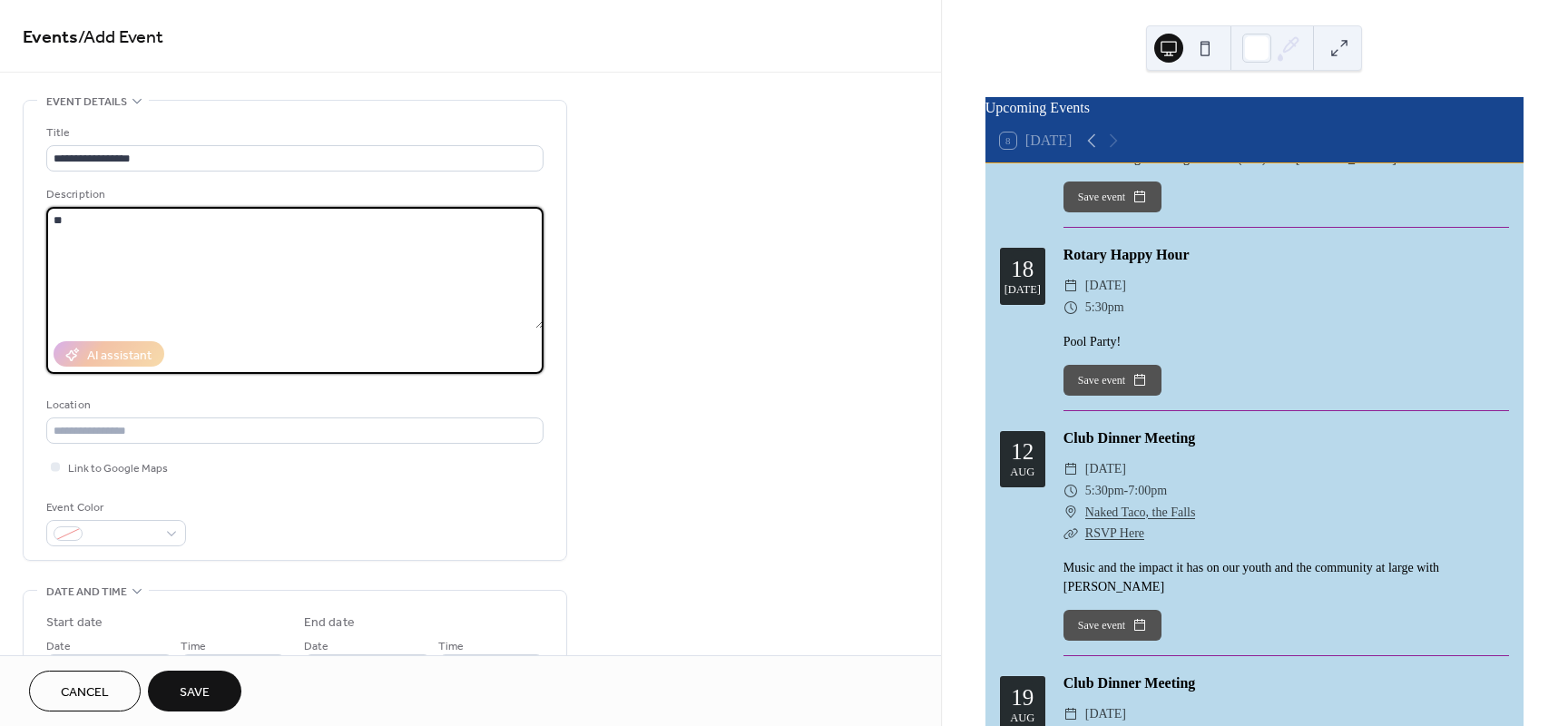 type on "*" 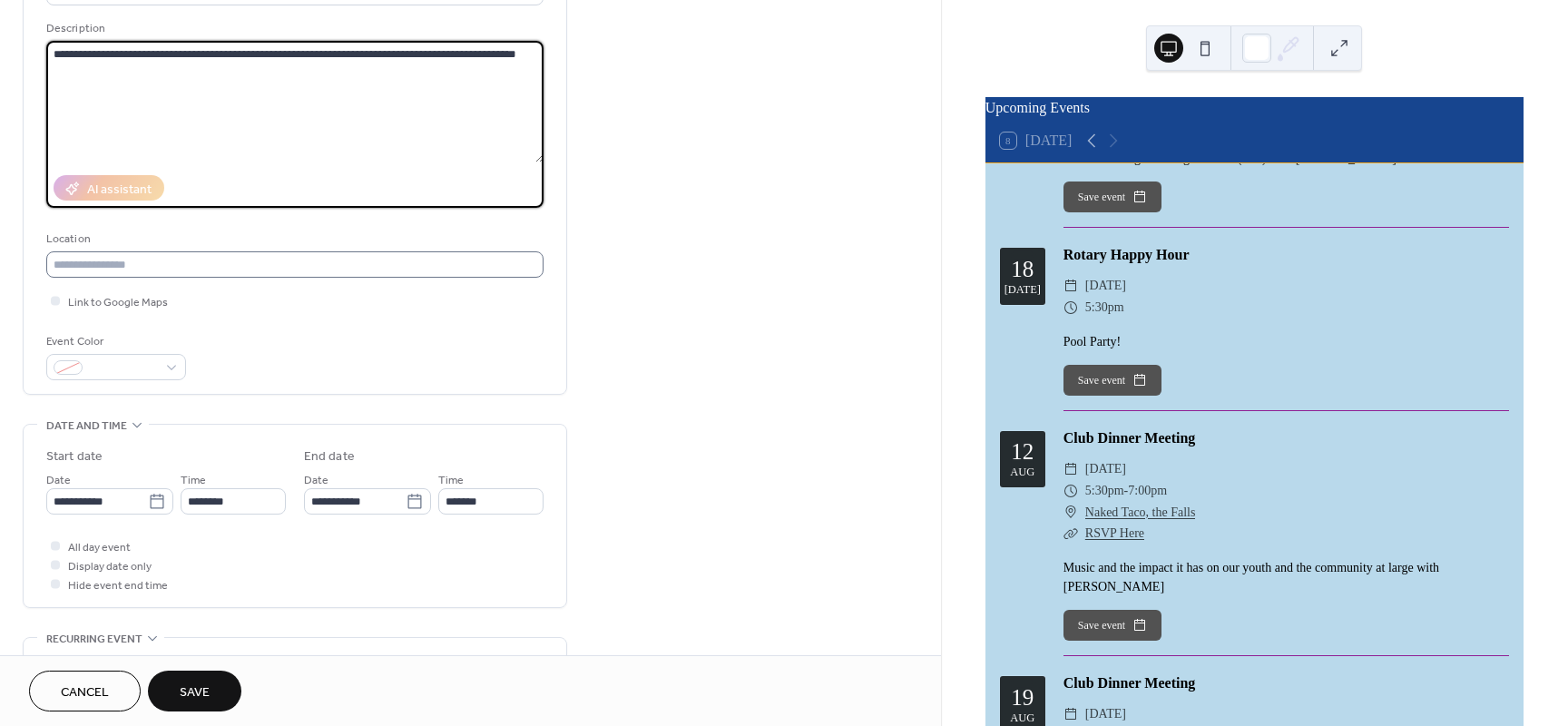 scroll, scrollTop: 218, scrollLeft: 0, axis: vertical 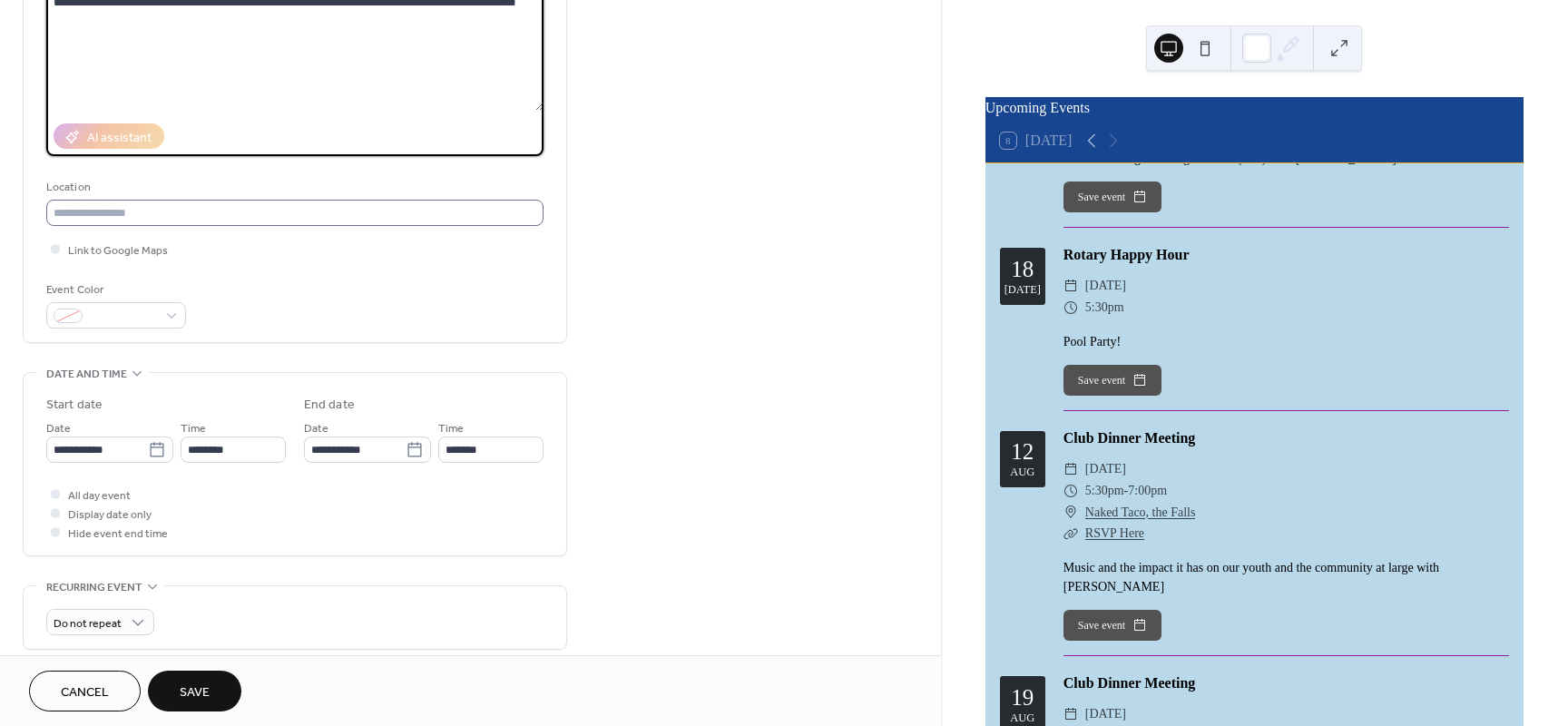 type on "**********" 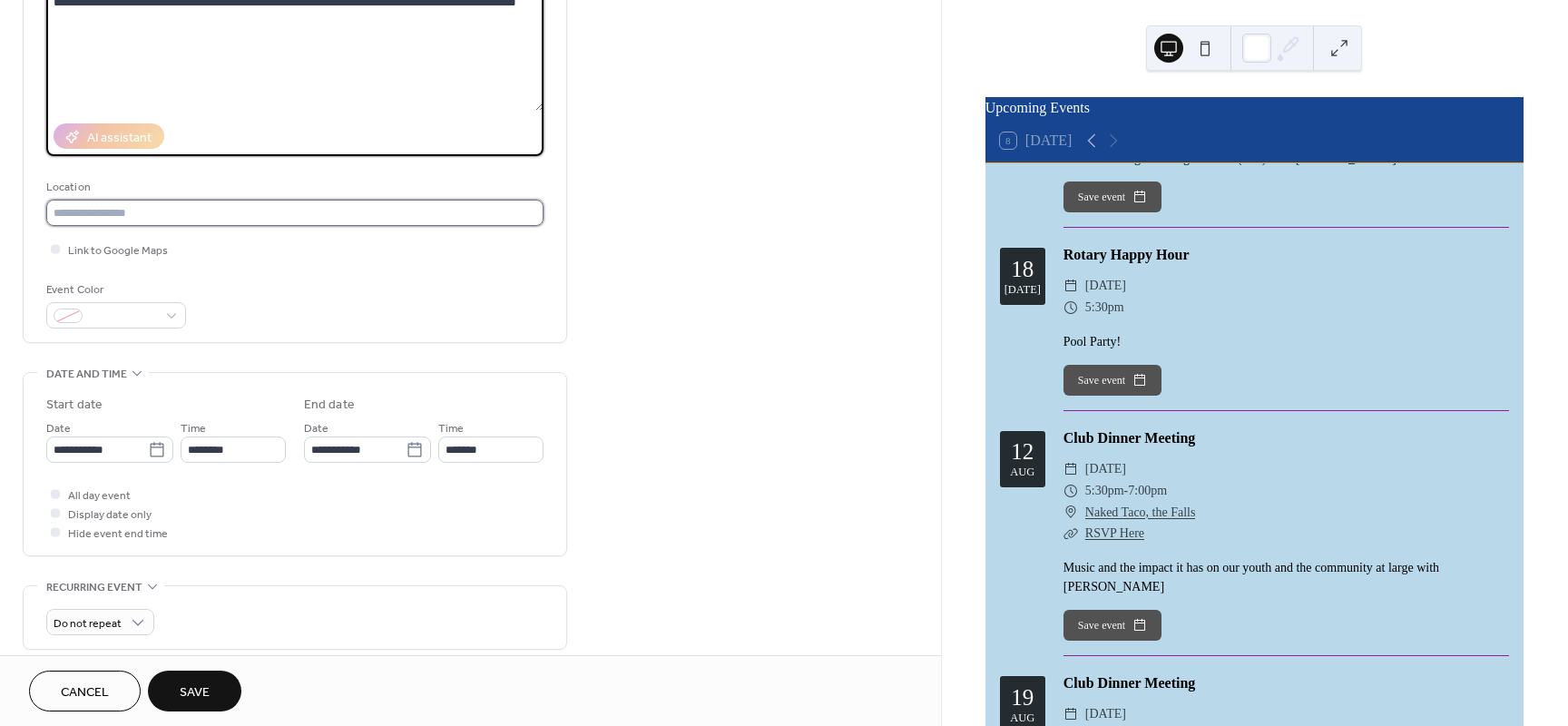 click at bounding box center (295, 212) 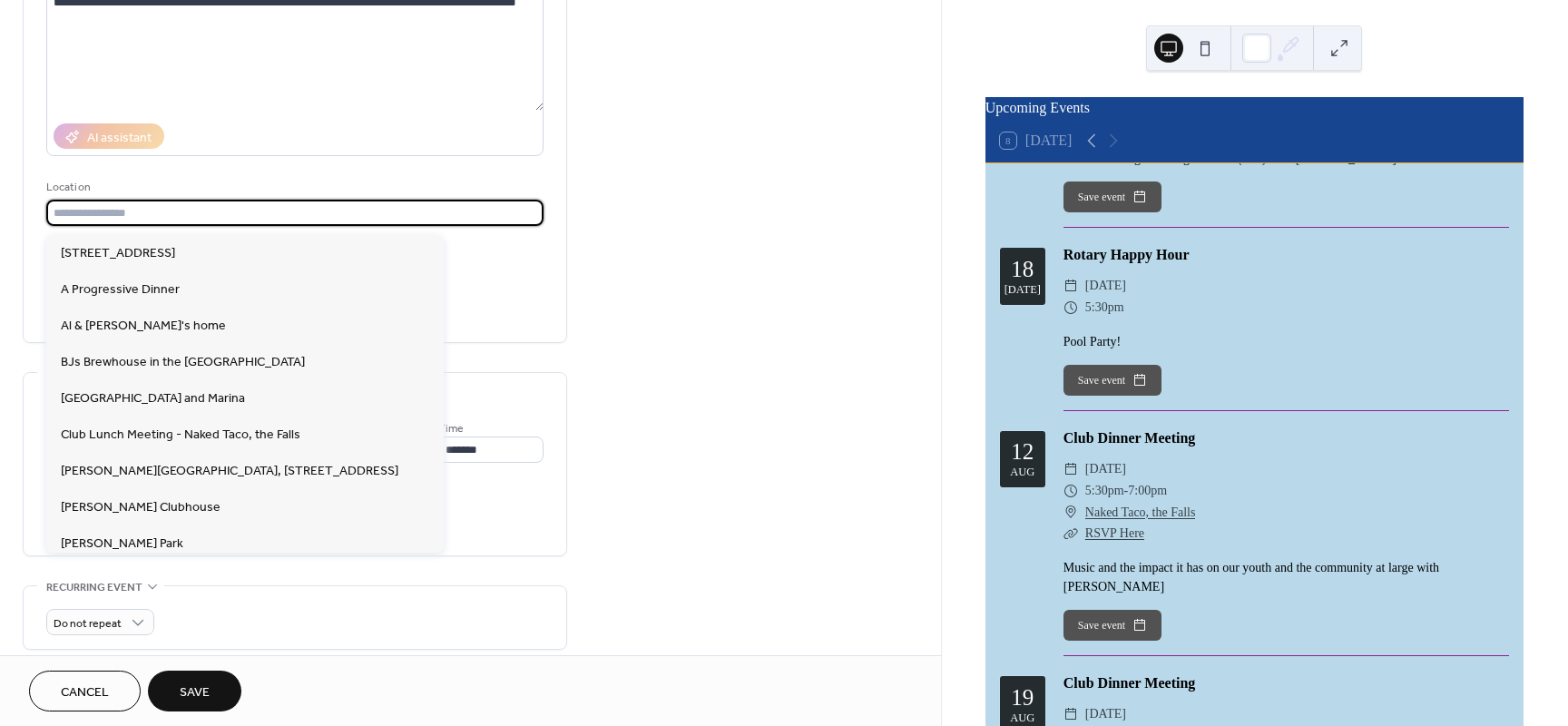 click on "**********" at bounding box center [470, 535] 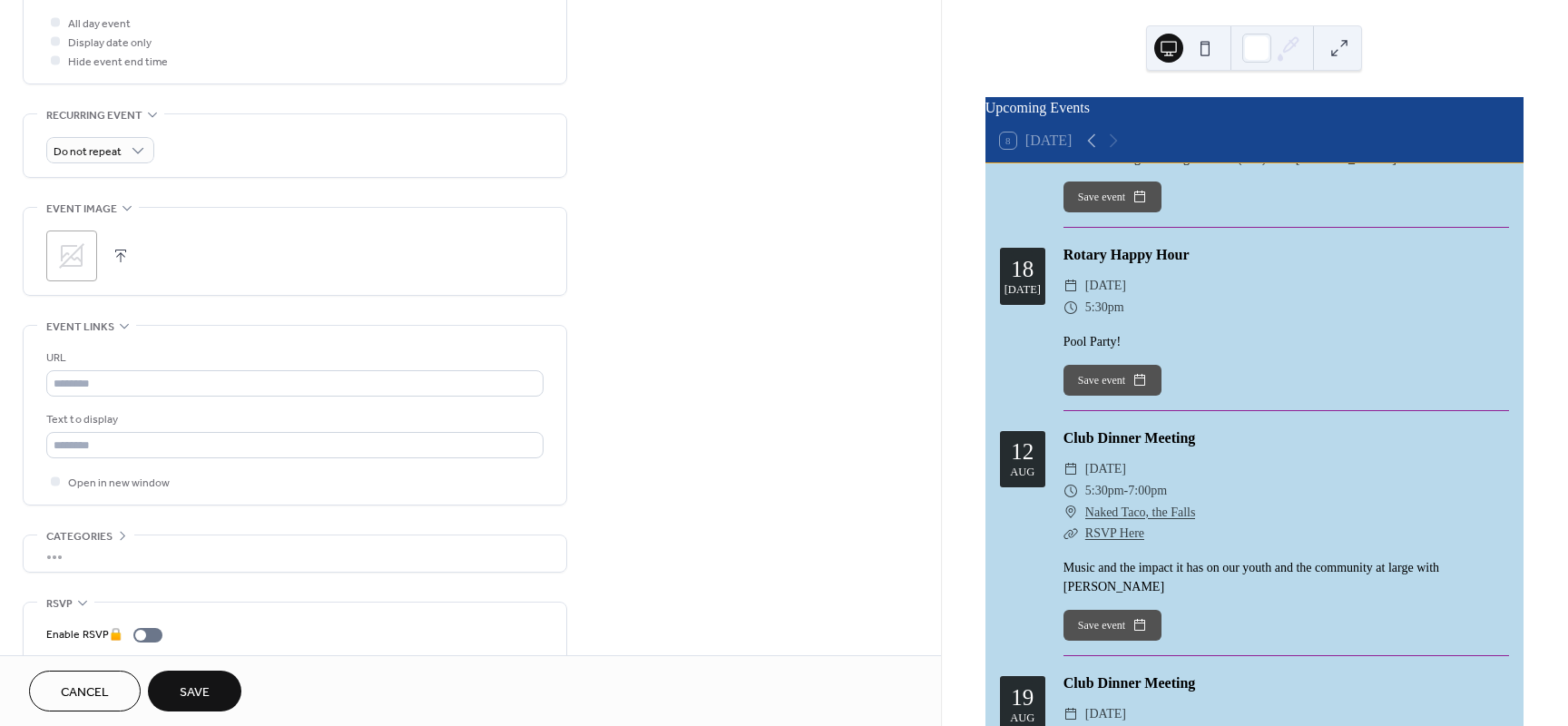 scroll, scrollTop: 708, scrollLeft: 0, axis: vertical 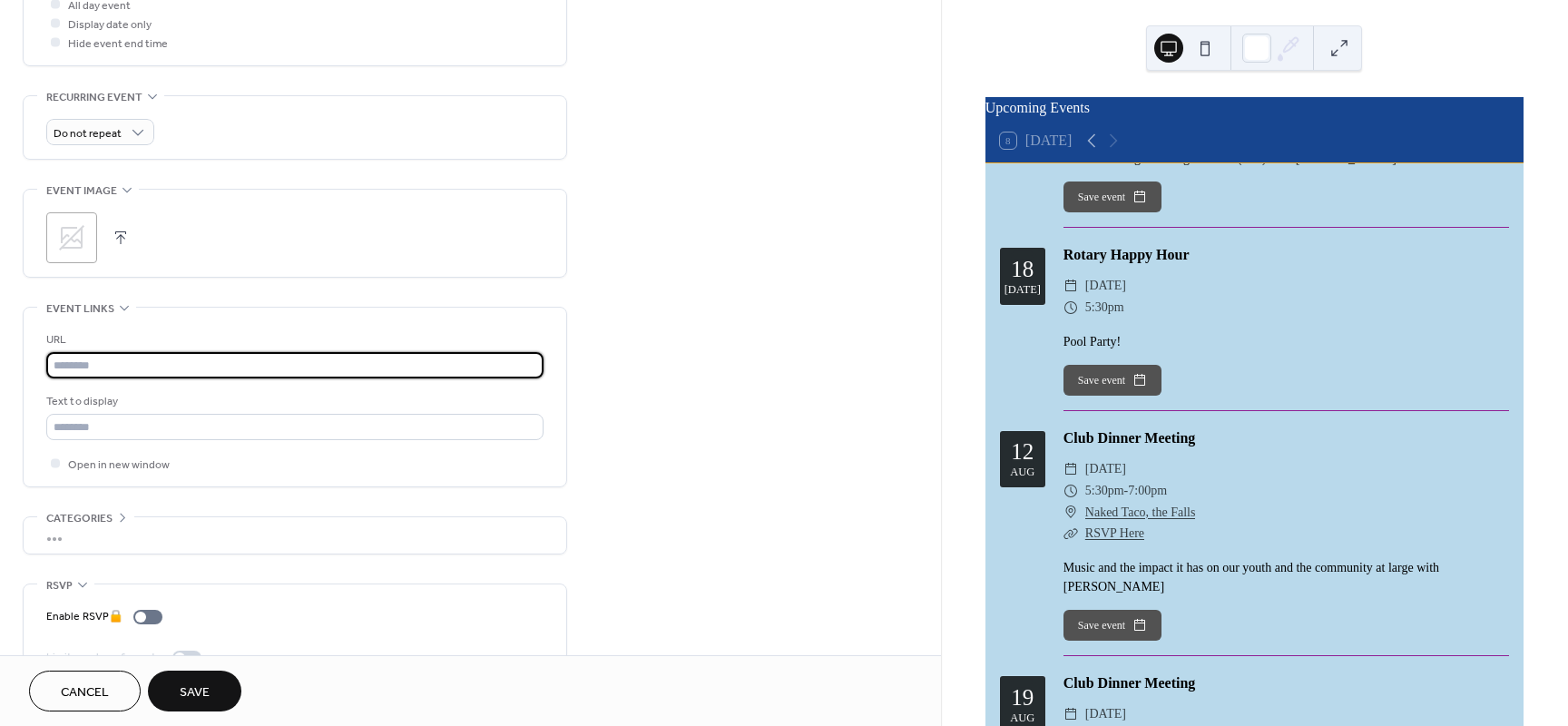 click at bounding box center [295, 365] 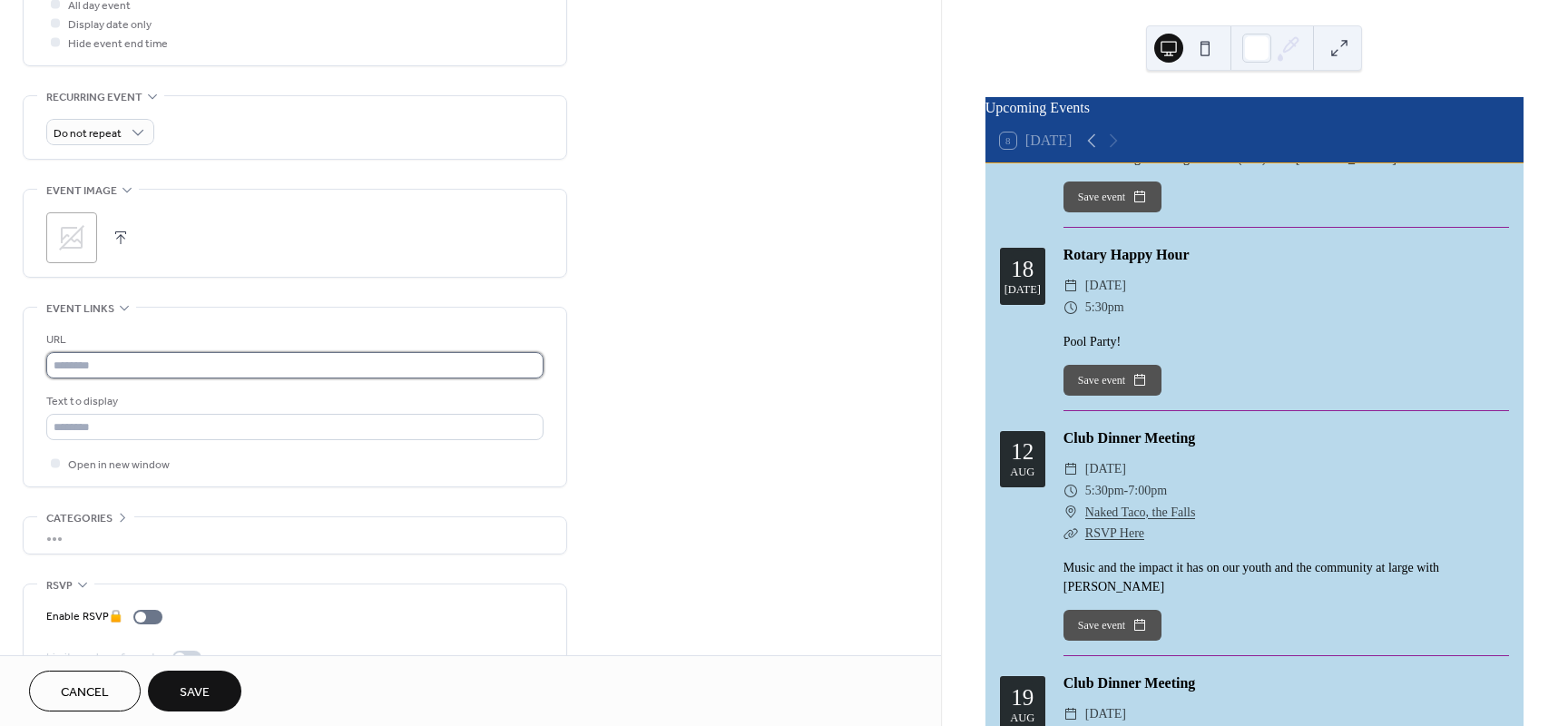 click at bounding box center (295, 365) 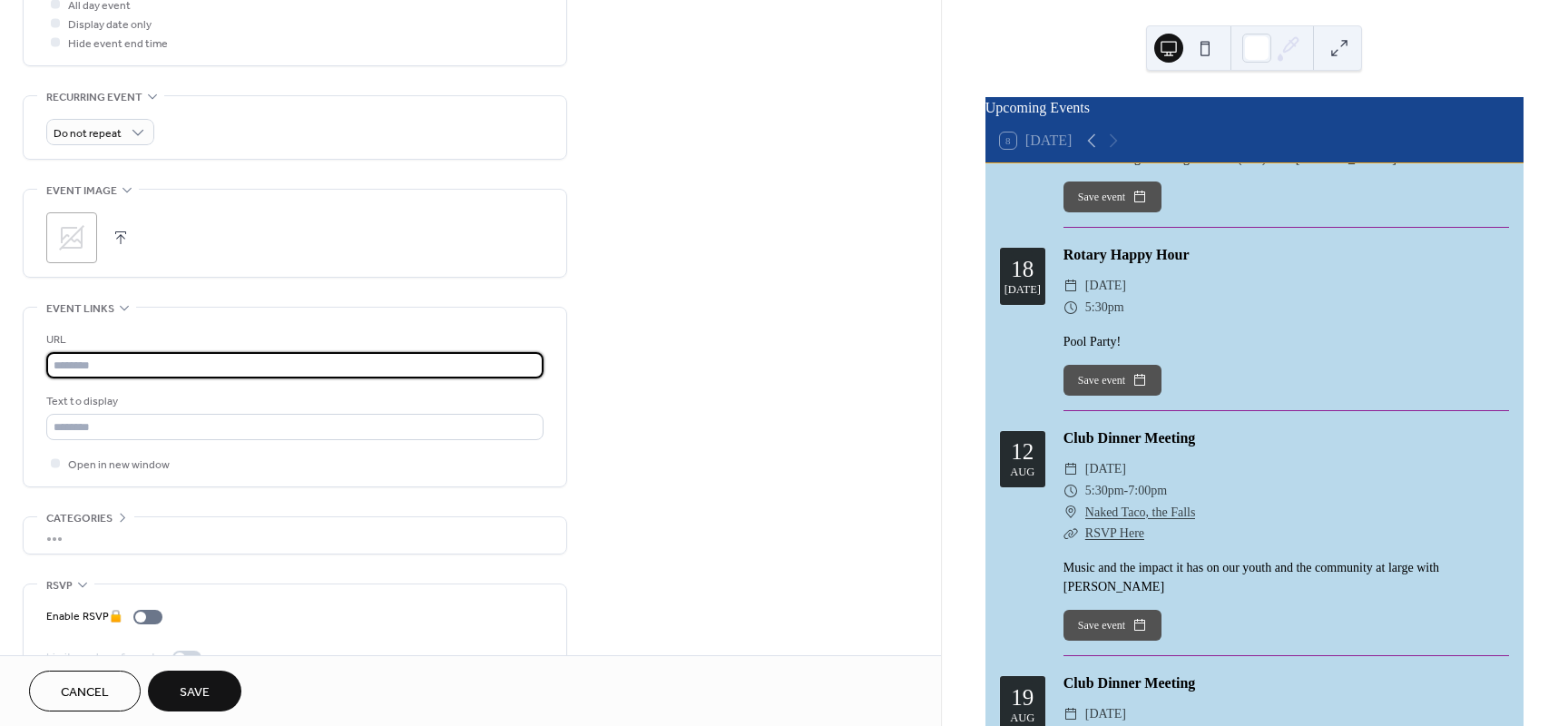 paste on "**********" 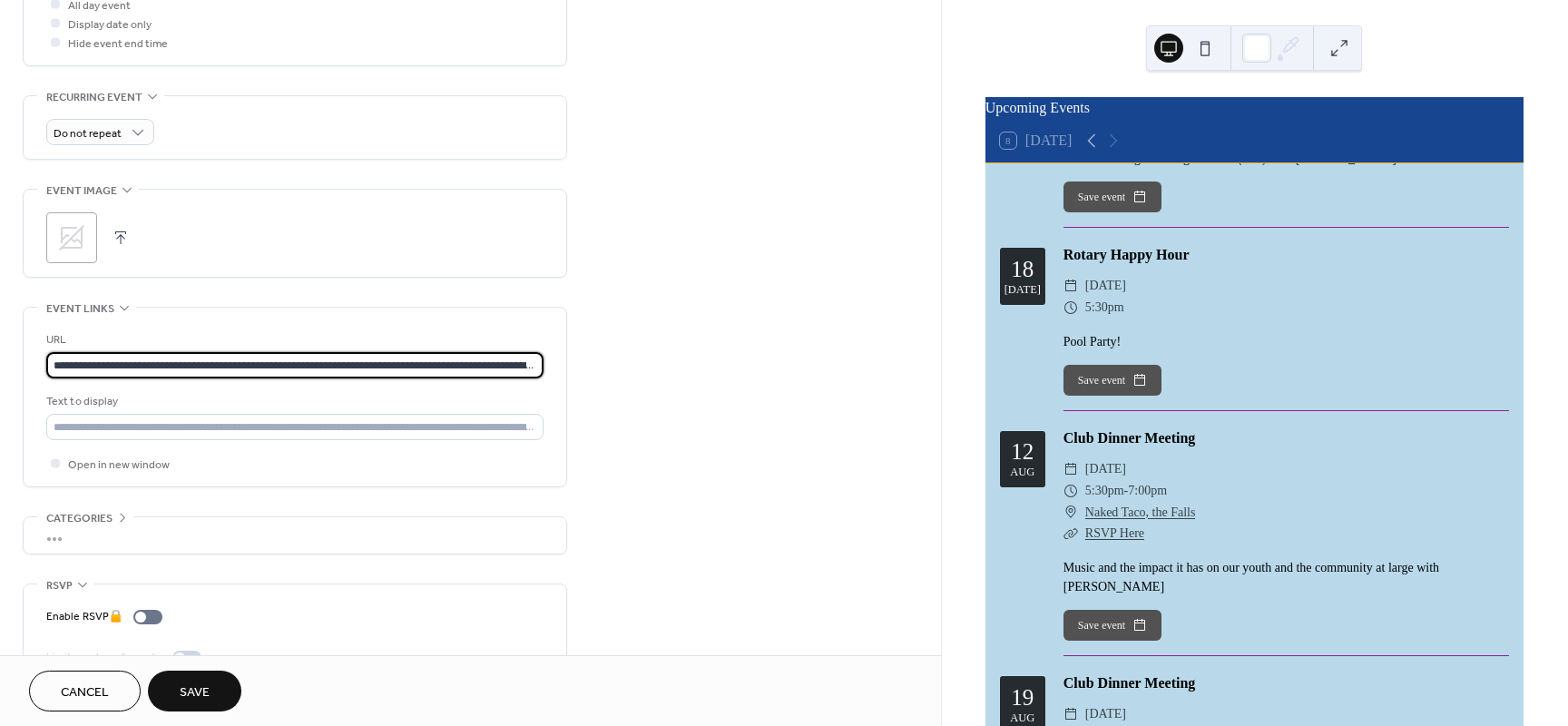 scroll, scrollTop: 0, scrollLeft: 142, axis: horizontal 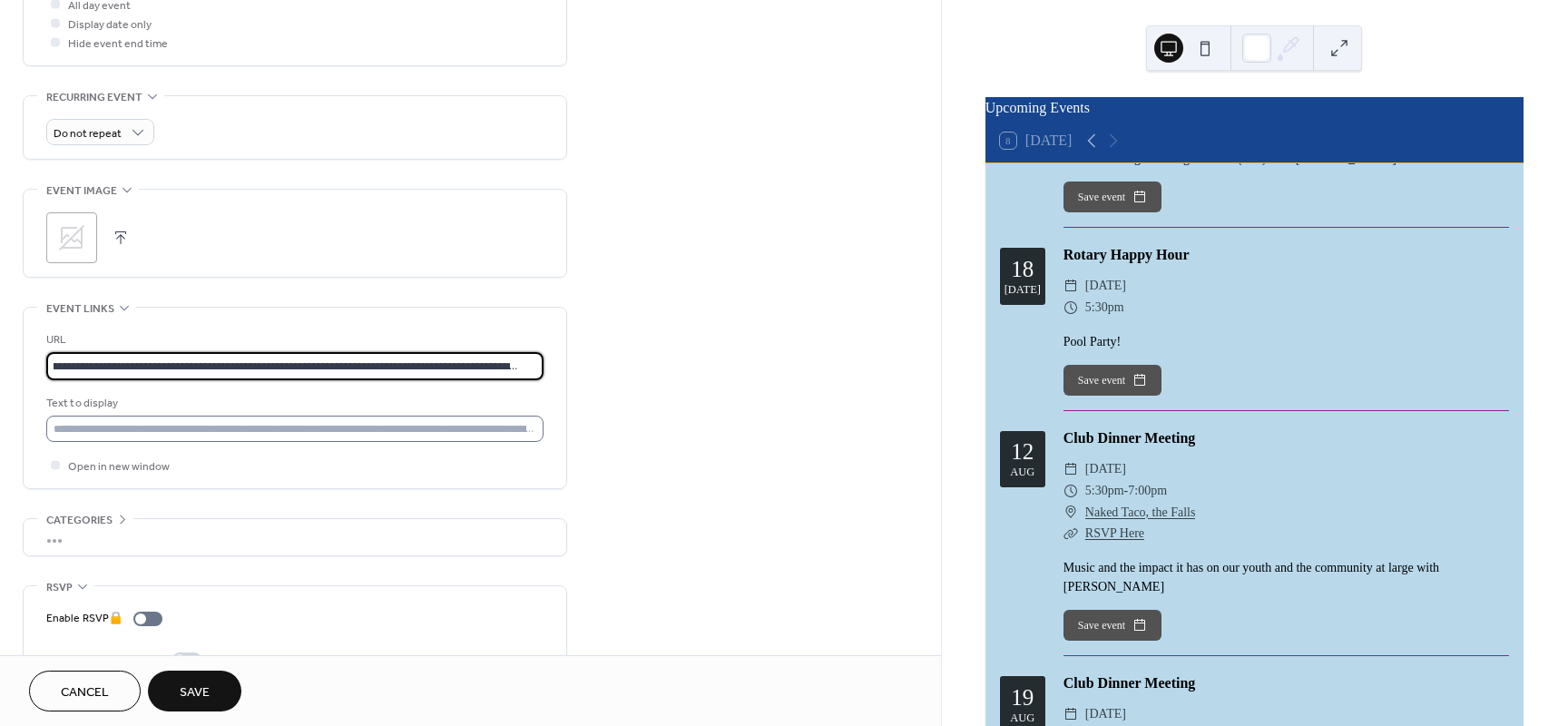 type on "**********" 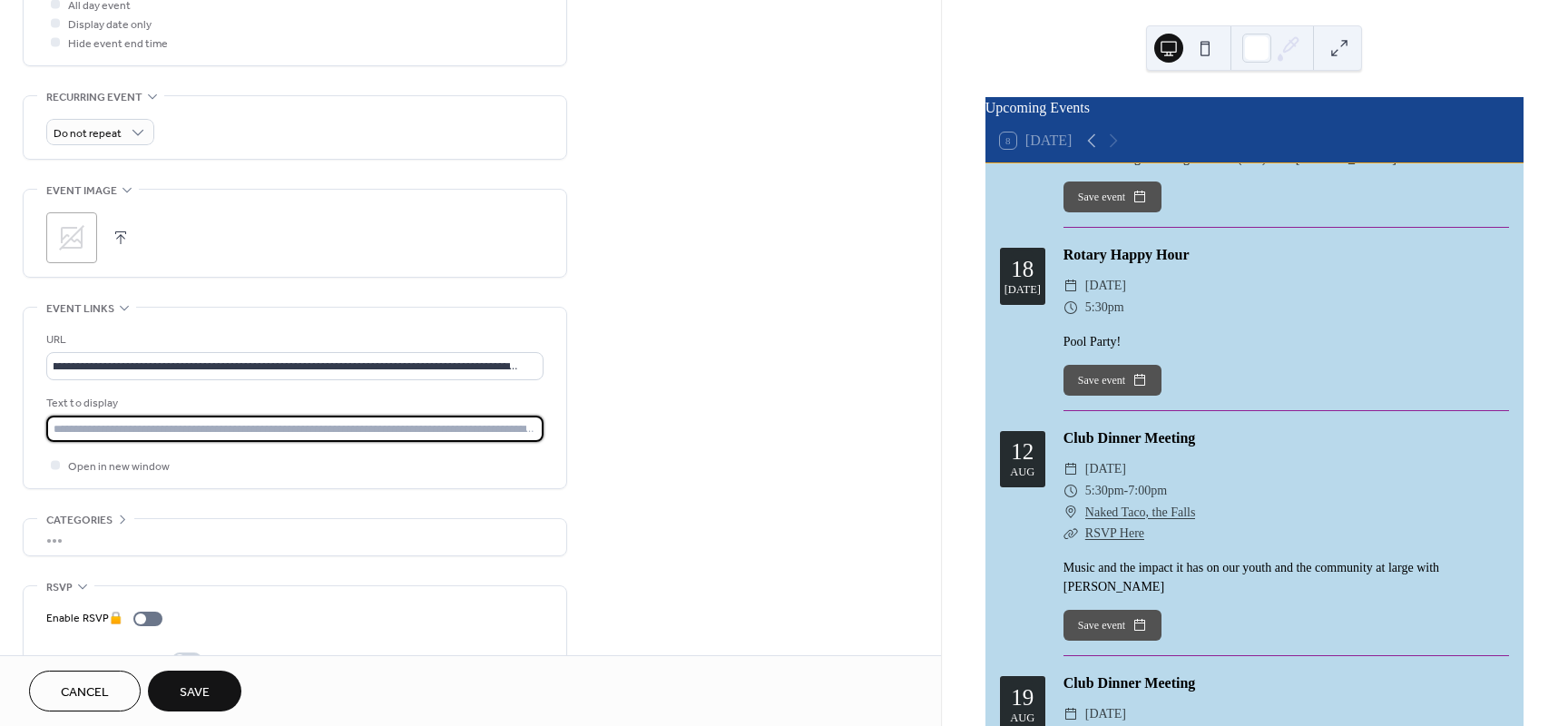 click at bounding box center (295, 428) 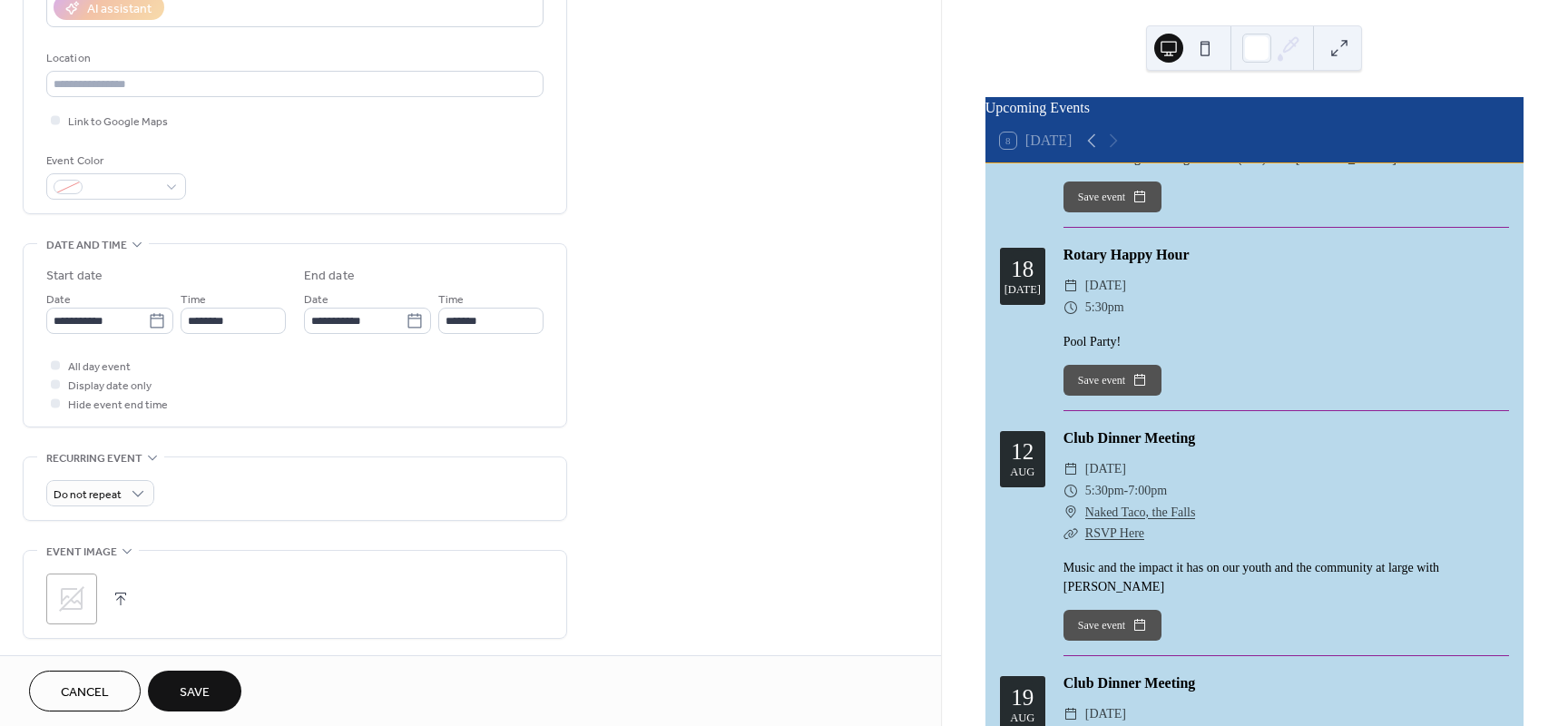 scroll, scrollTop: 327, scrollLeft: 0, axis: vertical 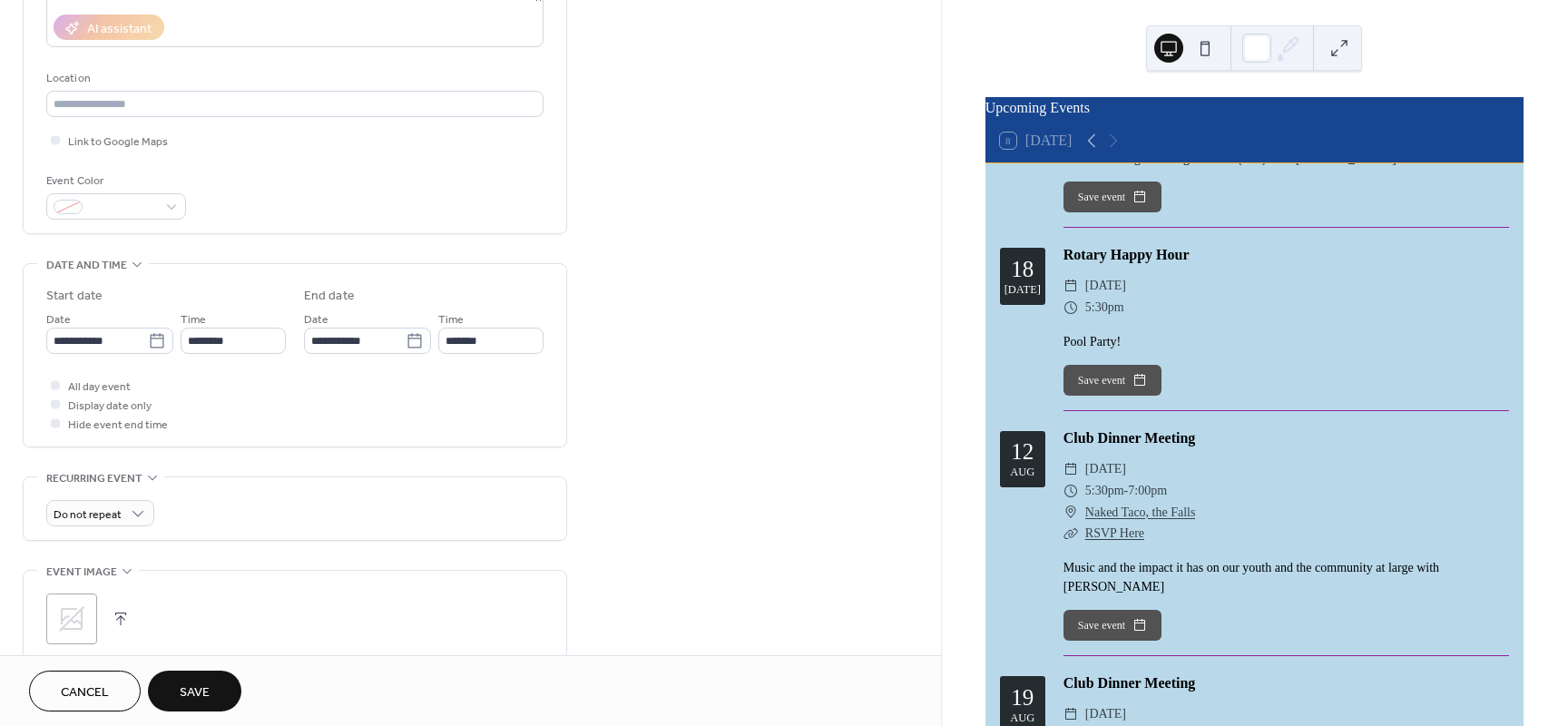 type on "*********" 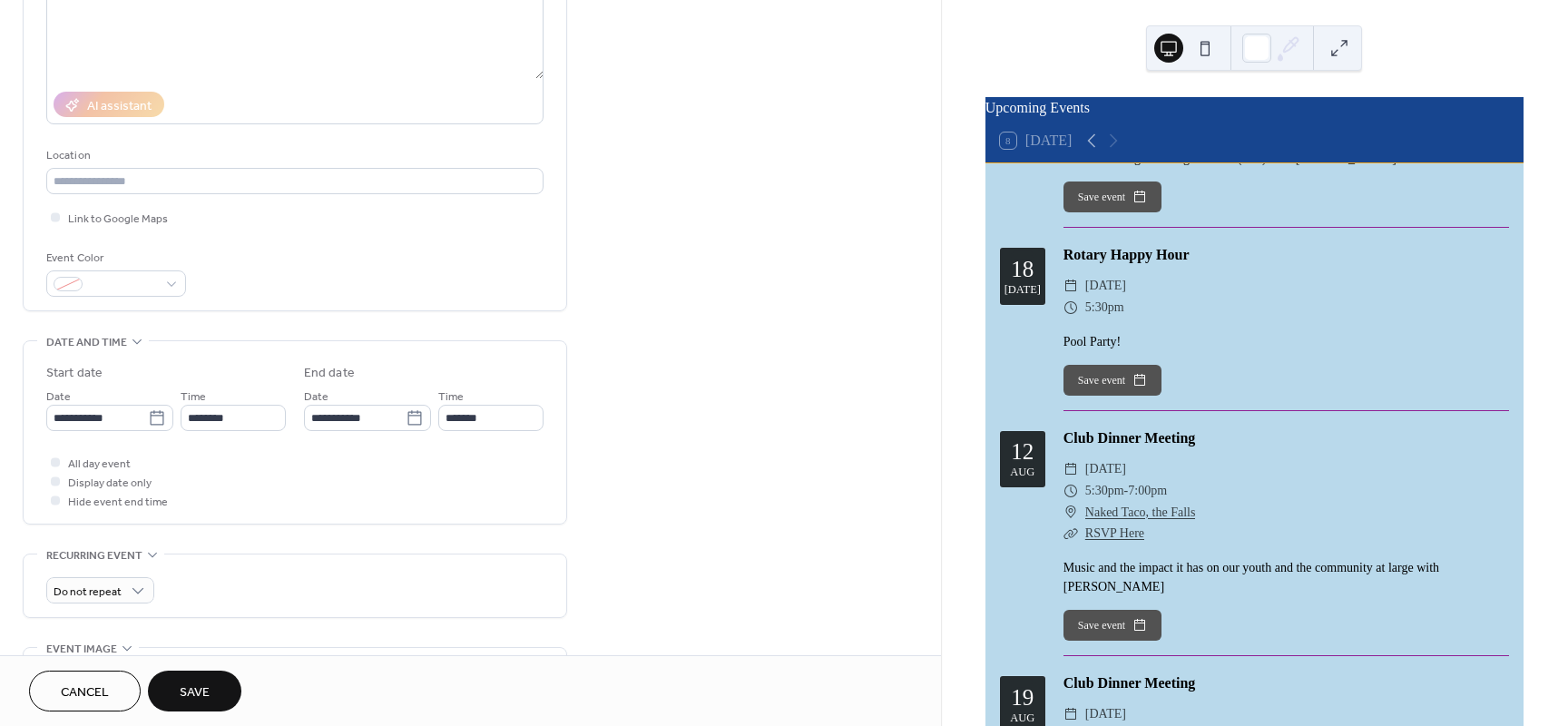 scroll, scrollTop: 272, scrollLeft: 0, axis: vertical 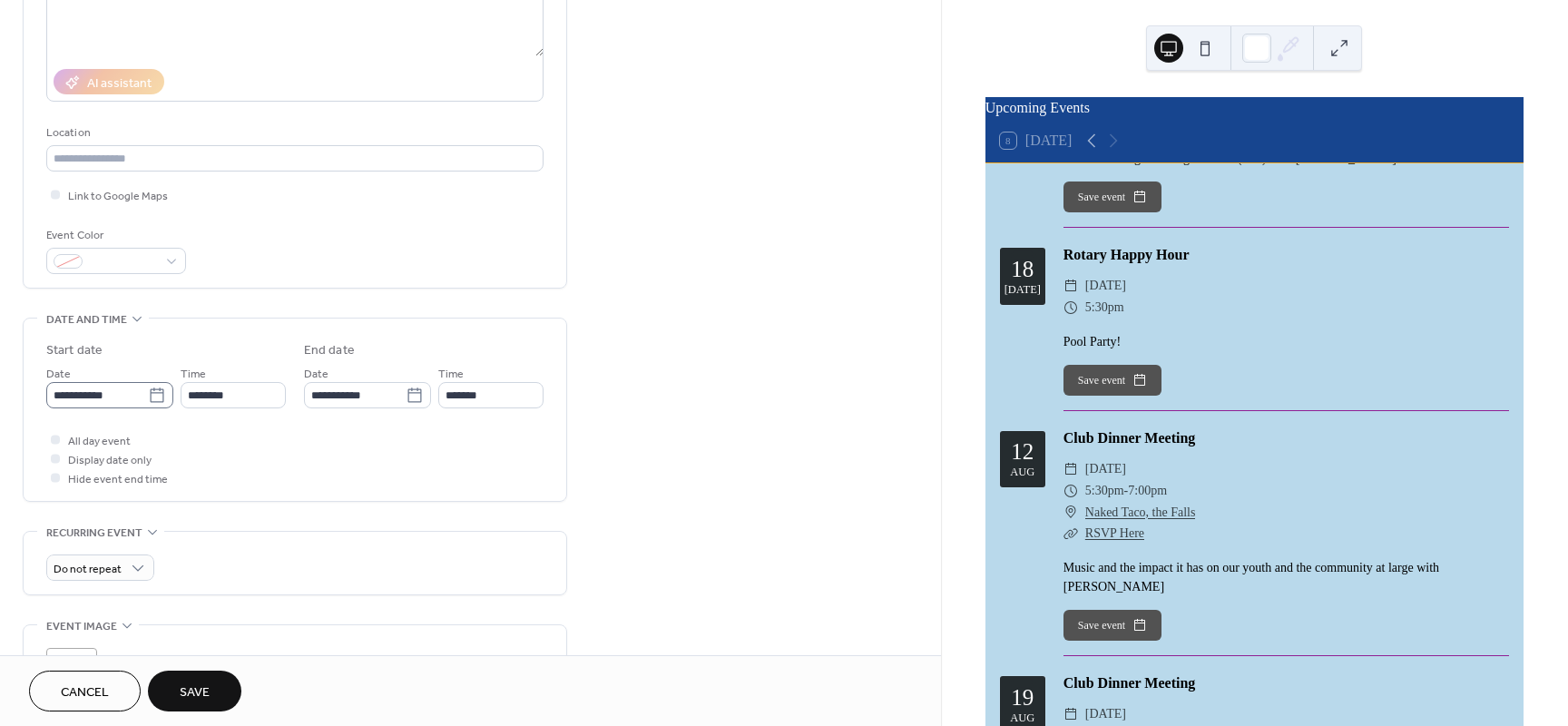 click 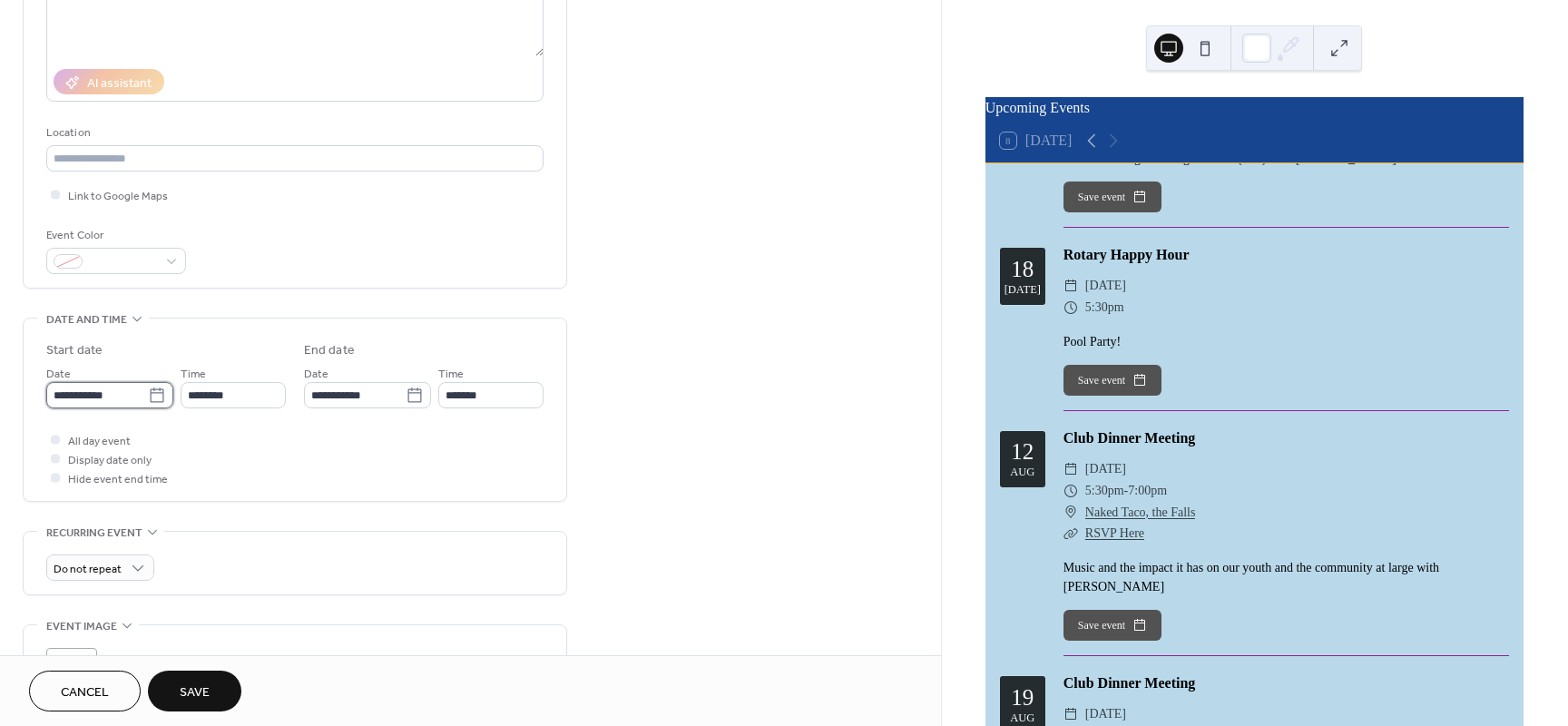 click on "**********" at bounding box center (97, 395) 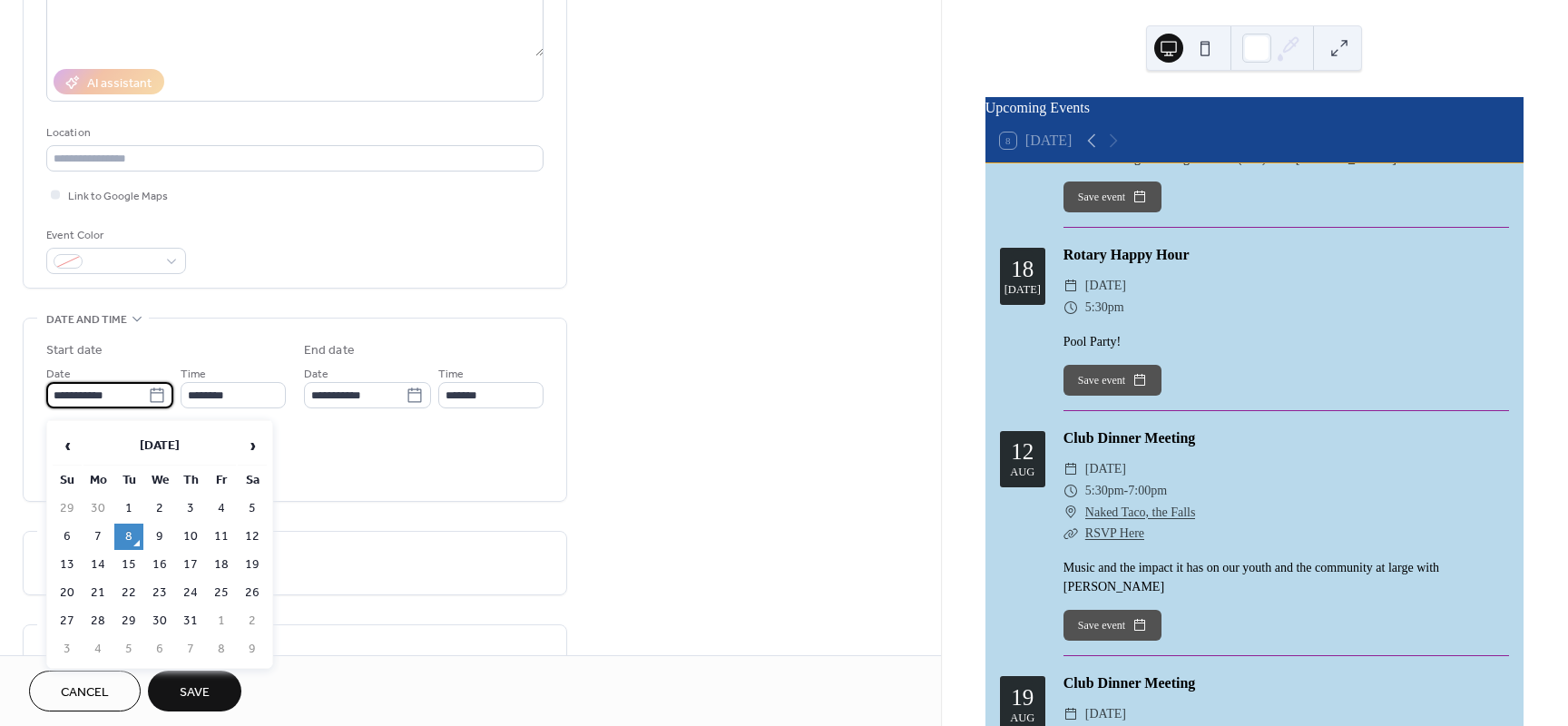 click 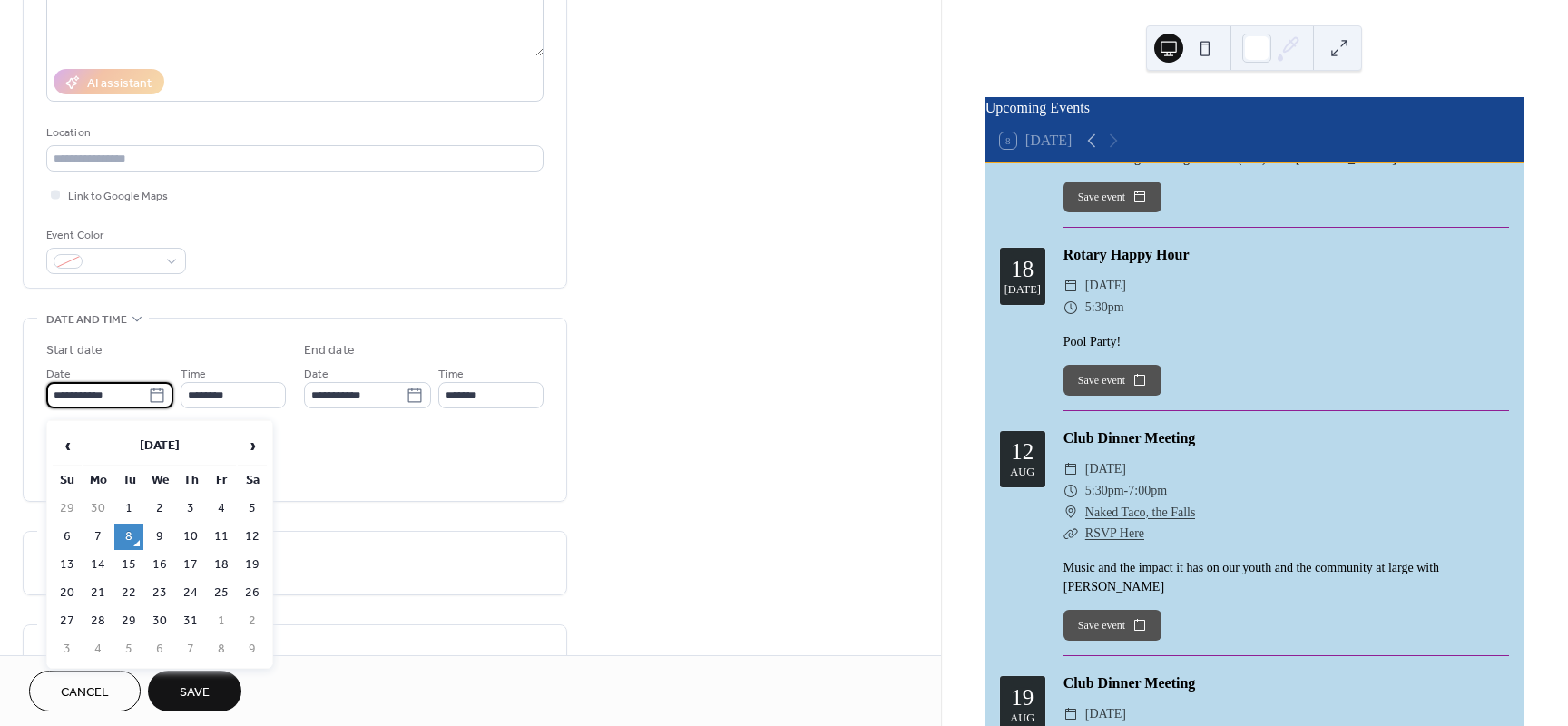 click on "26" at bounding box center (252, 593) 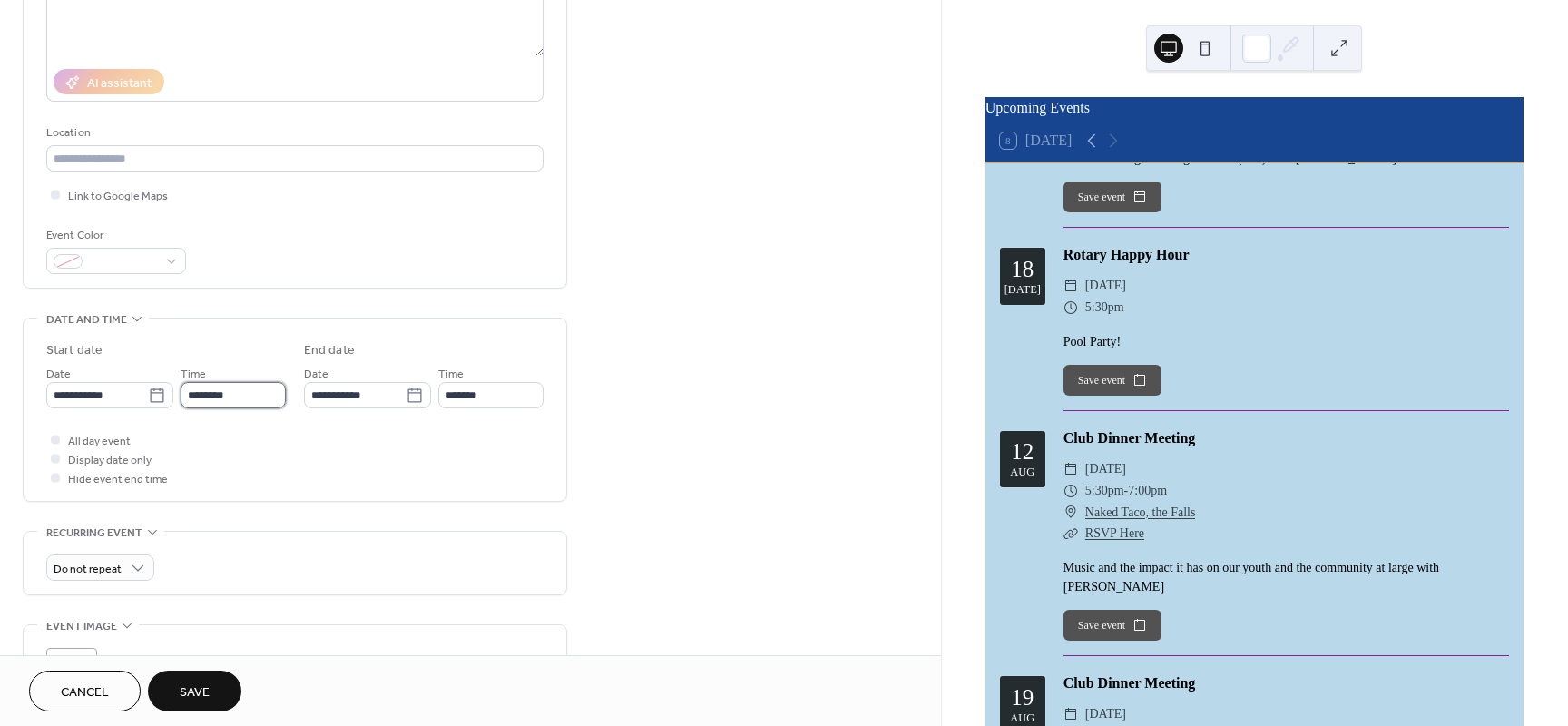 click on "********" at bounding box center (233, 395) 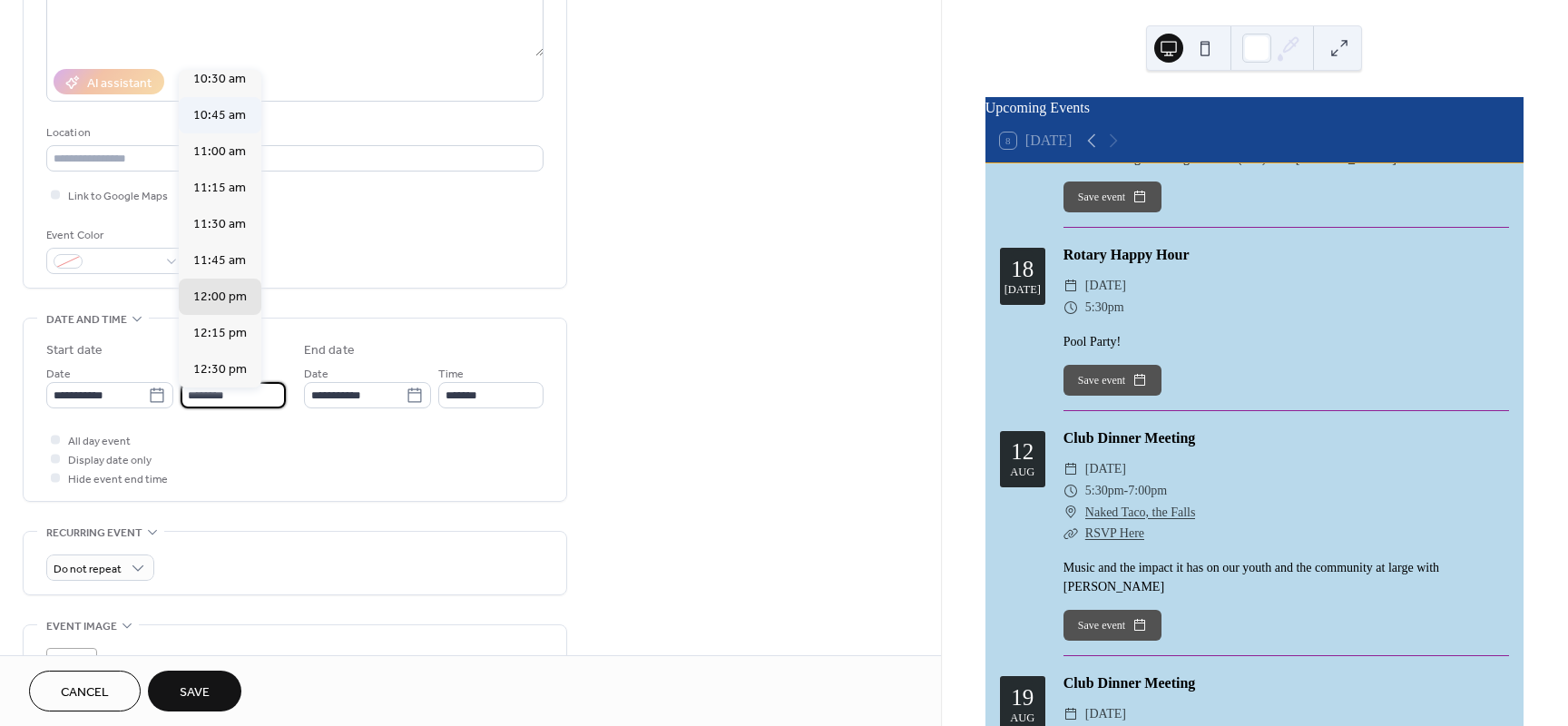 scroll, scrollTop: 1416, scrollLeft: 0, axis: vertical 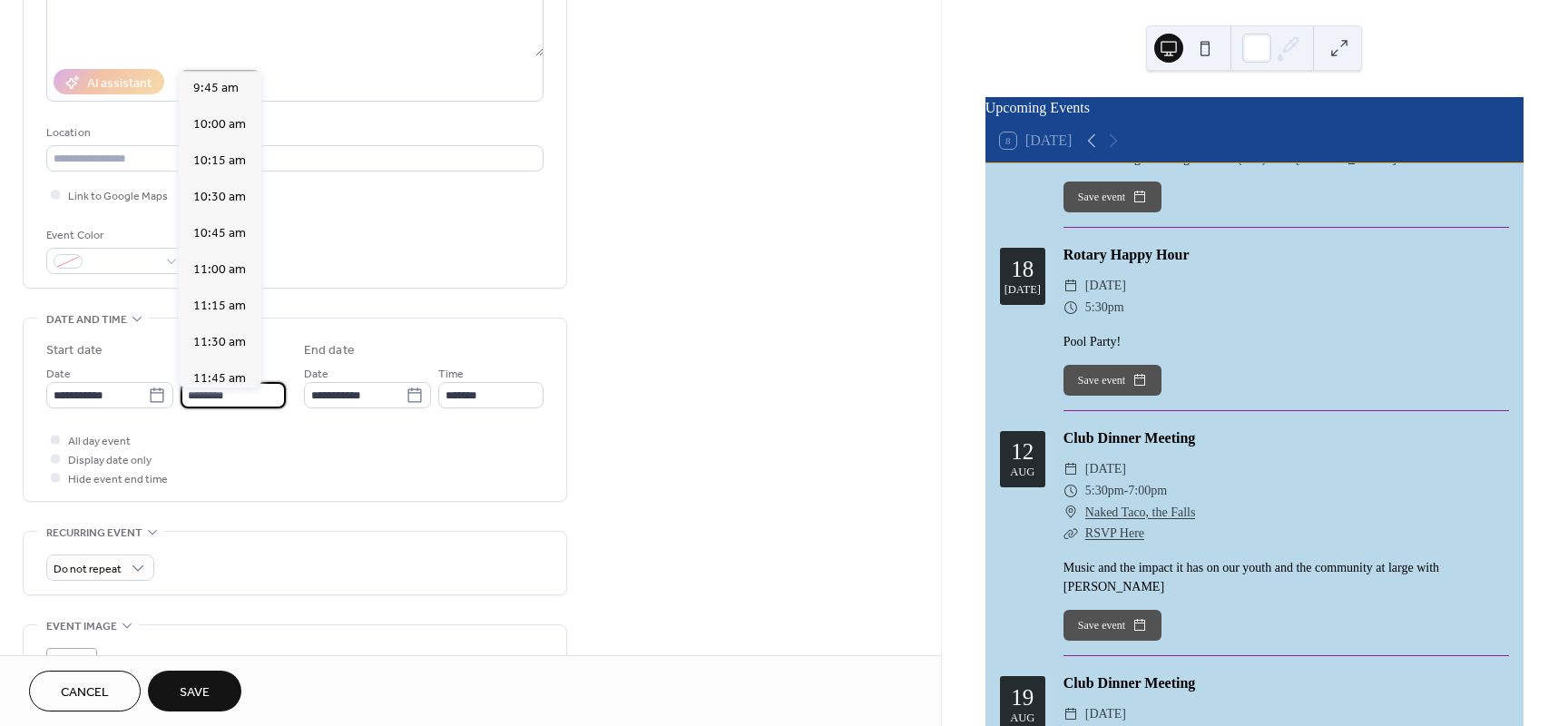 click on "9:30 am" at bounding box center [216, 52] 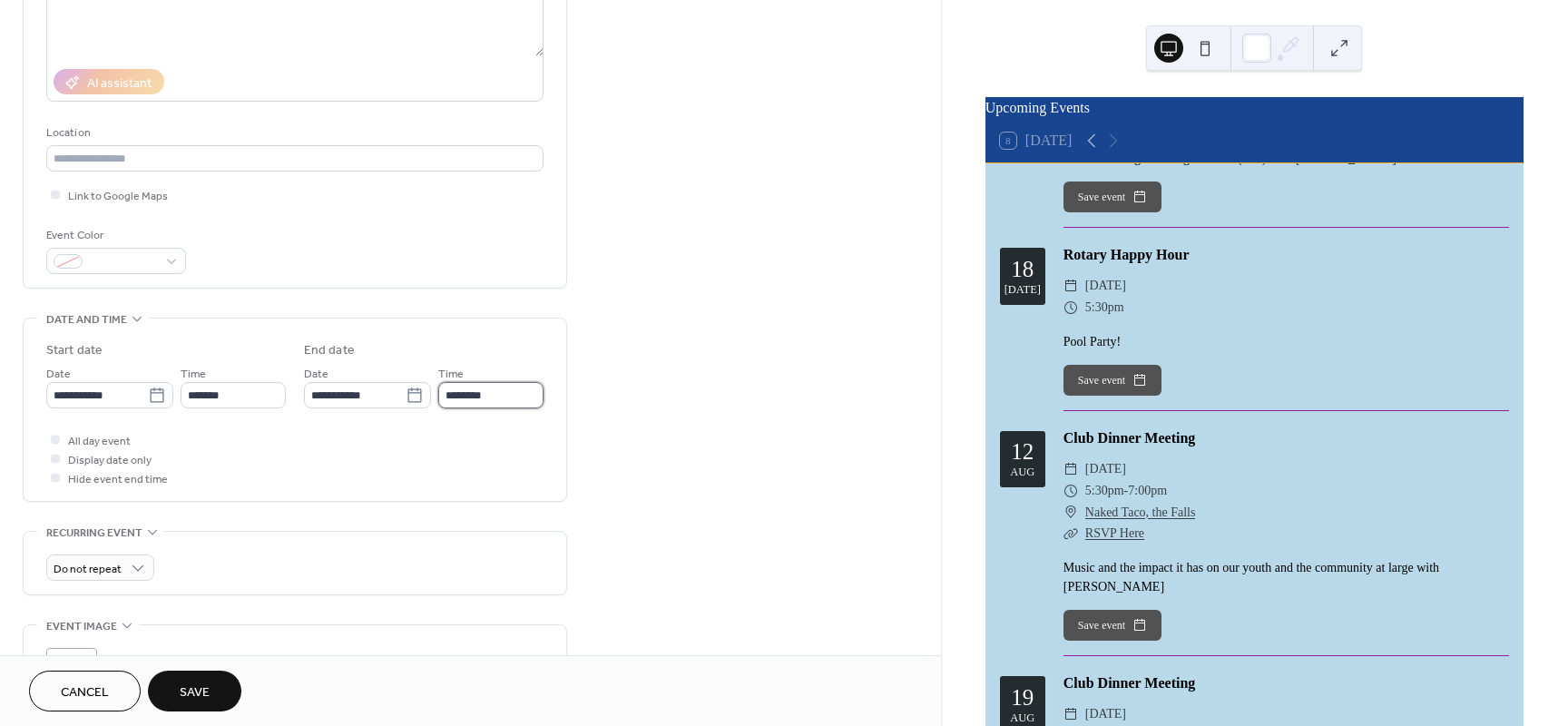click on "********" at bounding box center [491, 395] 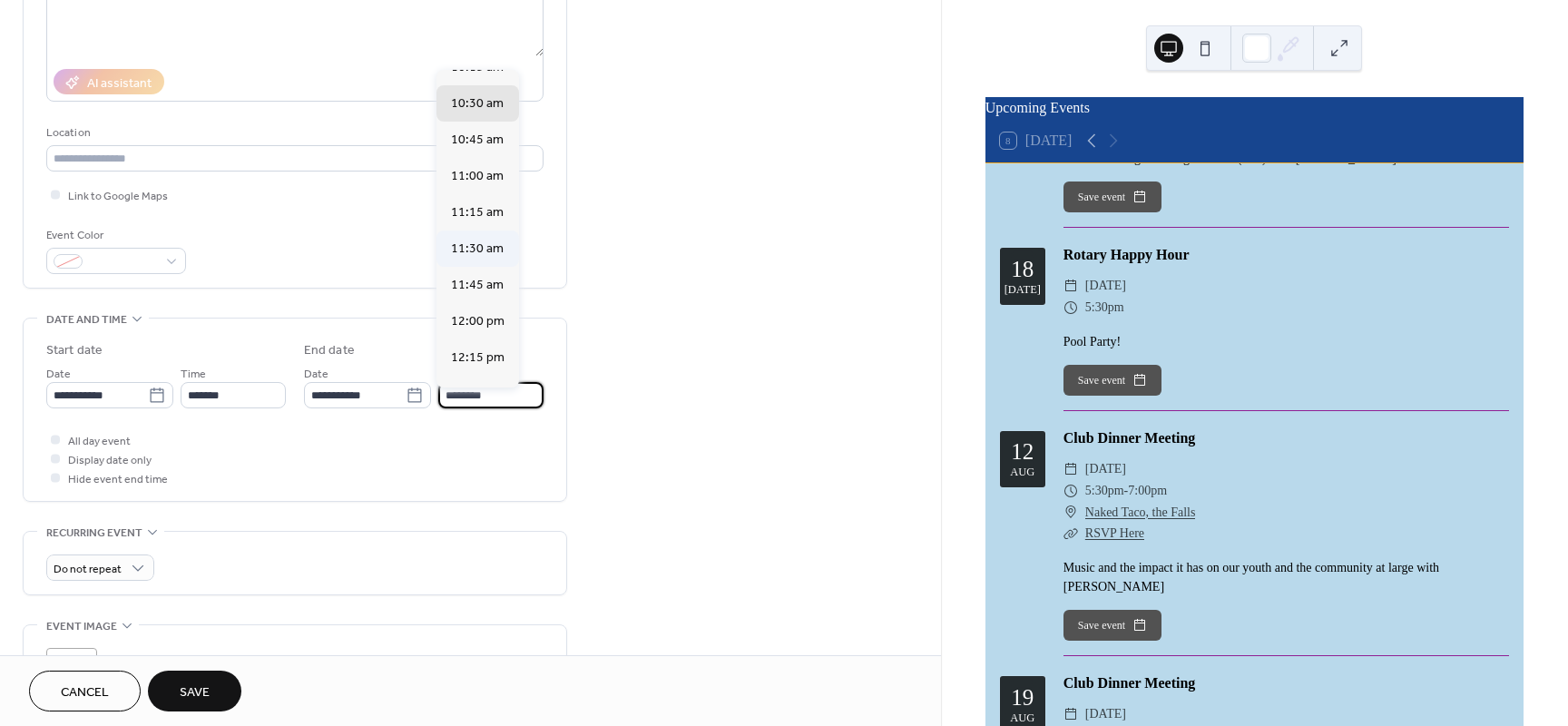 scroll, scrollTop: 185, scrollLeft: 0, axis: vertical 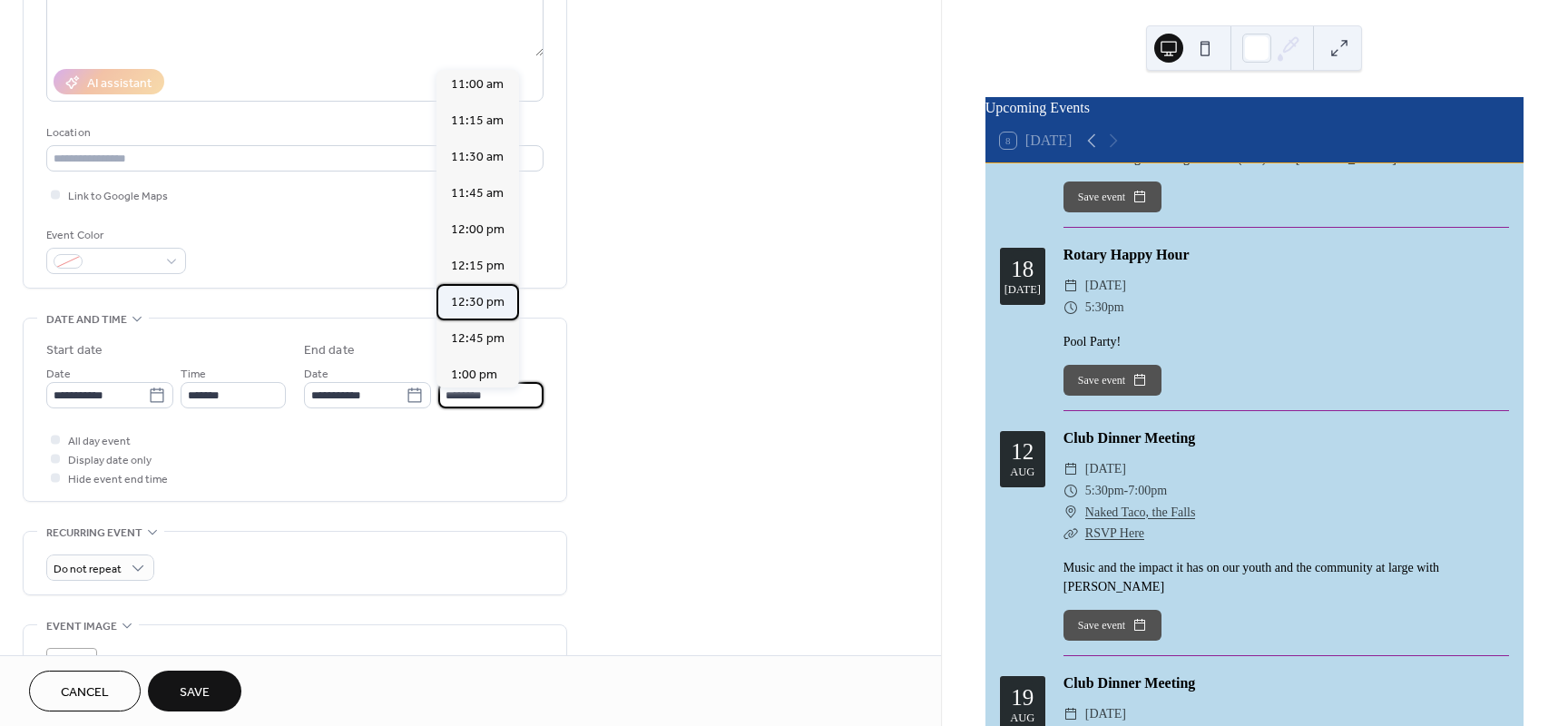 click on "12:30 pm" at bounding box center (477, 302) 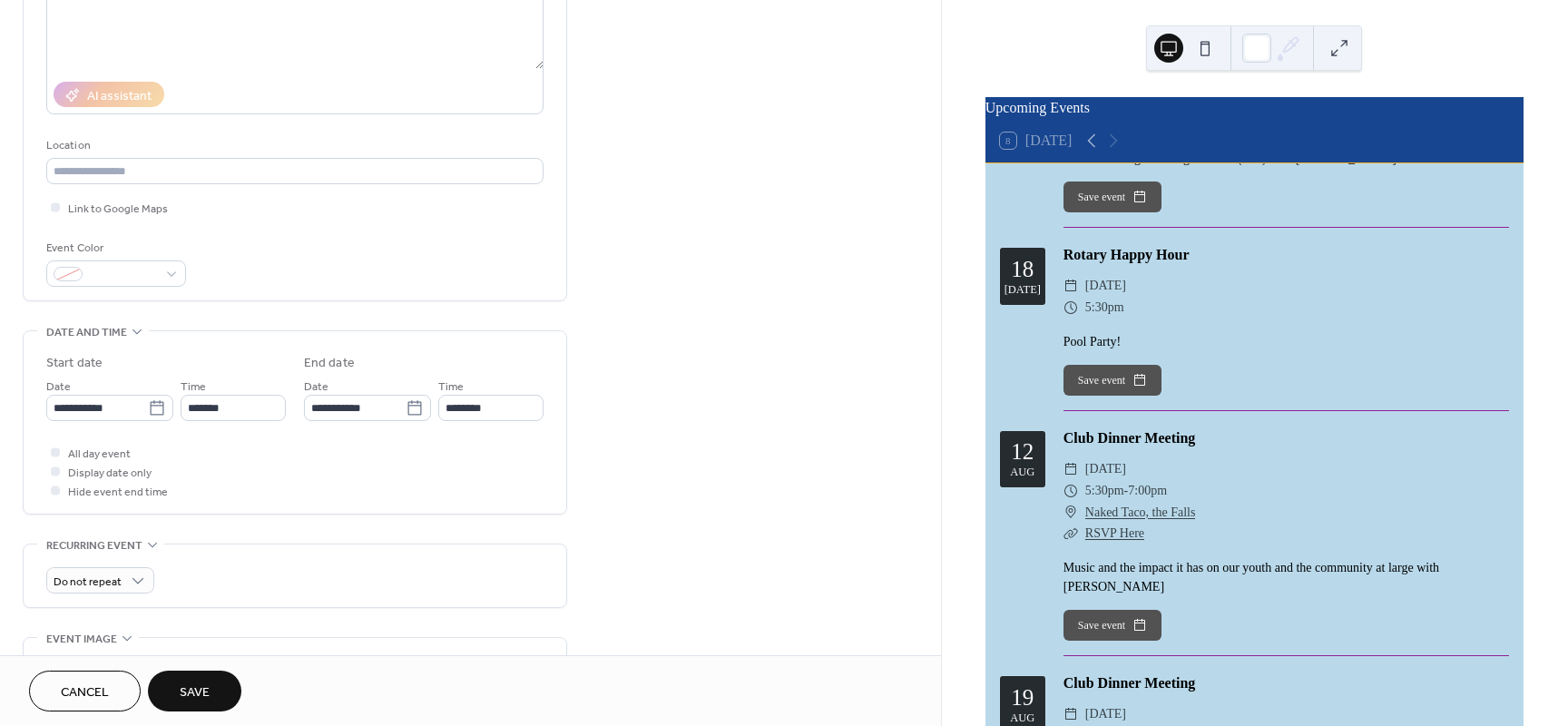 scroll, scrollTop: 218, scrollLeft: 0, axis: vertical 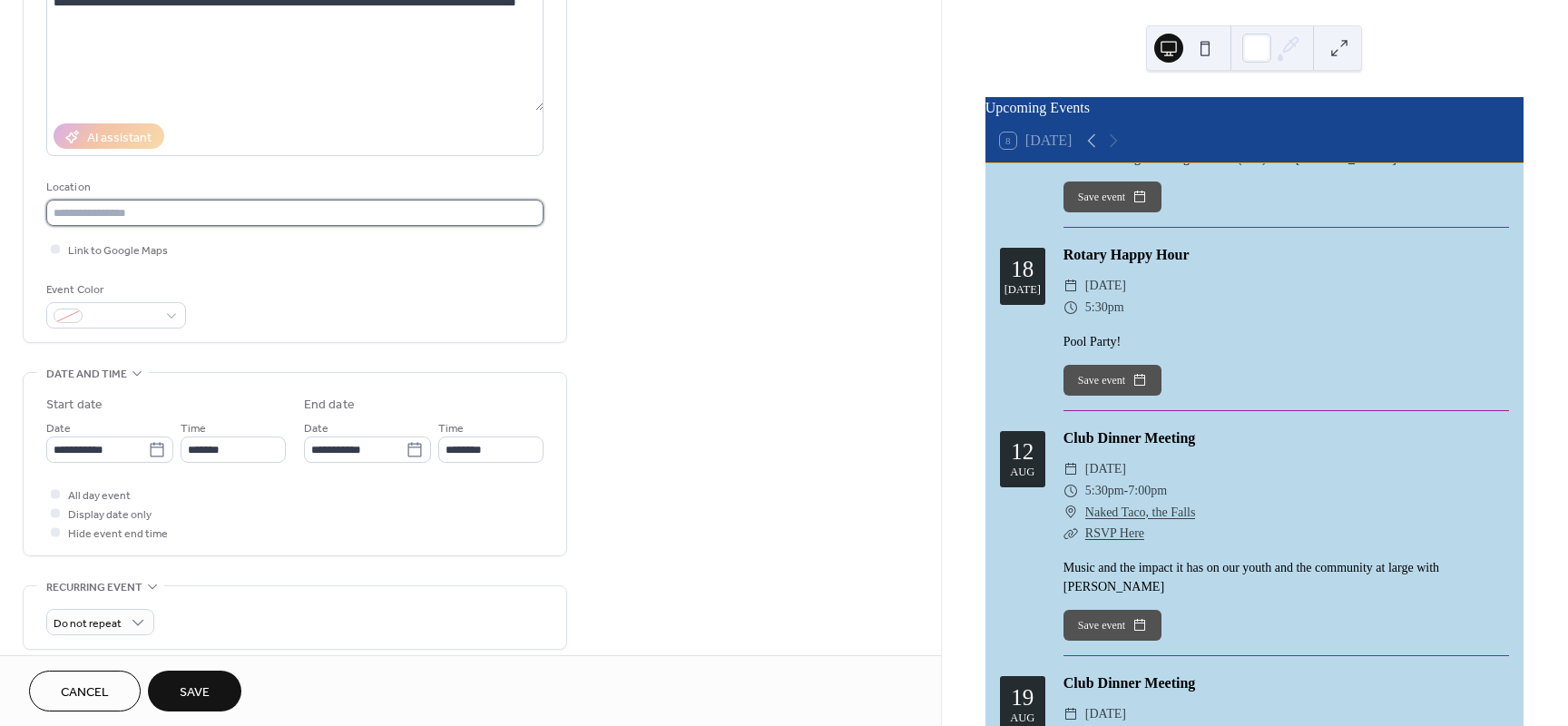 click at bounding box center (295, 212) 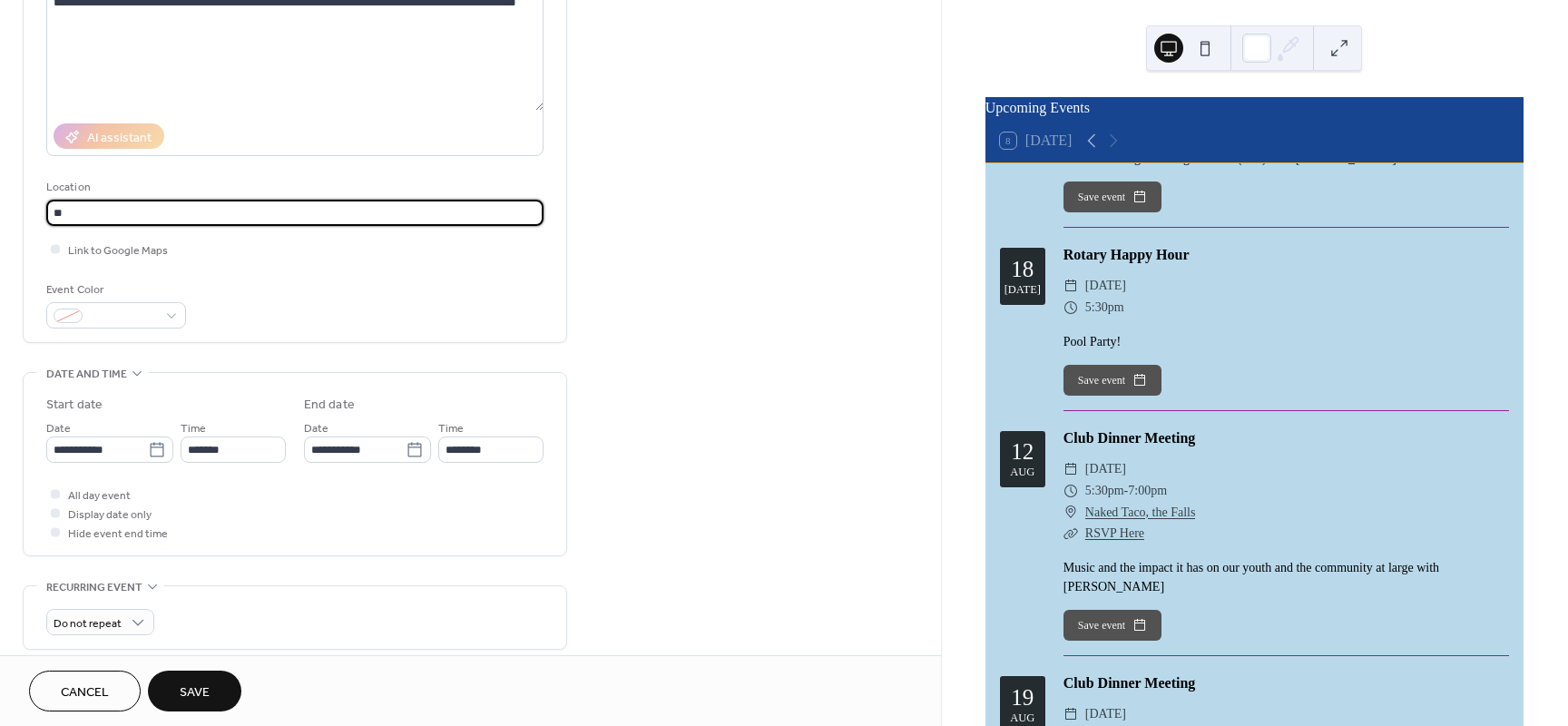 type on "*" 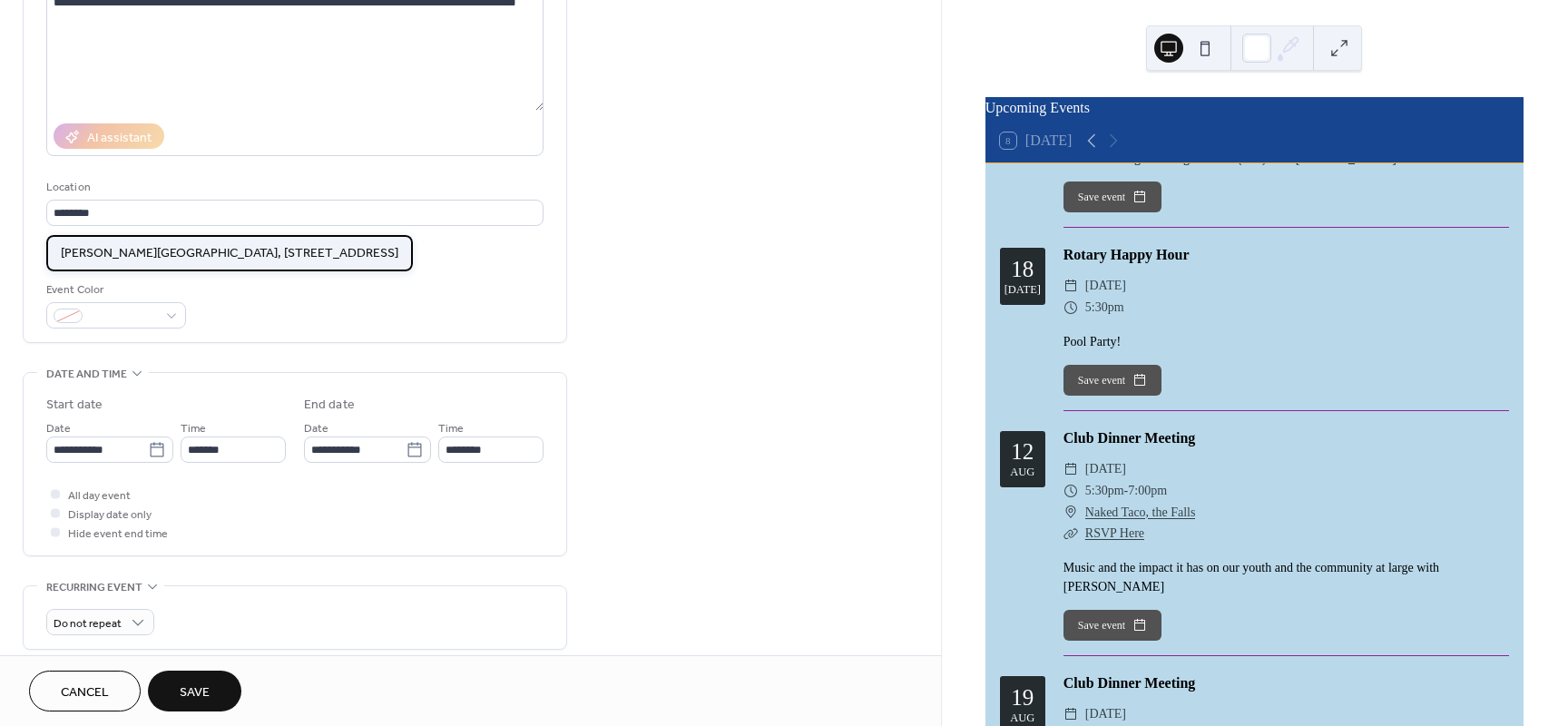 click on "Cutler Bay Worship Hall, 8601 SW 199 St." at bounding box center [230, 253] 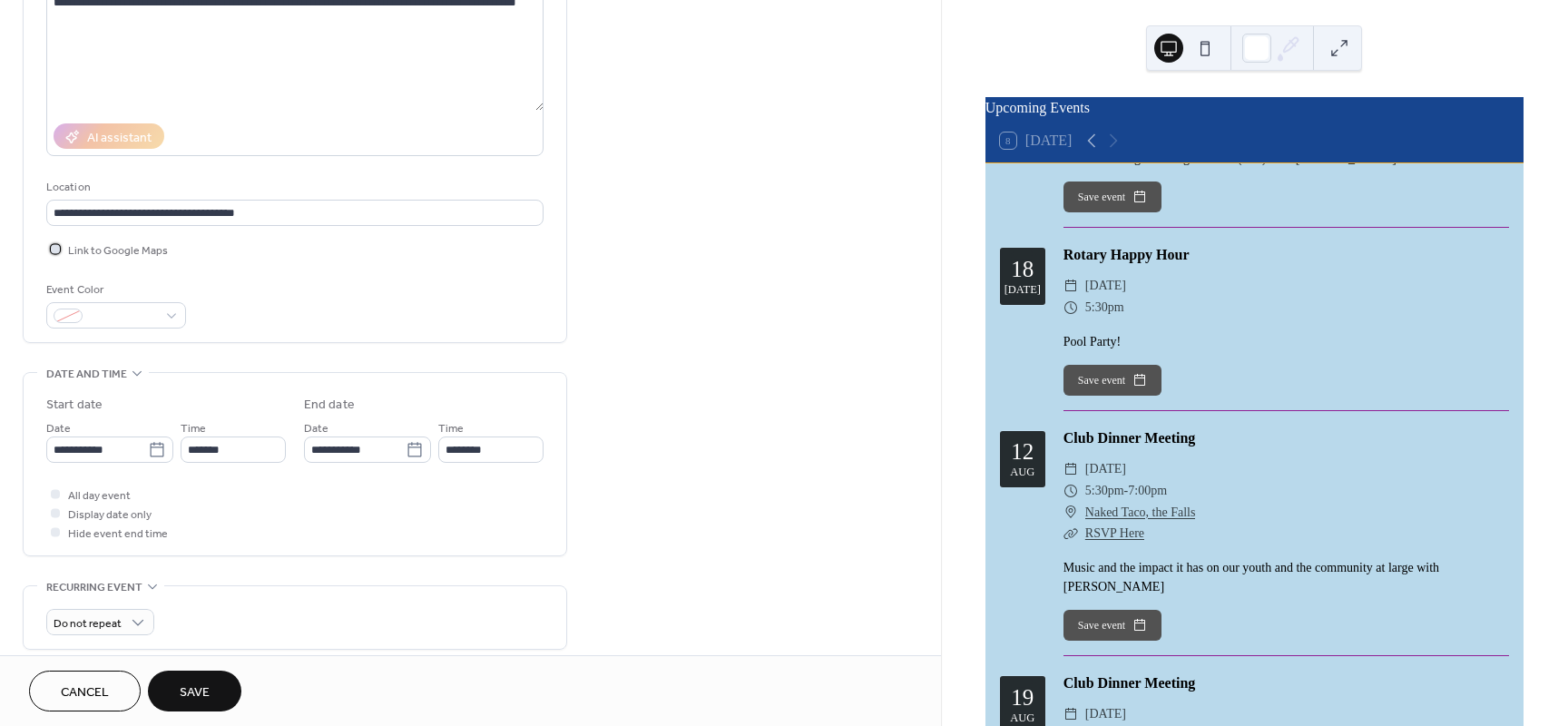 click at bounding box center [55, 249] 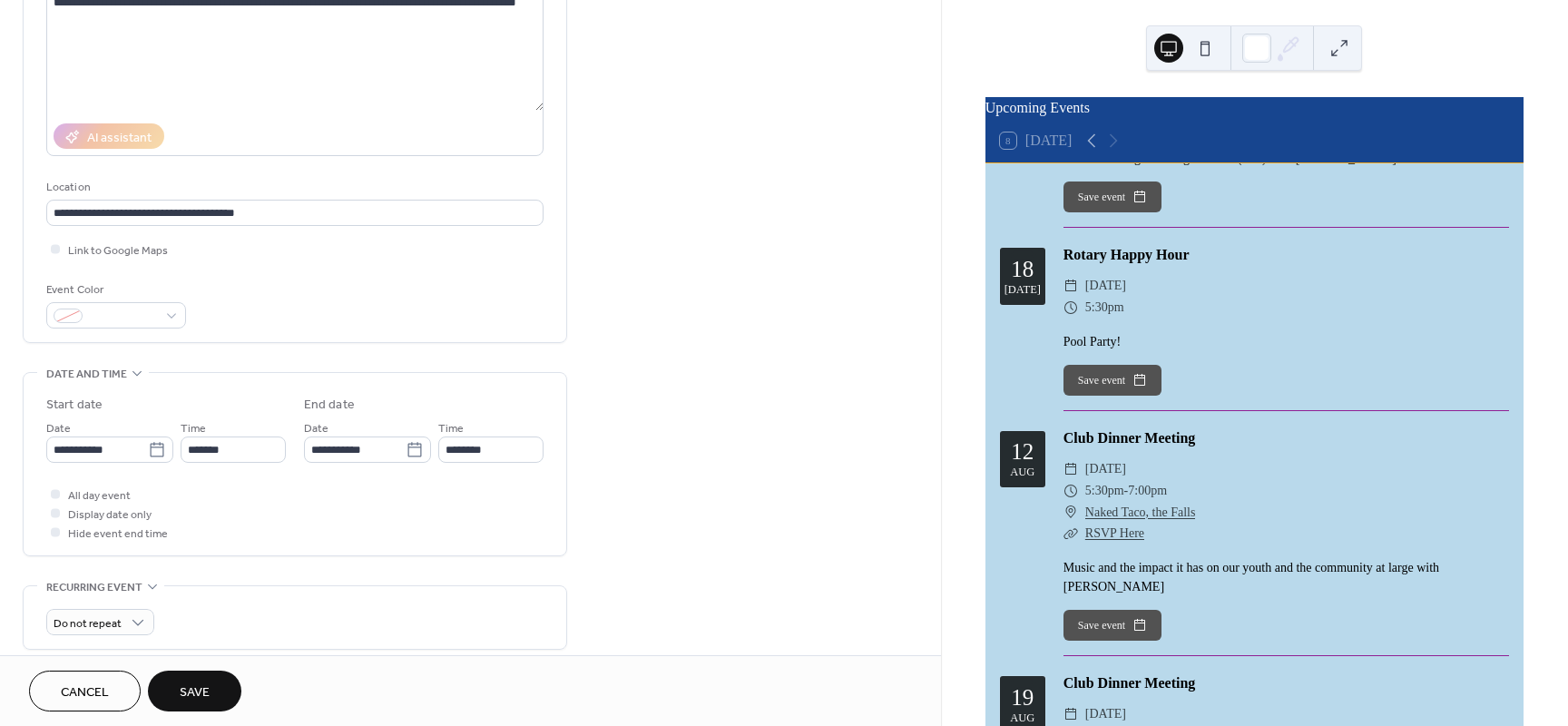 click on "Save" at bounding box center (194, 691) 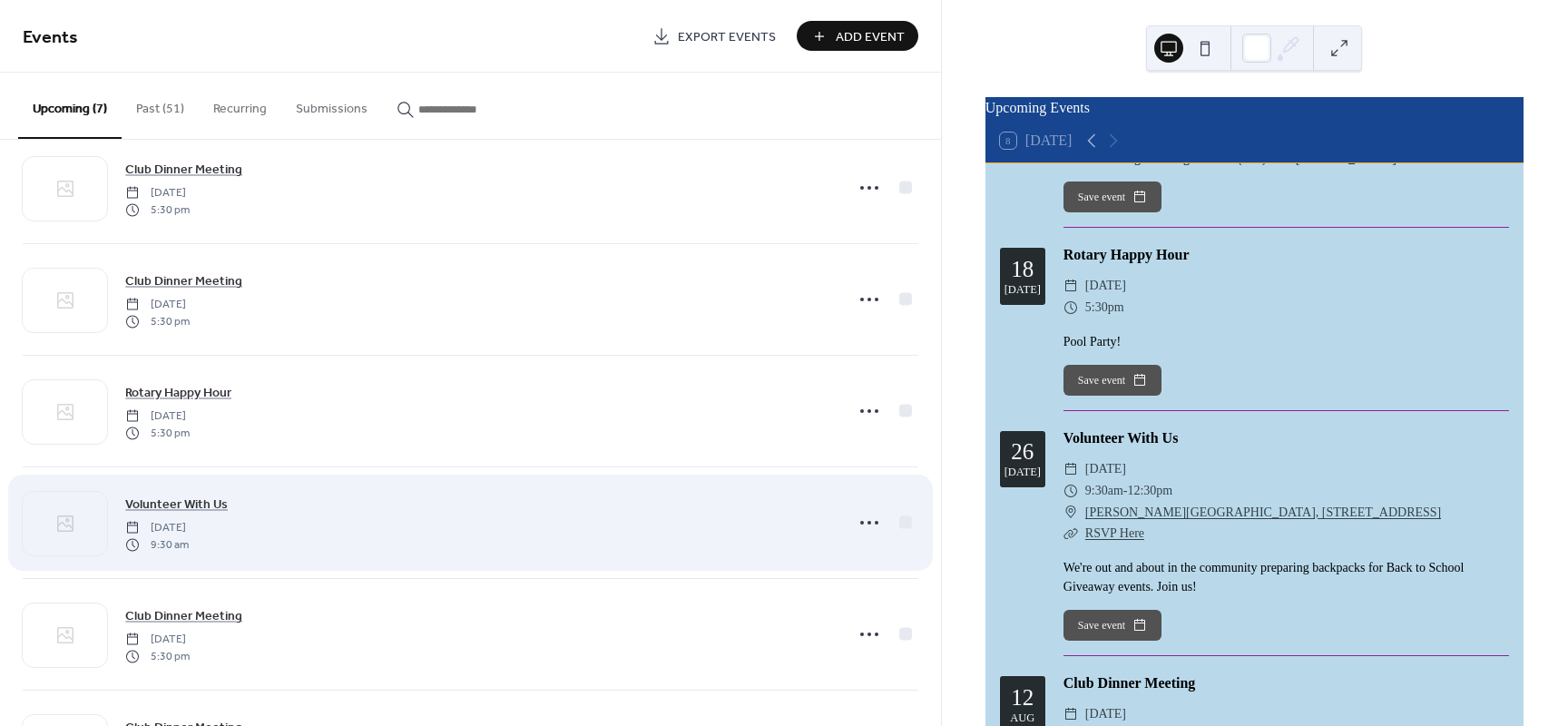 scroll, scrollTop: 54, scrollLeft: 0, axis: vertical 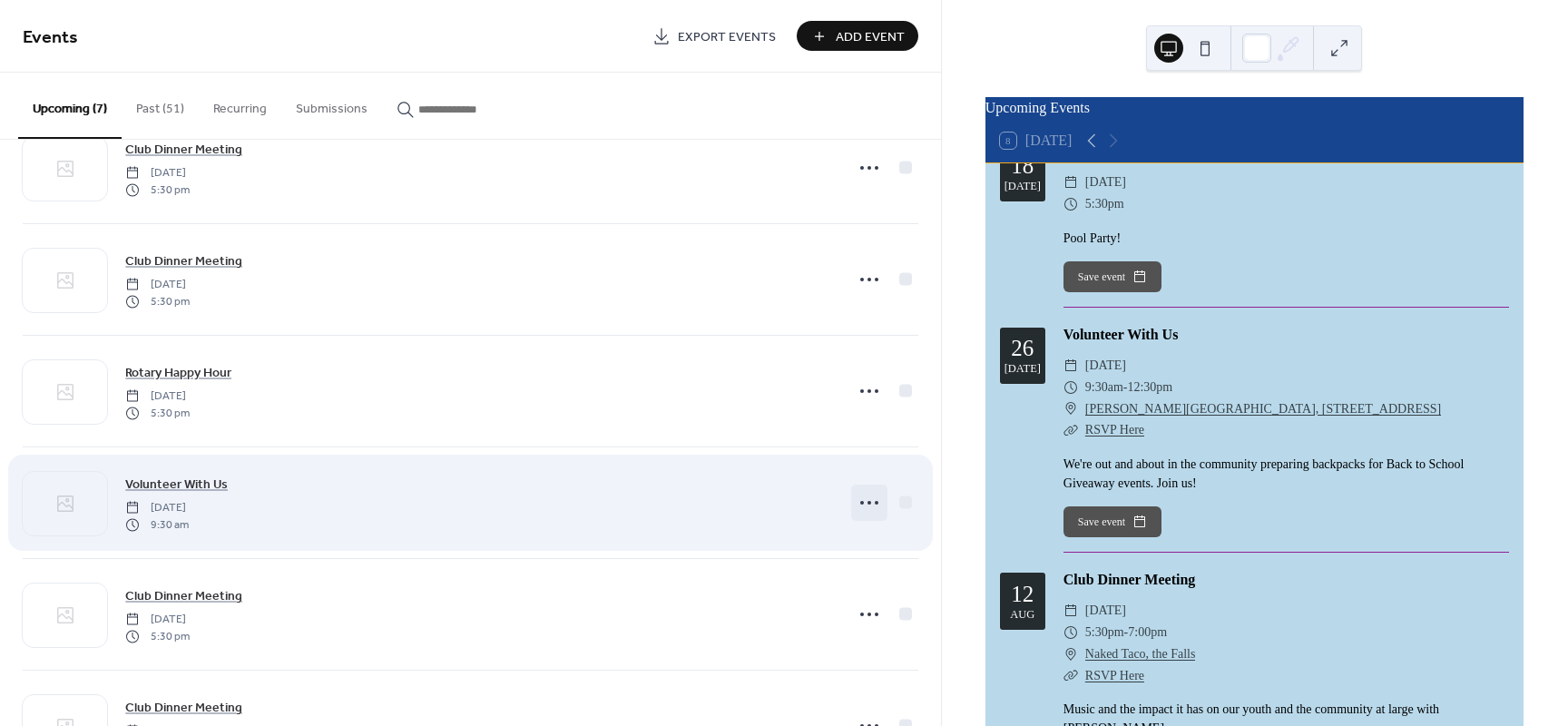 click 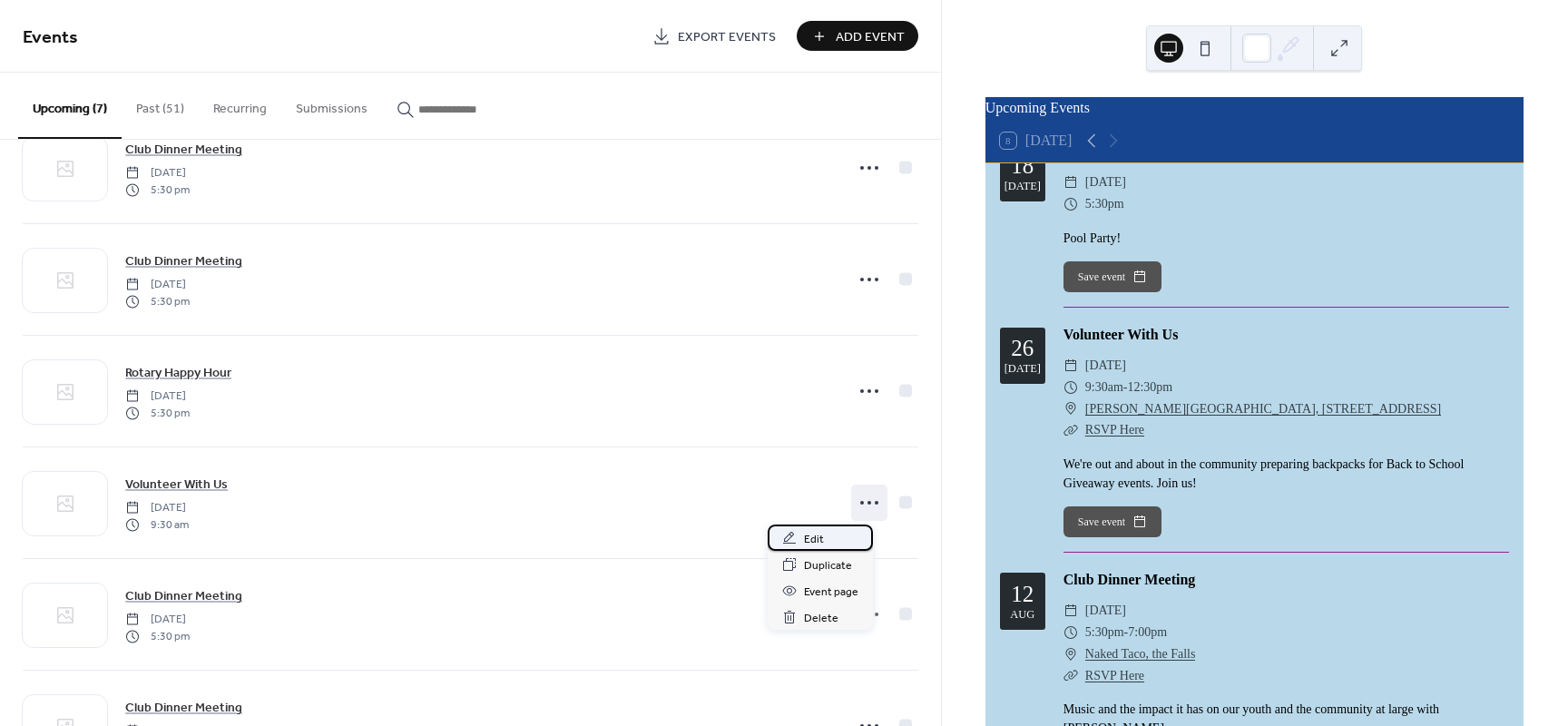 click on "Edit" at bounding box center [820, 537] 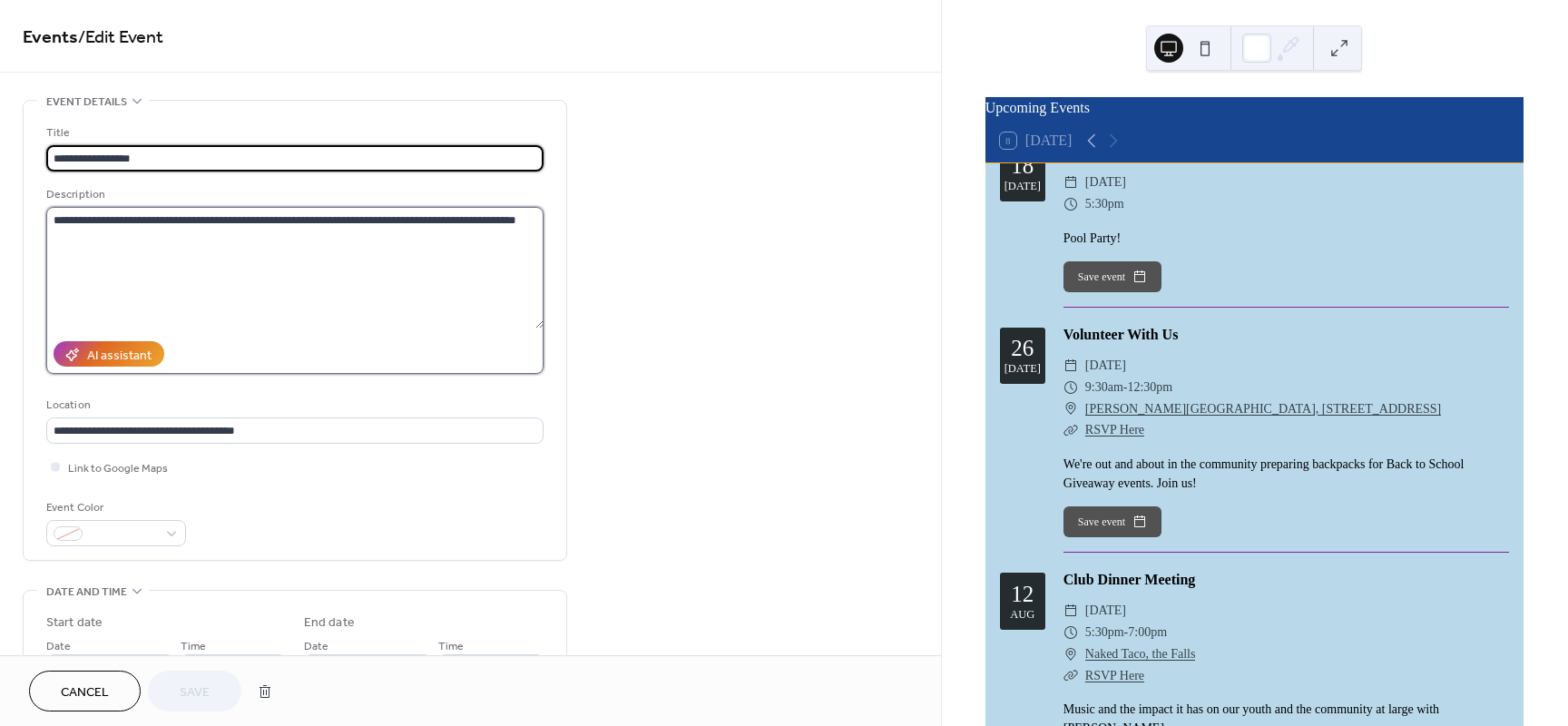 click on "**********" at bounding box center [295, 268] 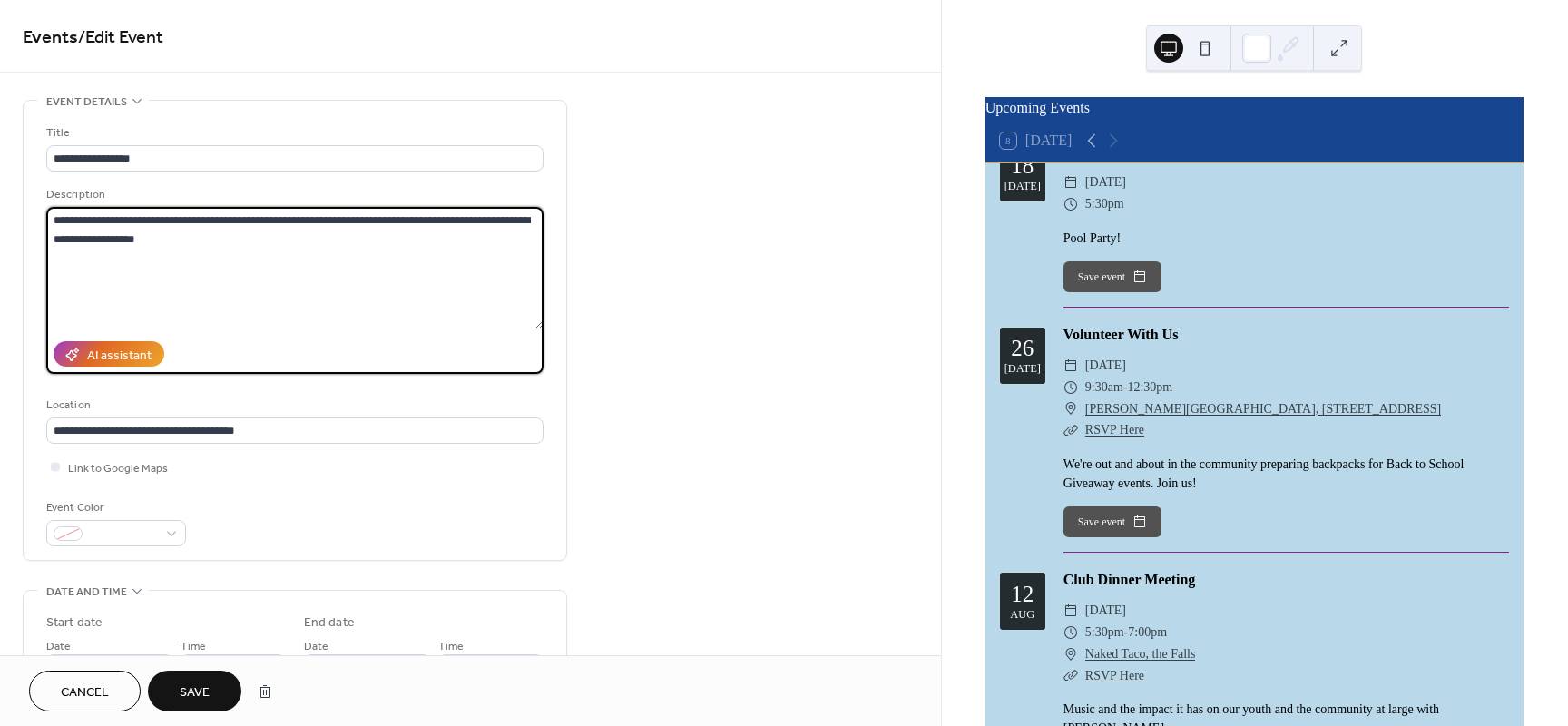 type on "**********" 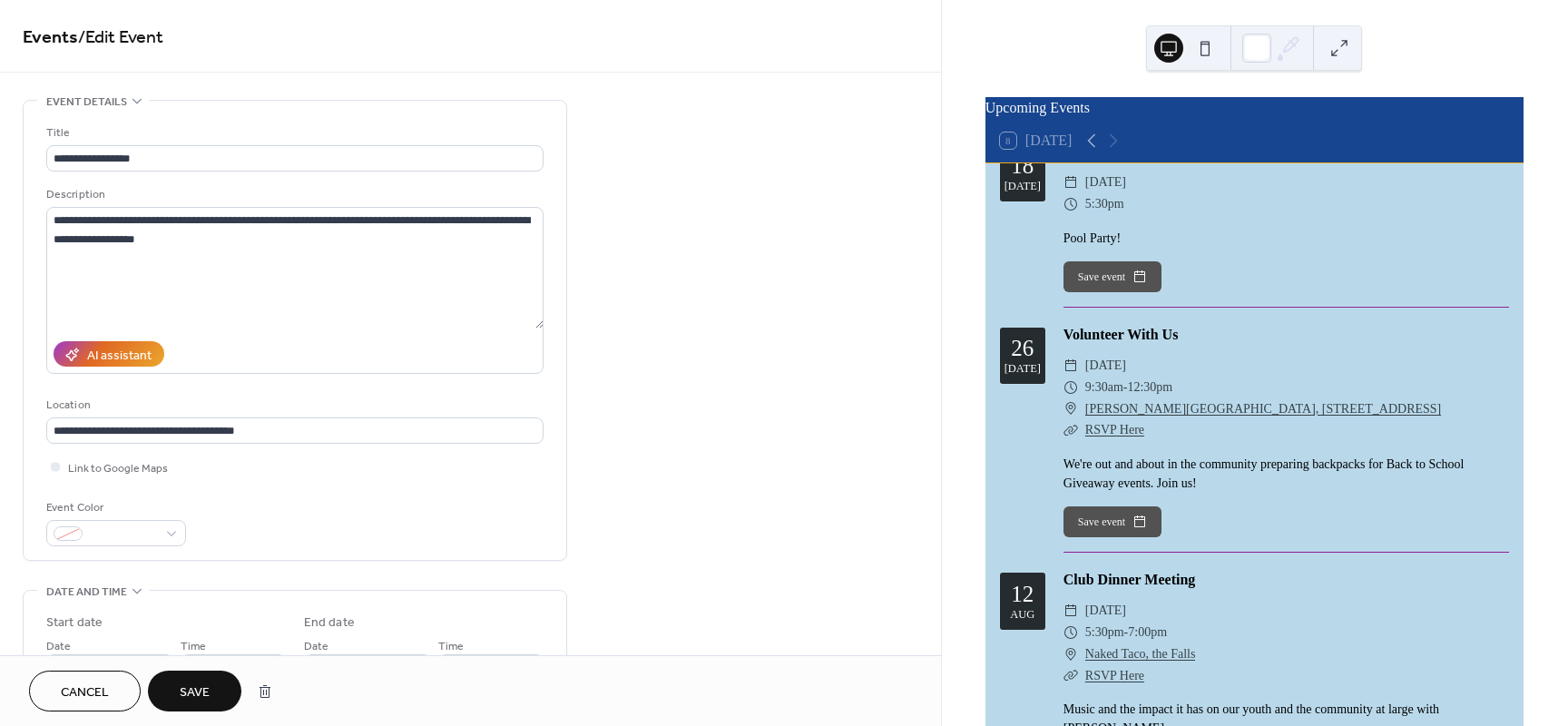 click on "Save" at bounding box center [194, 692] 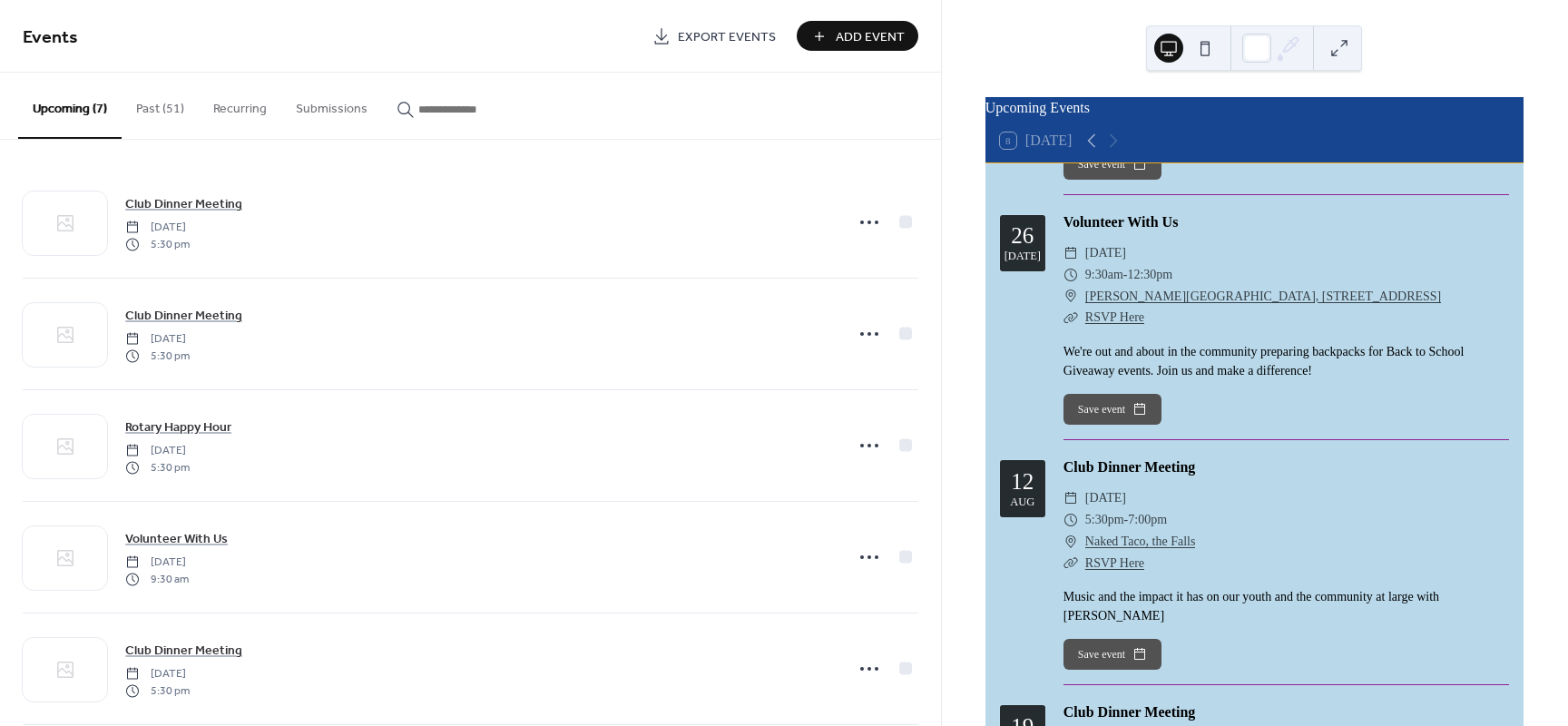 scroll, scrollTop: 621, scrollLeft: 0, axis: vertical 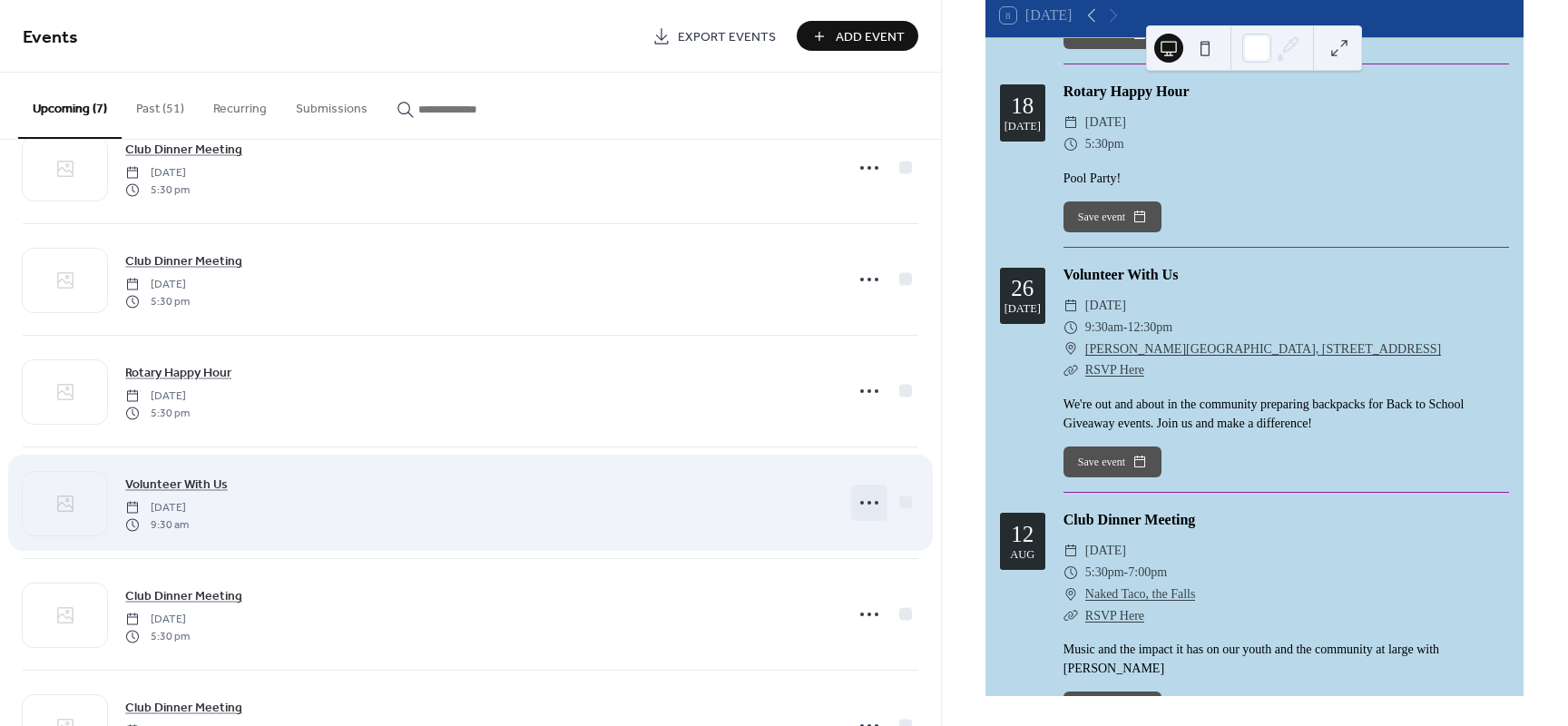 click 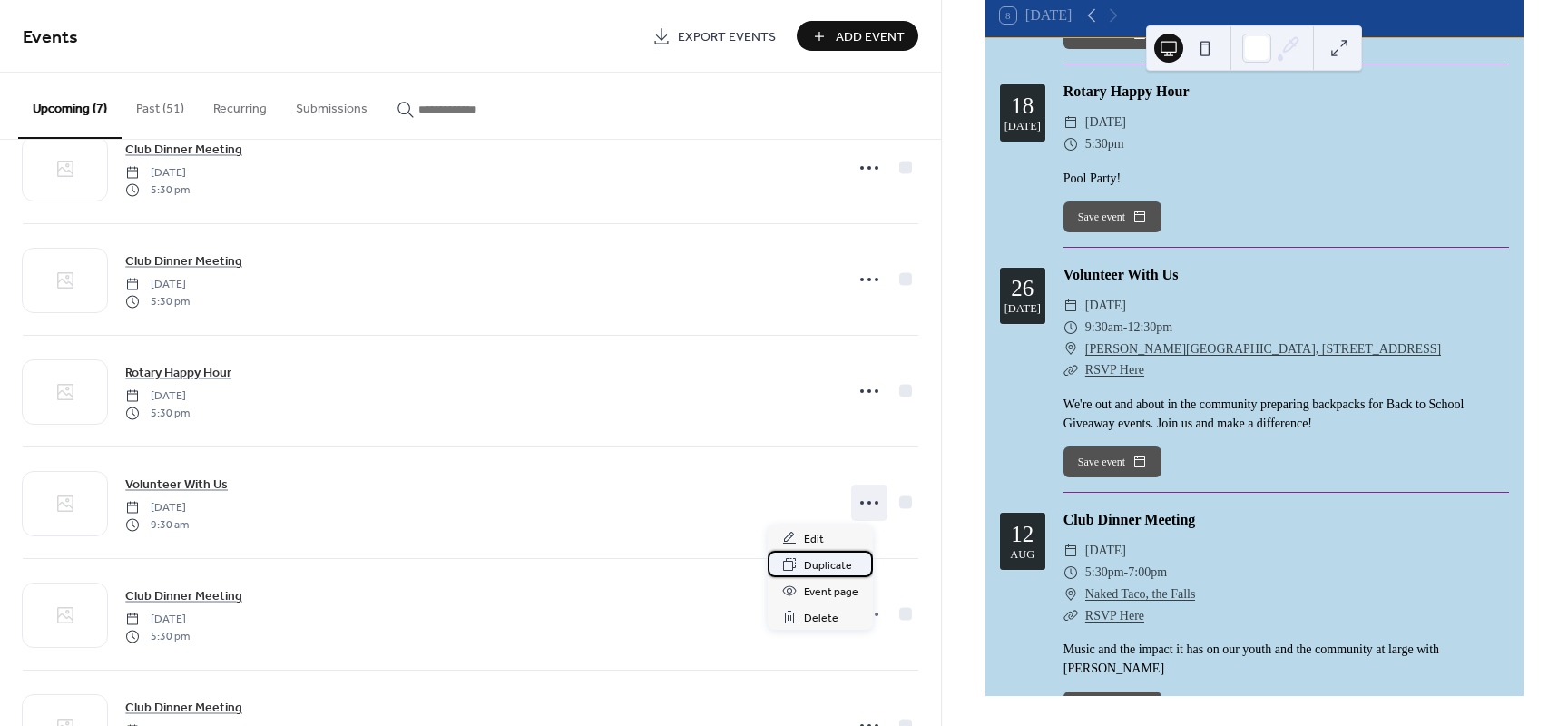 click on "Duplicate" at bounding box center [828, 565] 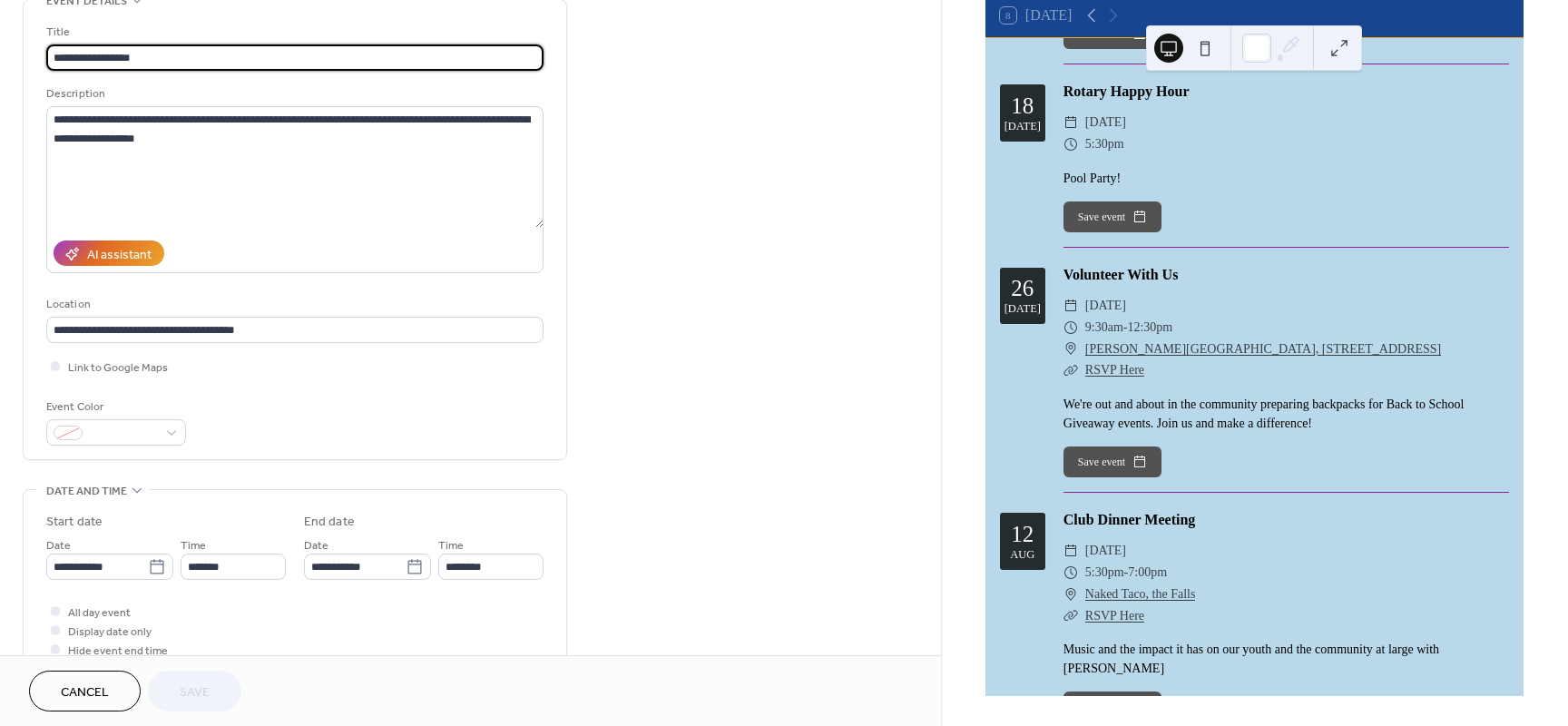 scroll, scrollTop: 109, scrollLeft: 0, axis: vertical 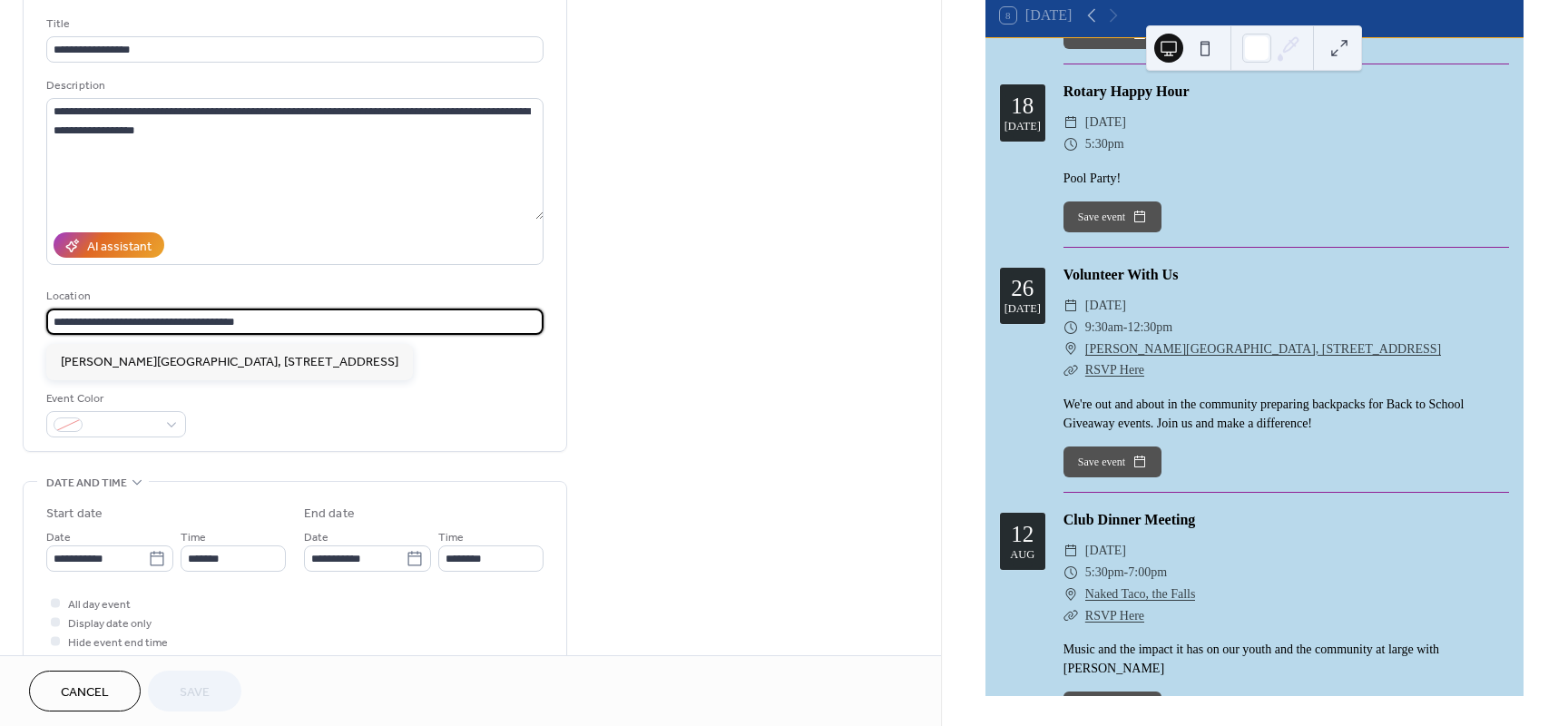 drag, startPoint x: 252, startPoint y: 329, endPoint x: 54, endPoint y: 332, distance: 198.02273 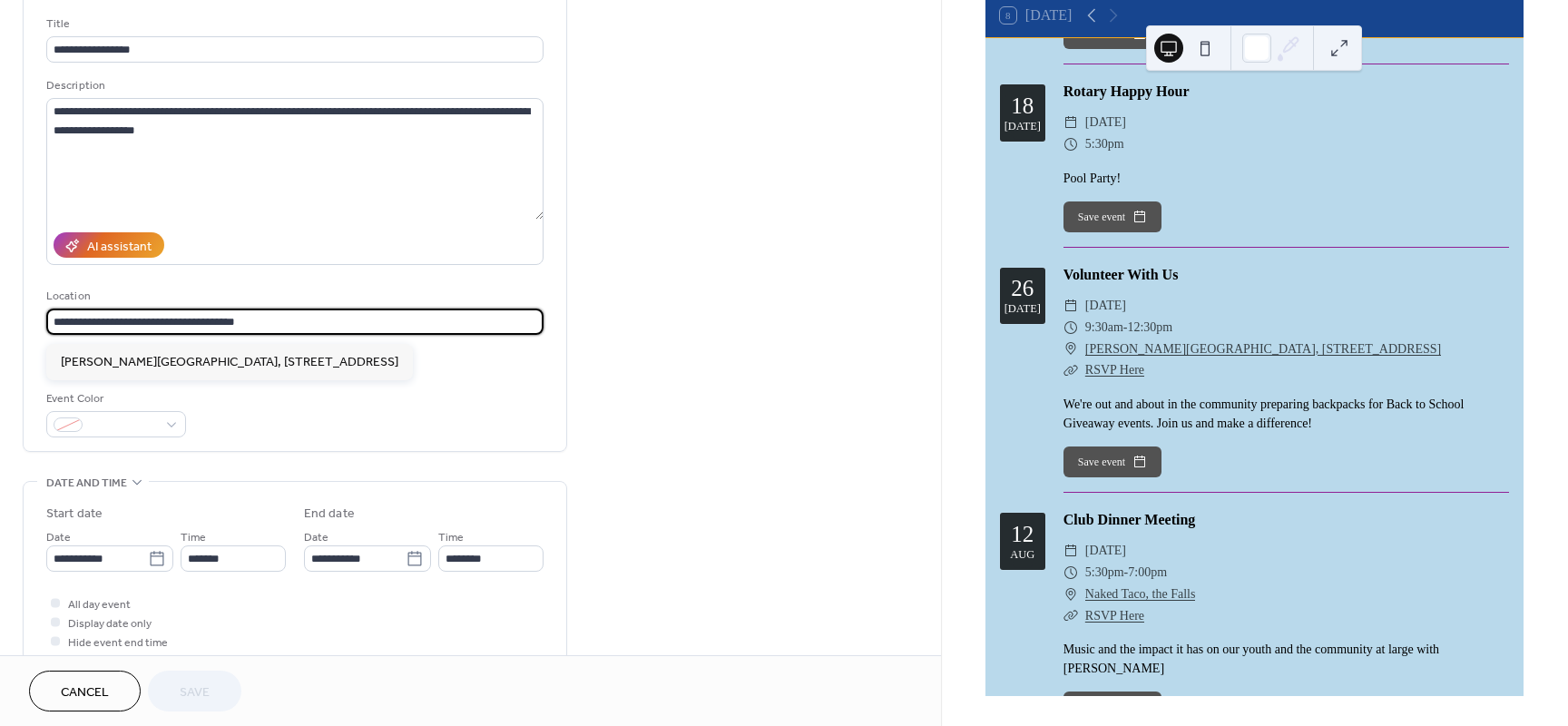 click on "**********" at bounding box center (295, 321) 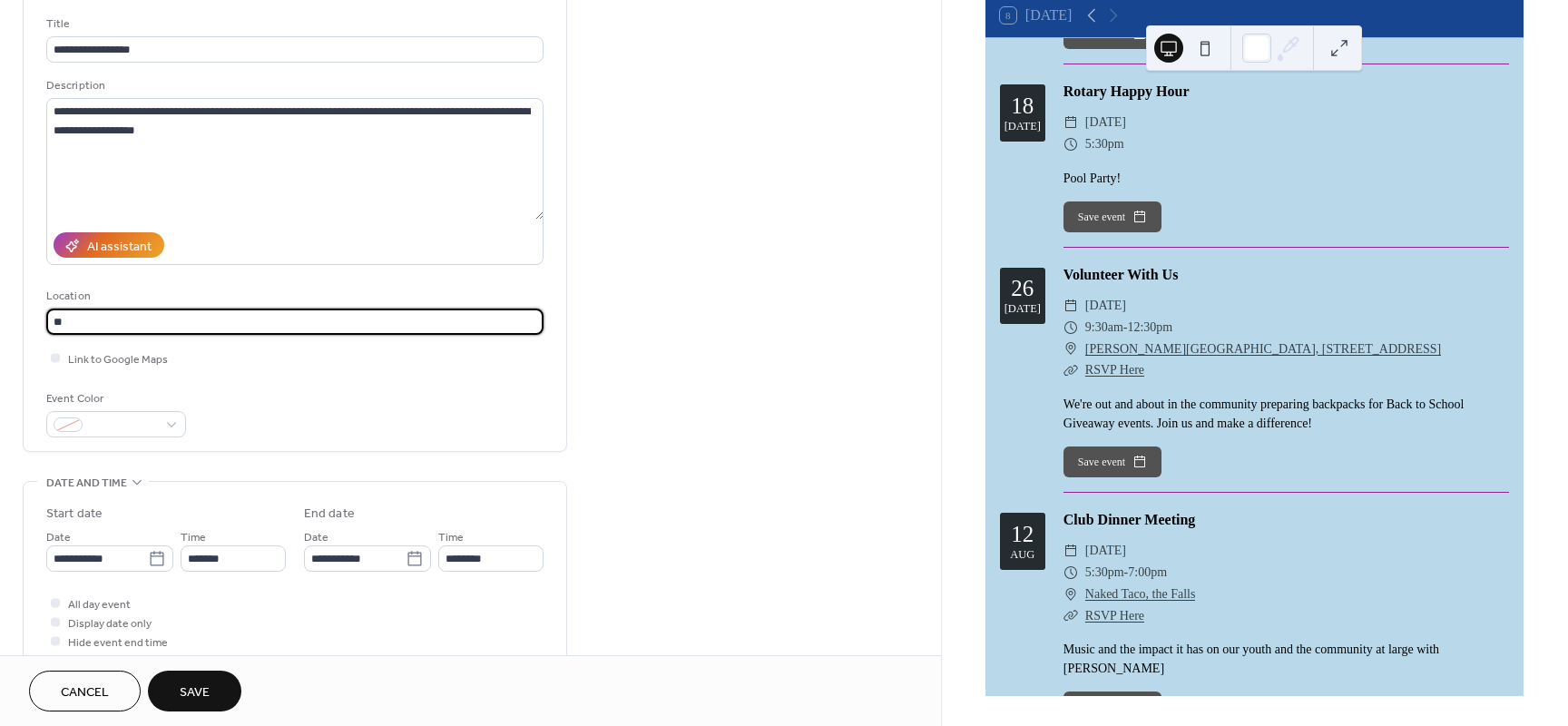 type on "*" 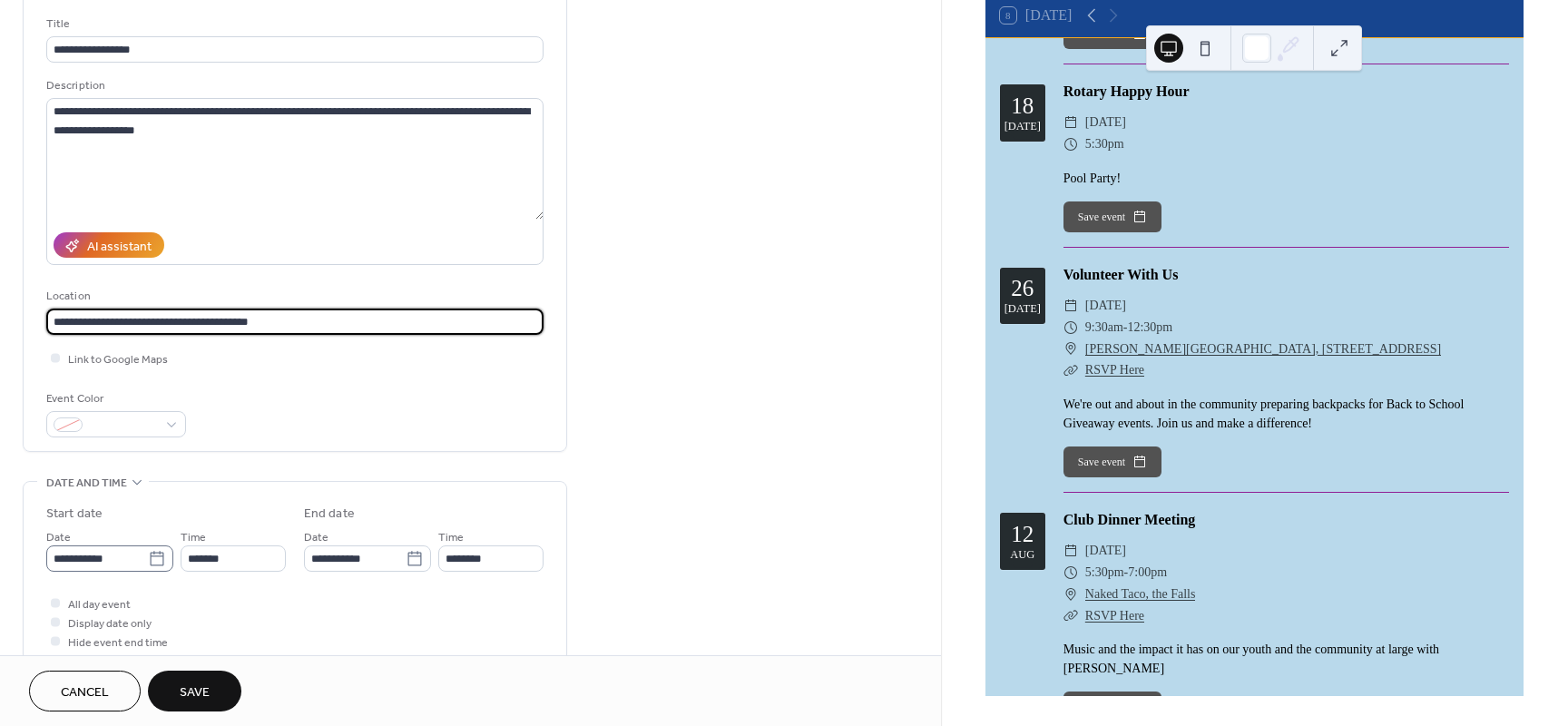 type on "**********" 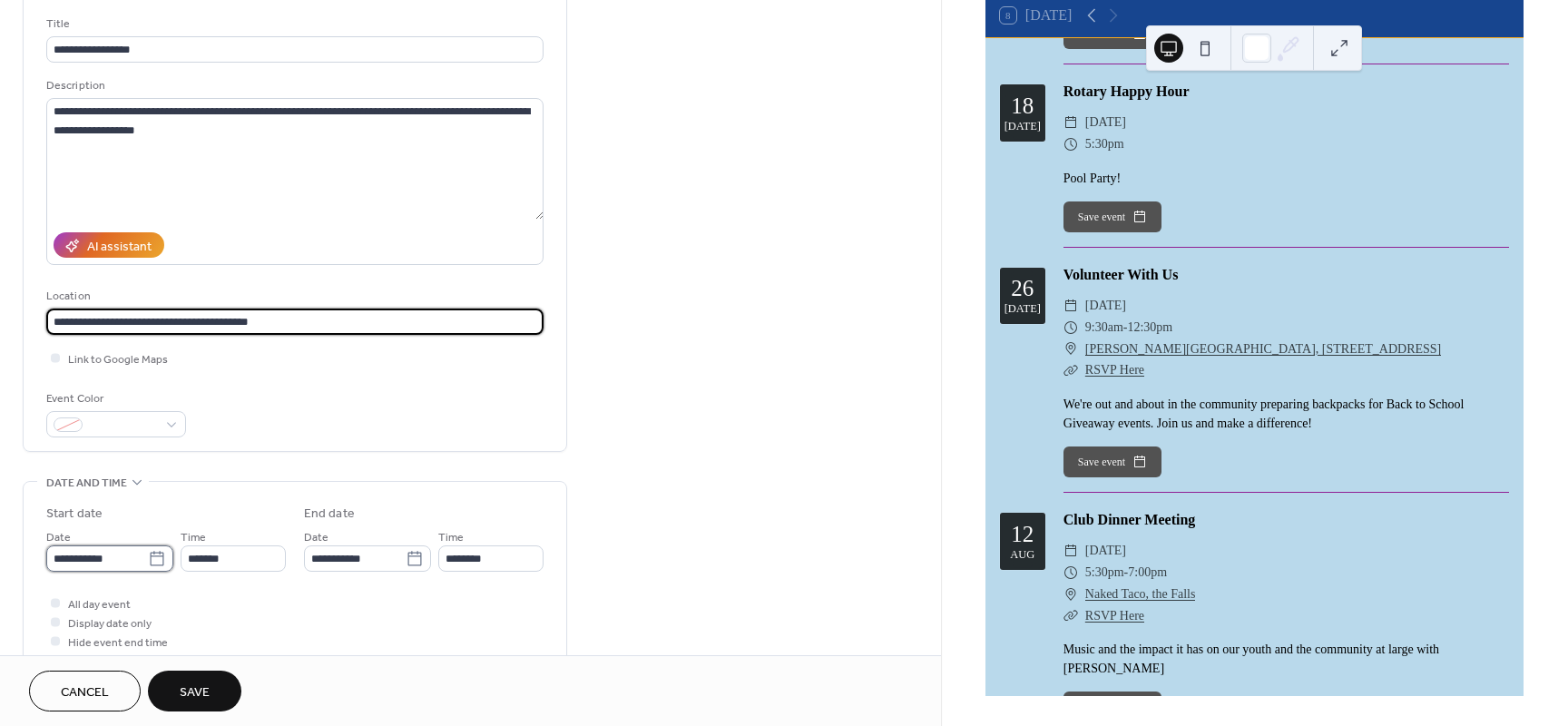 click on "**********" at bounding box center [97, 558] 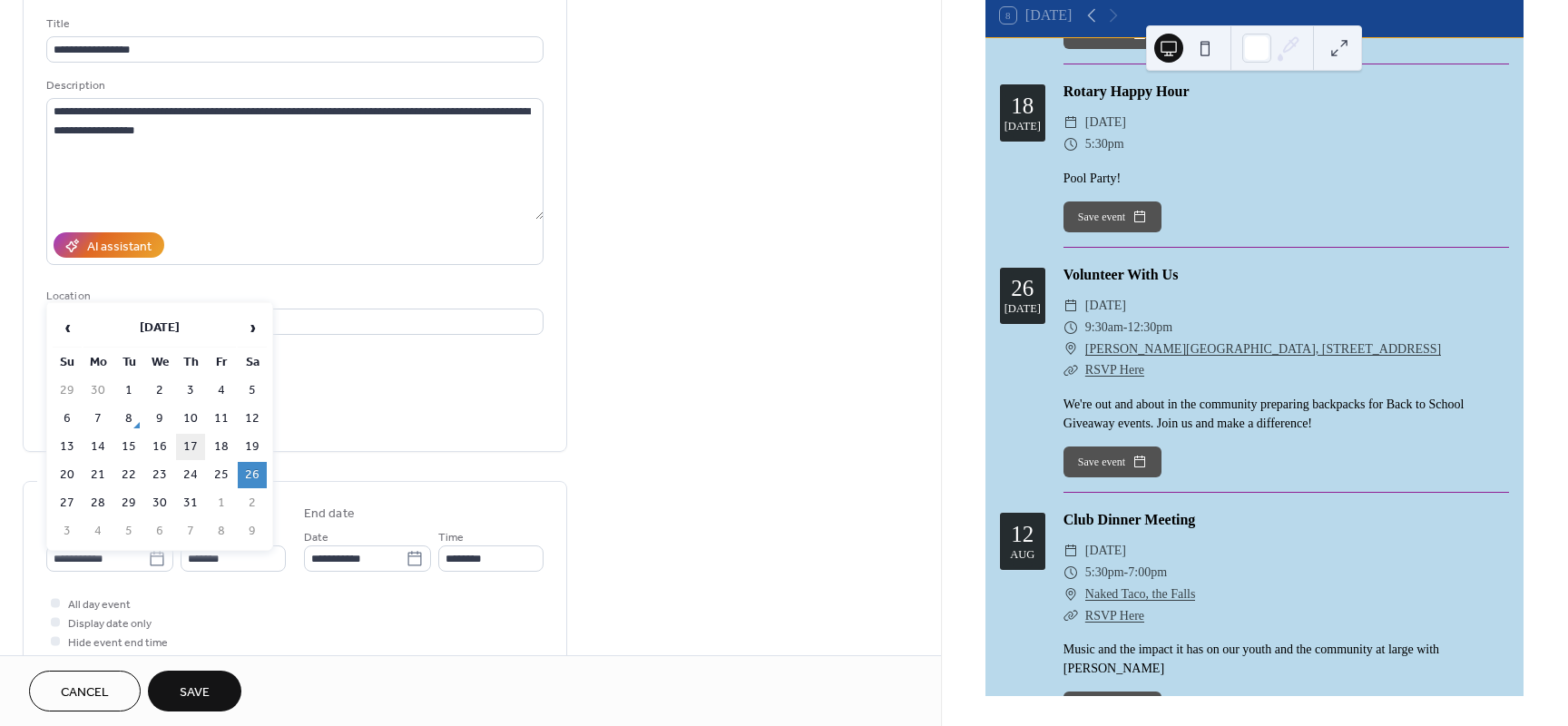 click on "17" at bounding box center (191, 446) 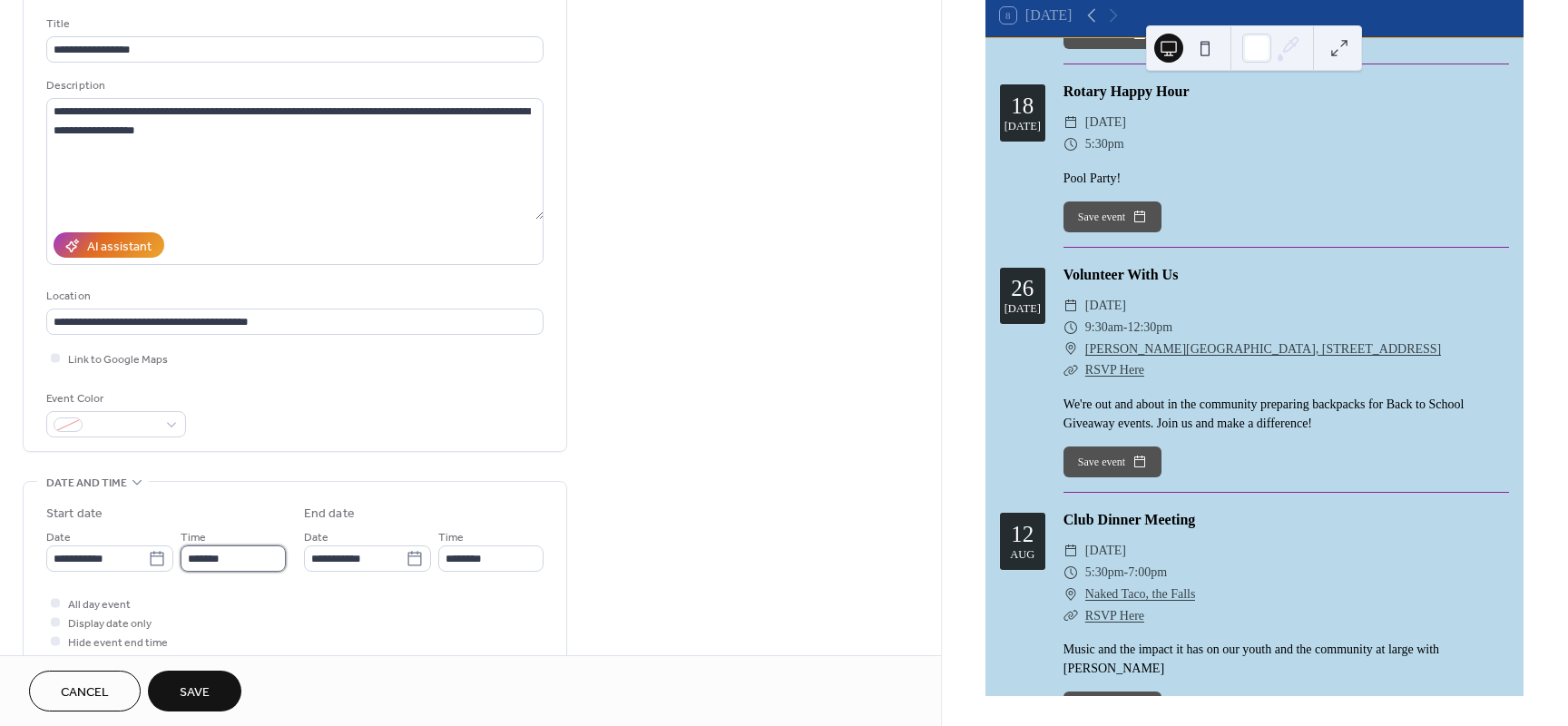 click on "*******" at bounding box center (233, 558) 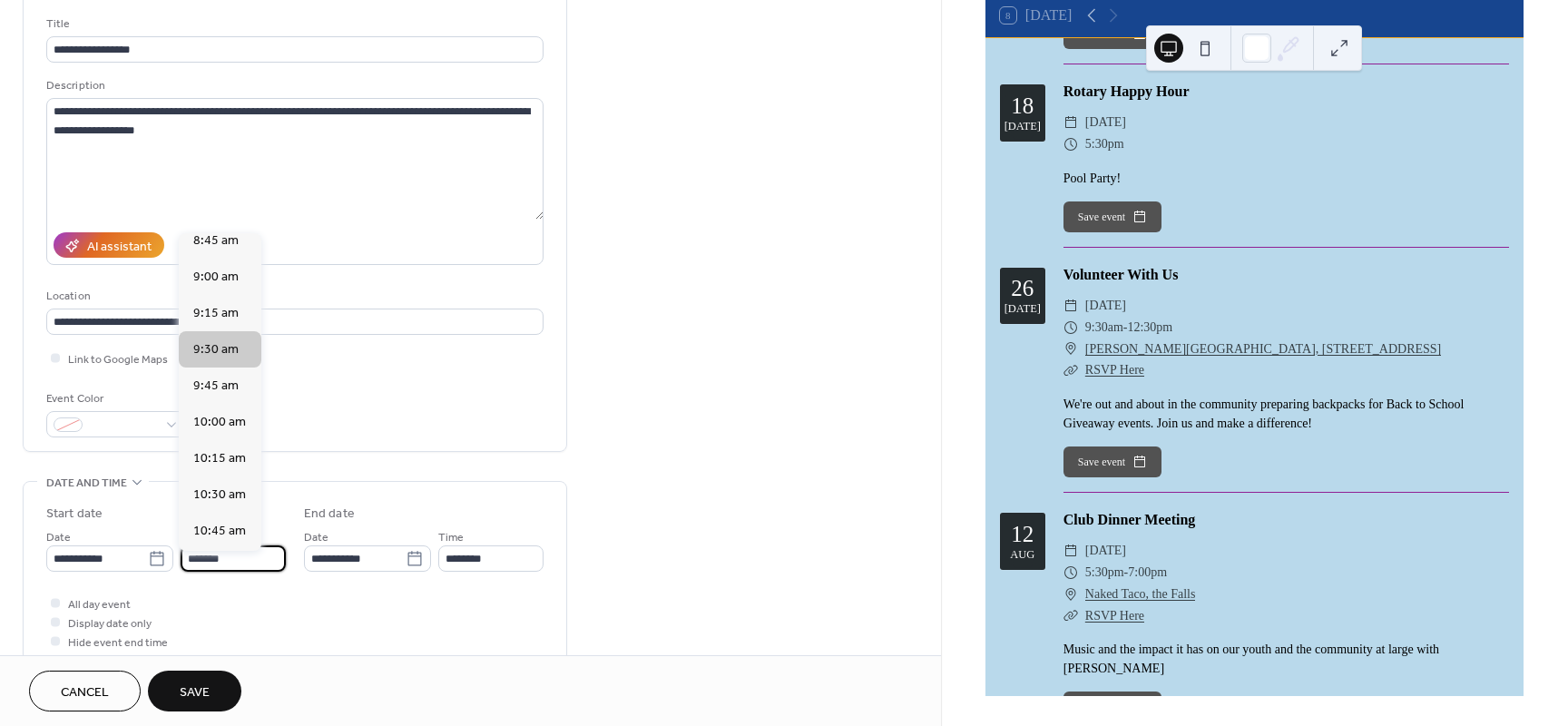 scroll, scrollTop: 1044, scrollLeft: 0, axis: vertical 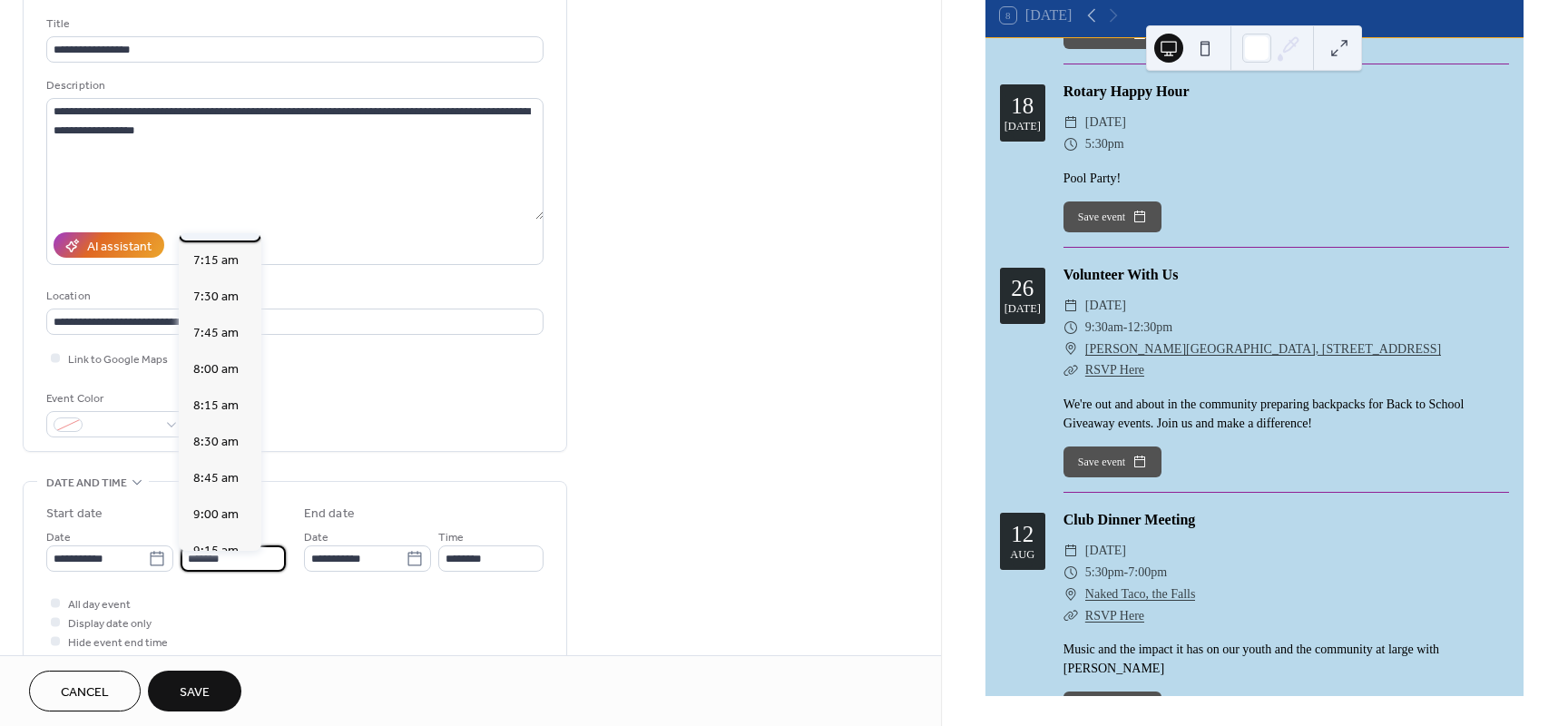 click on "7:00 am" at bounding box center (216, 224) 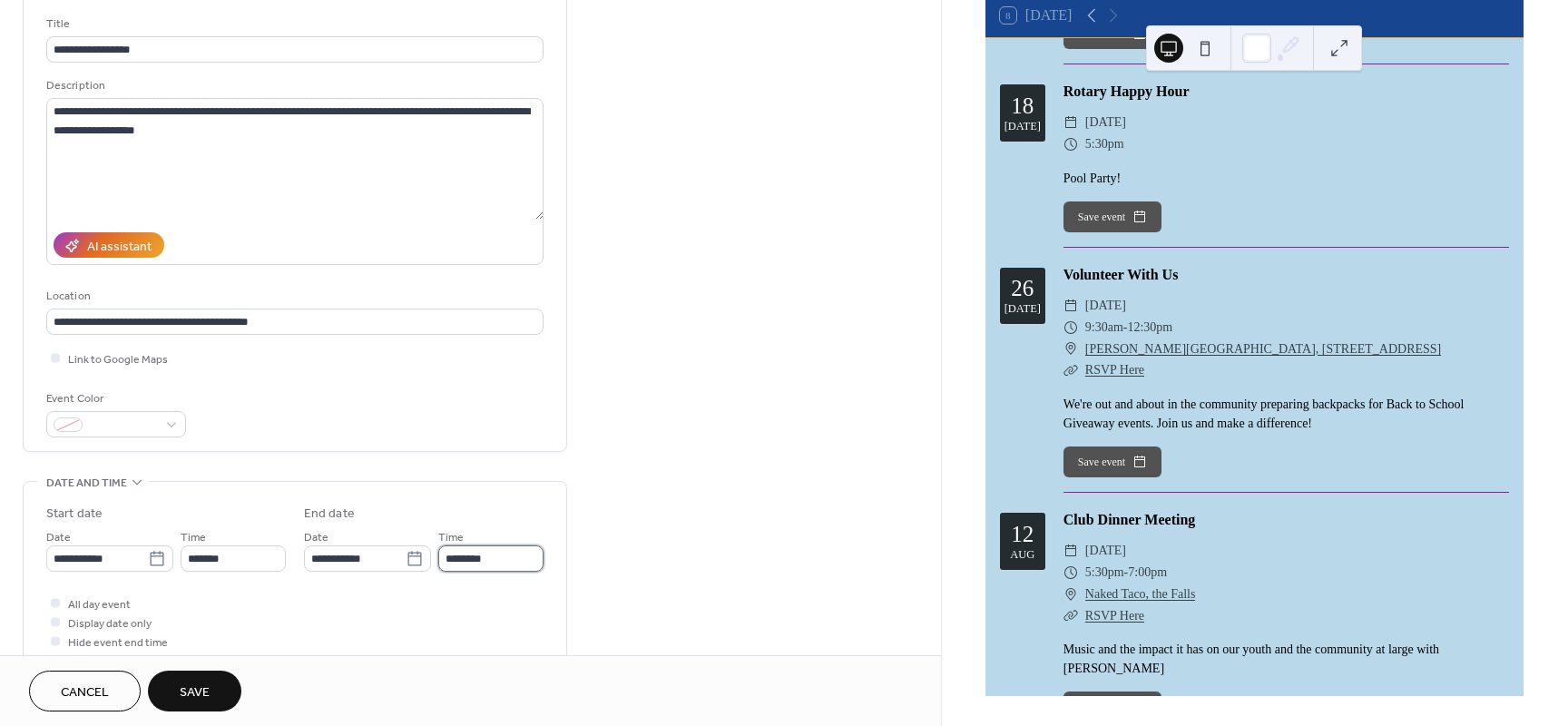 click on "********" at bounding box center [491, 558] 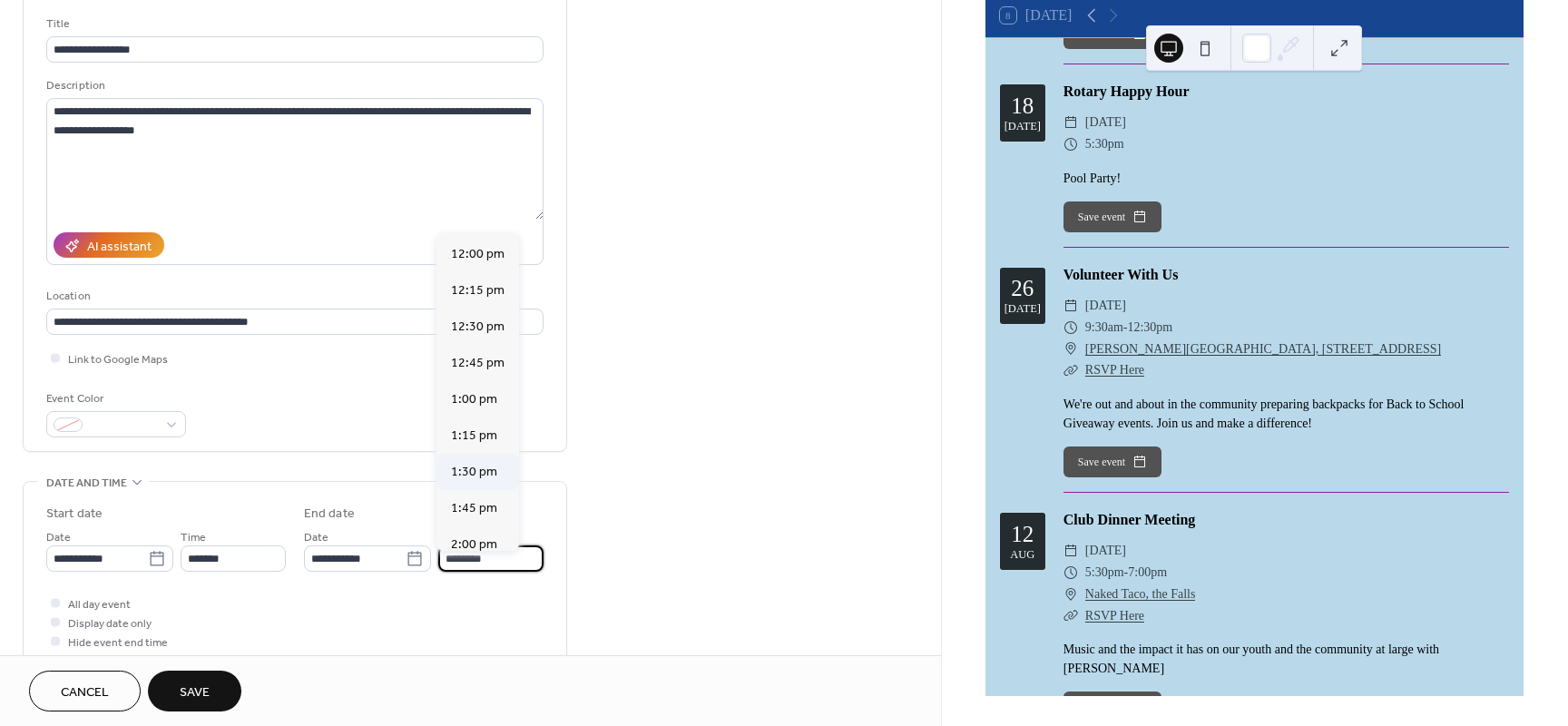 scroll, scrollTop: 780, scrollLeft: 0, axis: vertical 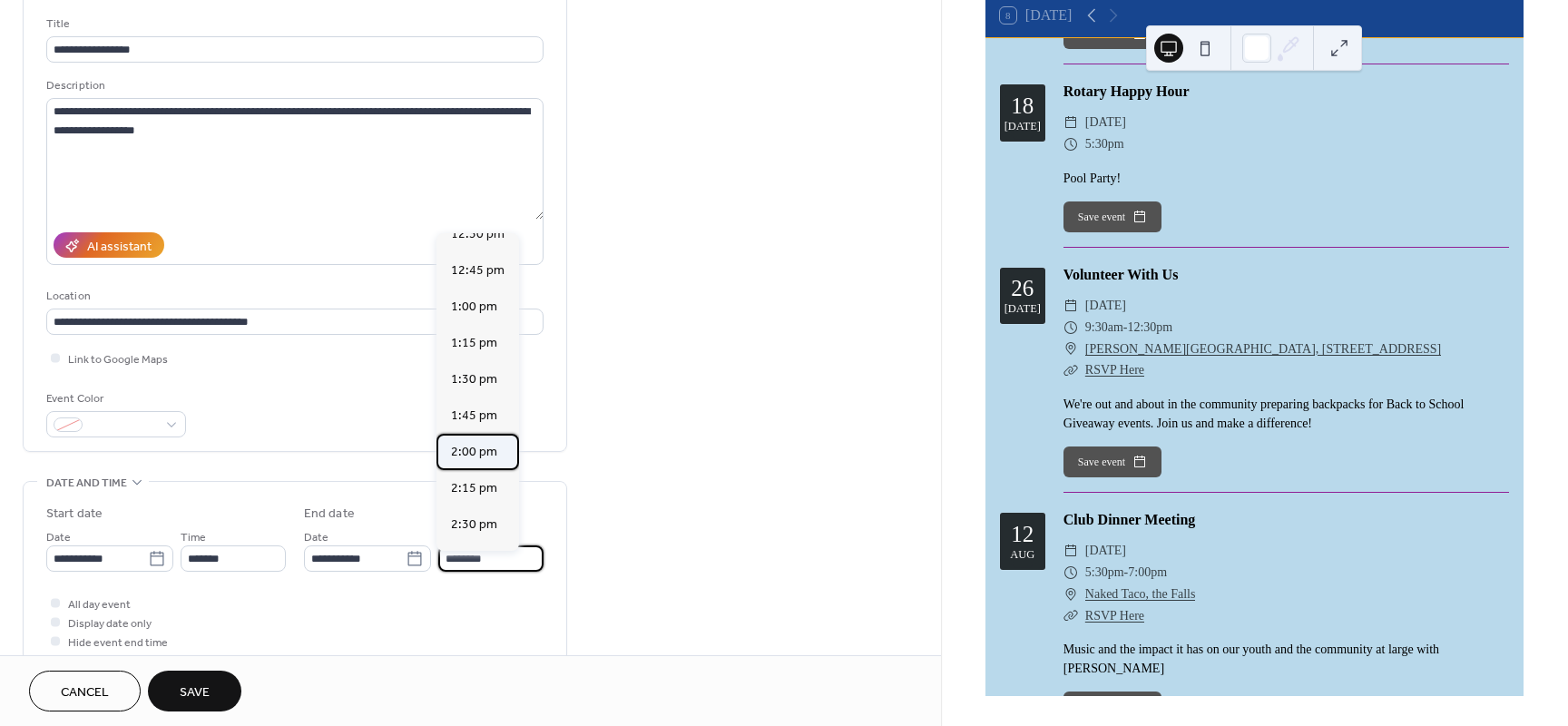 click on "2:00 pm" at bounding box center (474, 452) 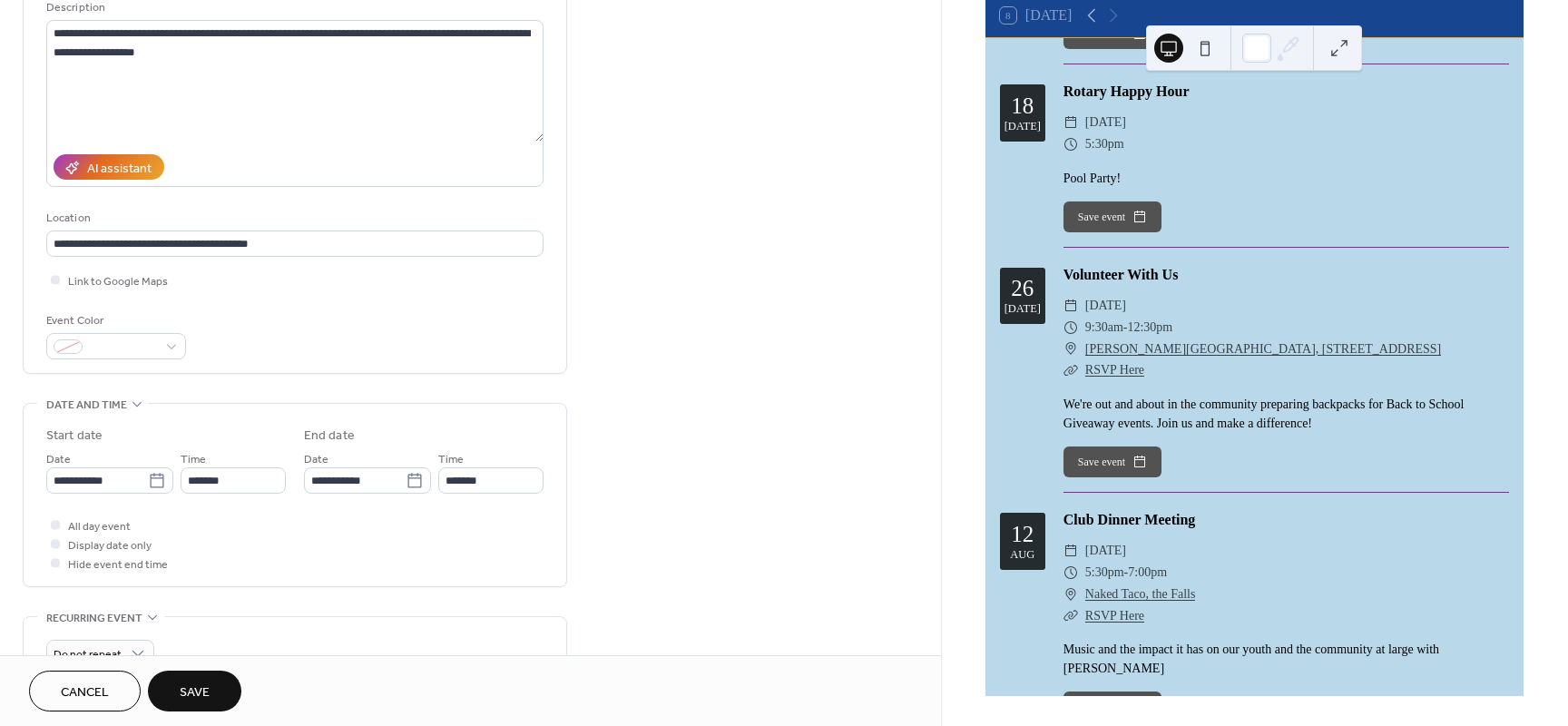 scroll, scrollTop: 218, scrollLeft: 0, axis: vertical 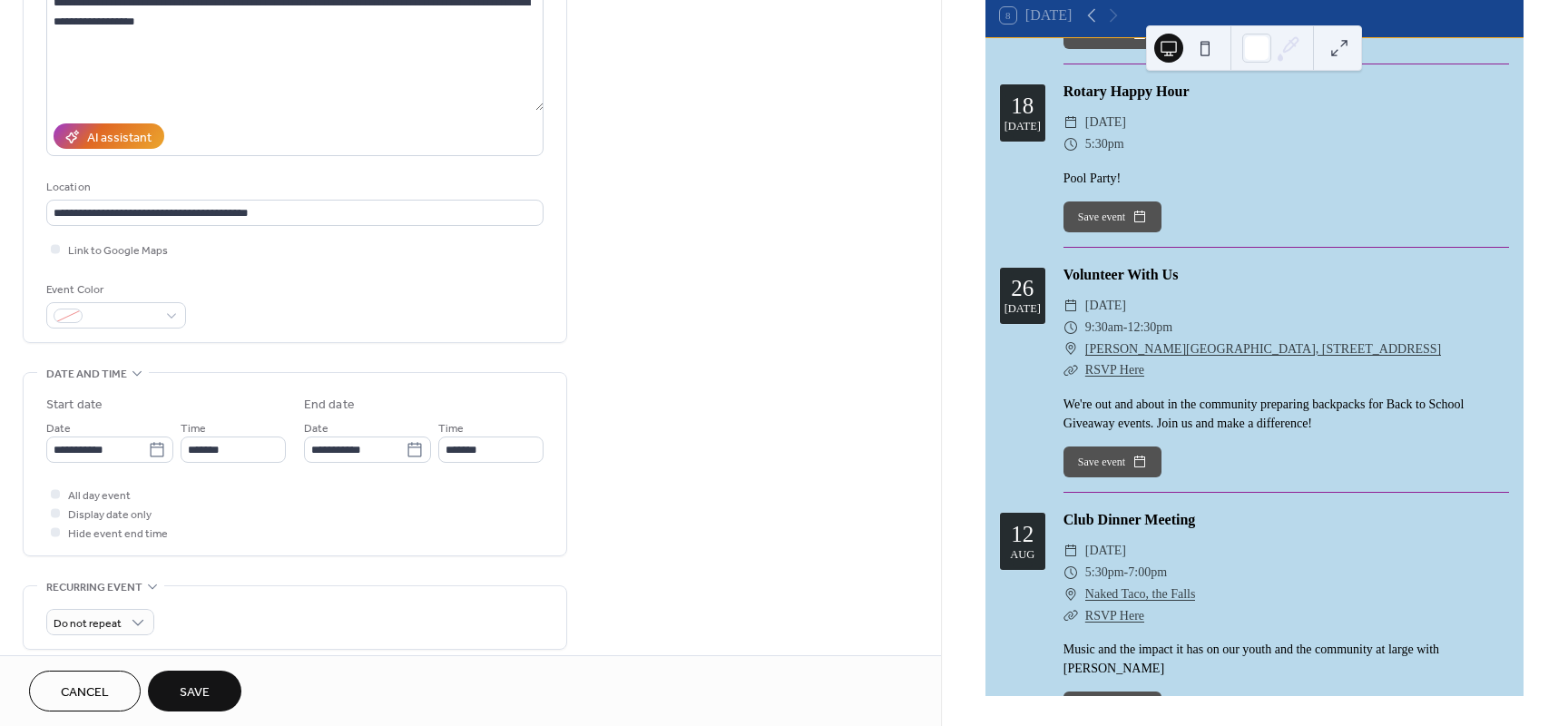 click on "Save" at bounding box center (194, 691) 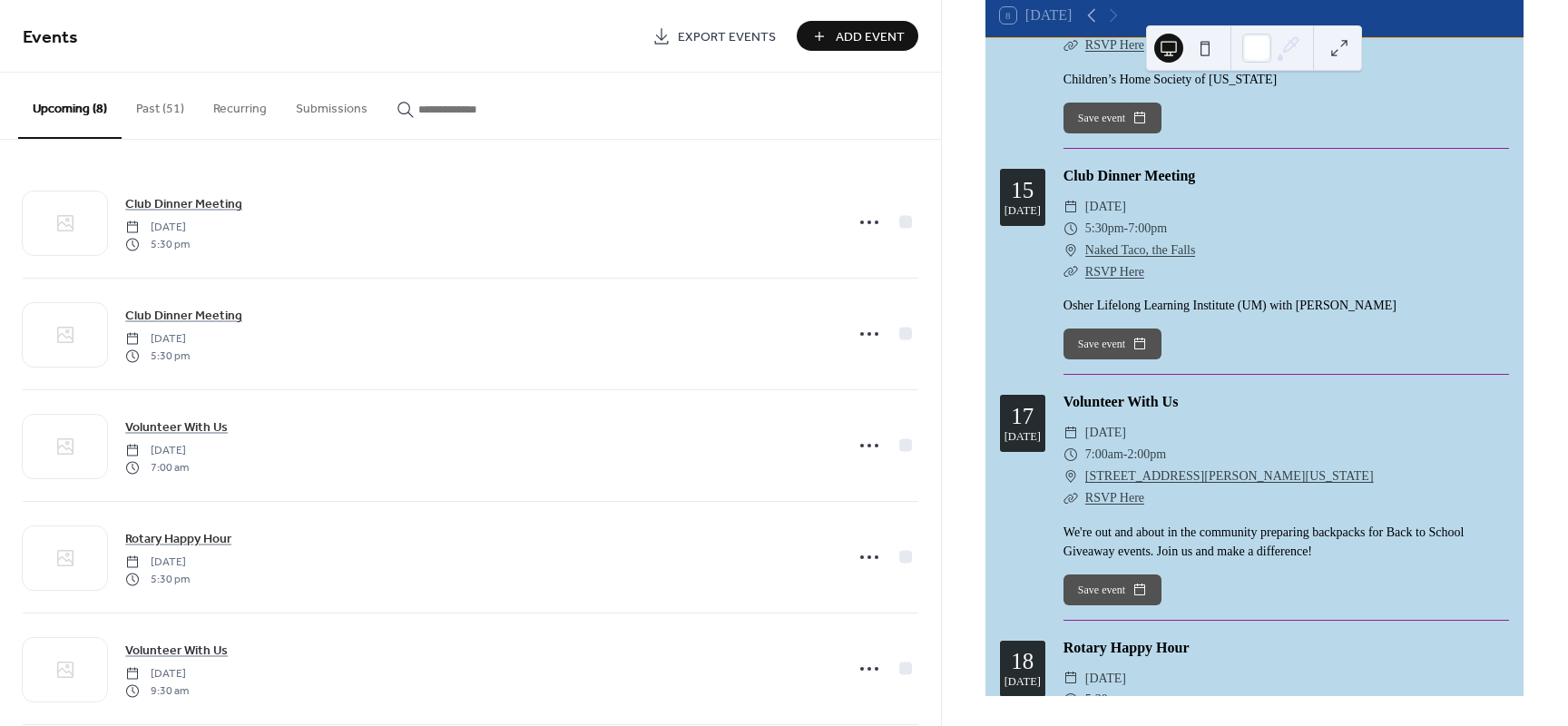 scroll, scrollTop: 213, scrollLeft: 0, axis: vertical 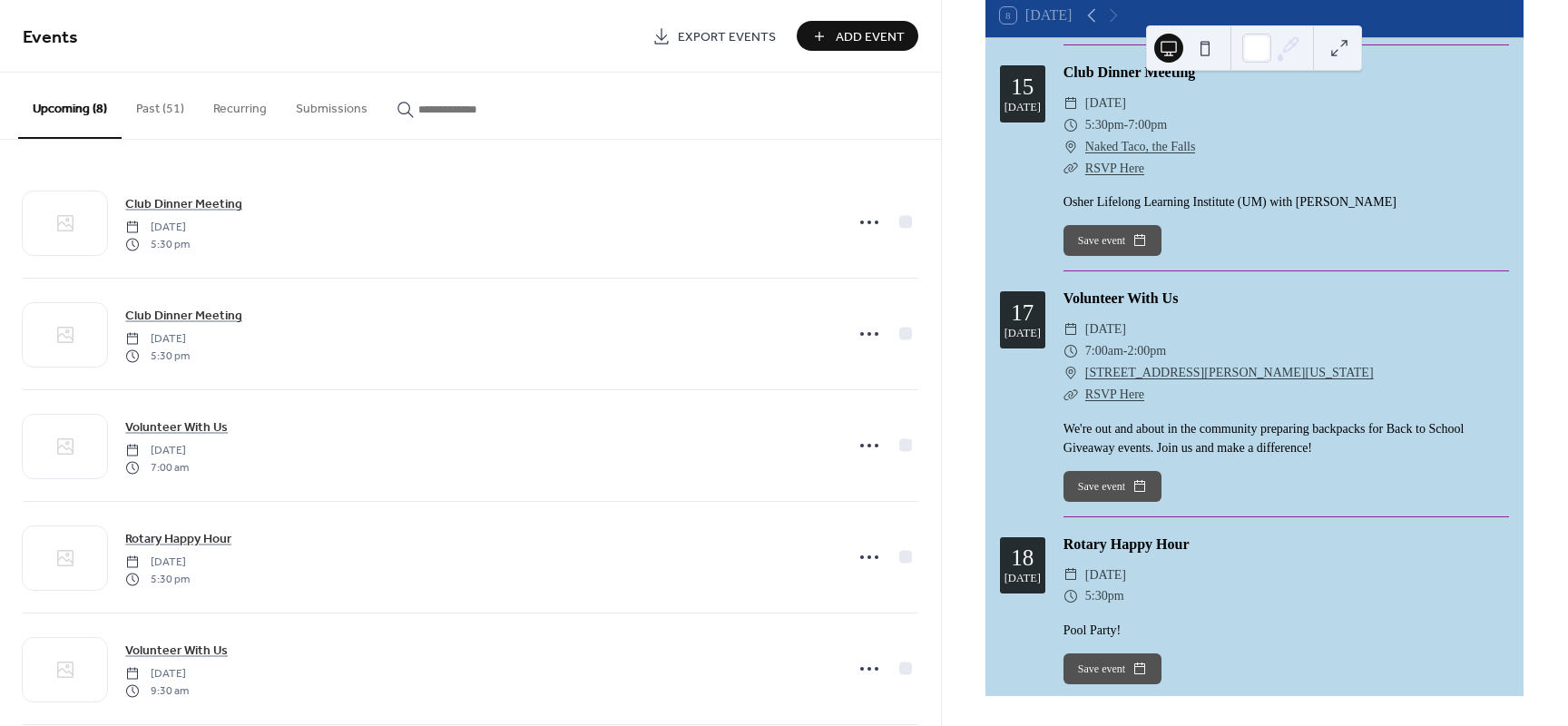 click on "9730 E. Hibiscus Street Cutler Bay, Florida" at bounding box center (1230, 373) 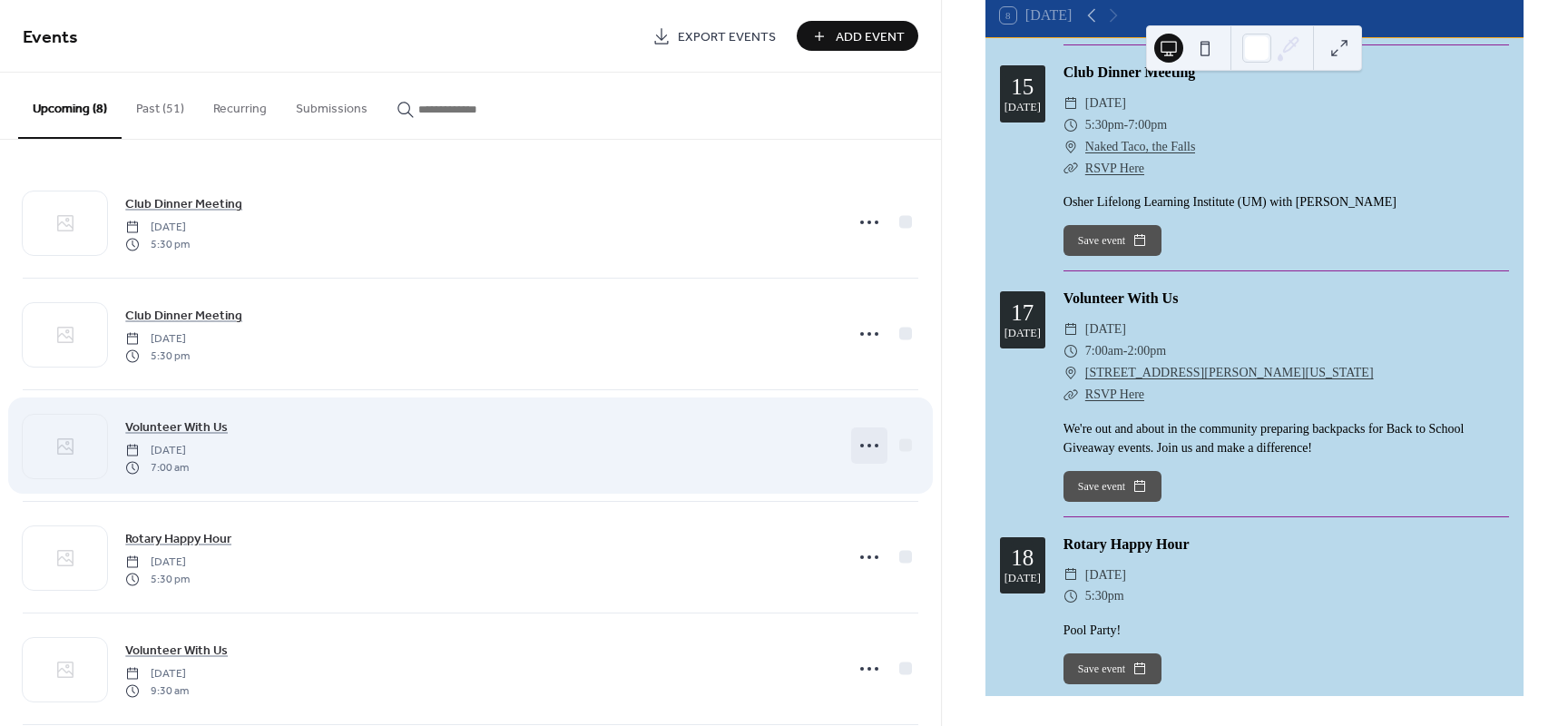 click 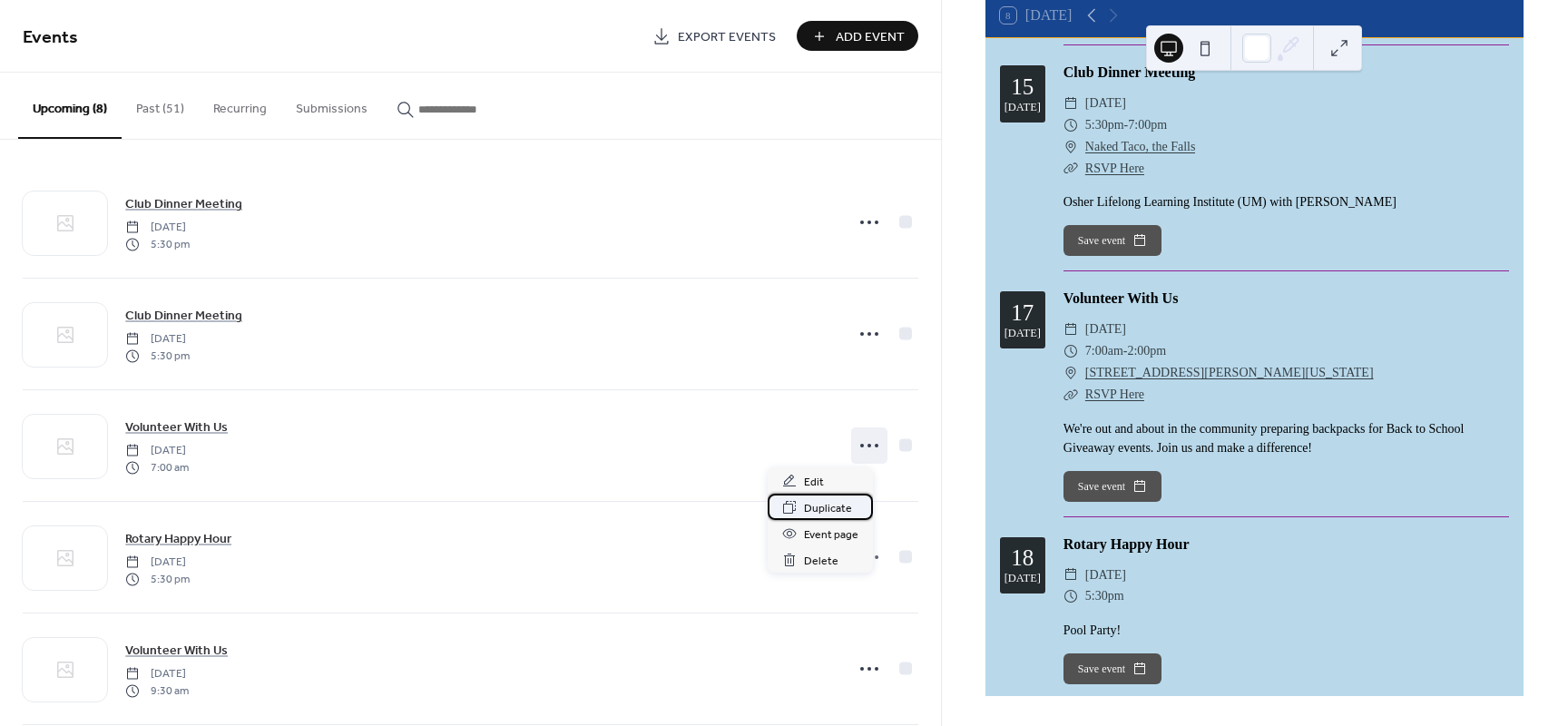 click on "Duplicate" at bounding box center [828, 508] 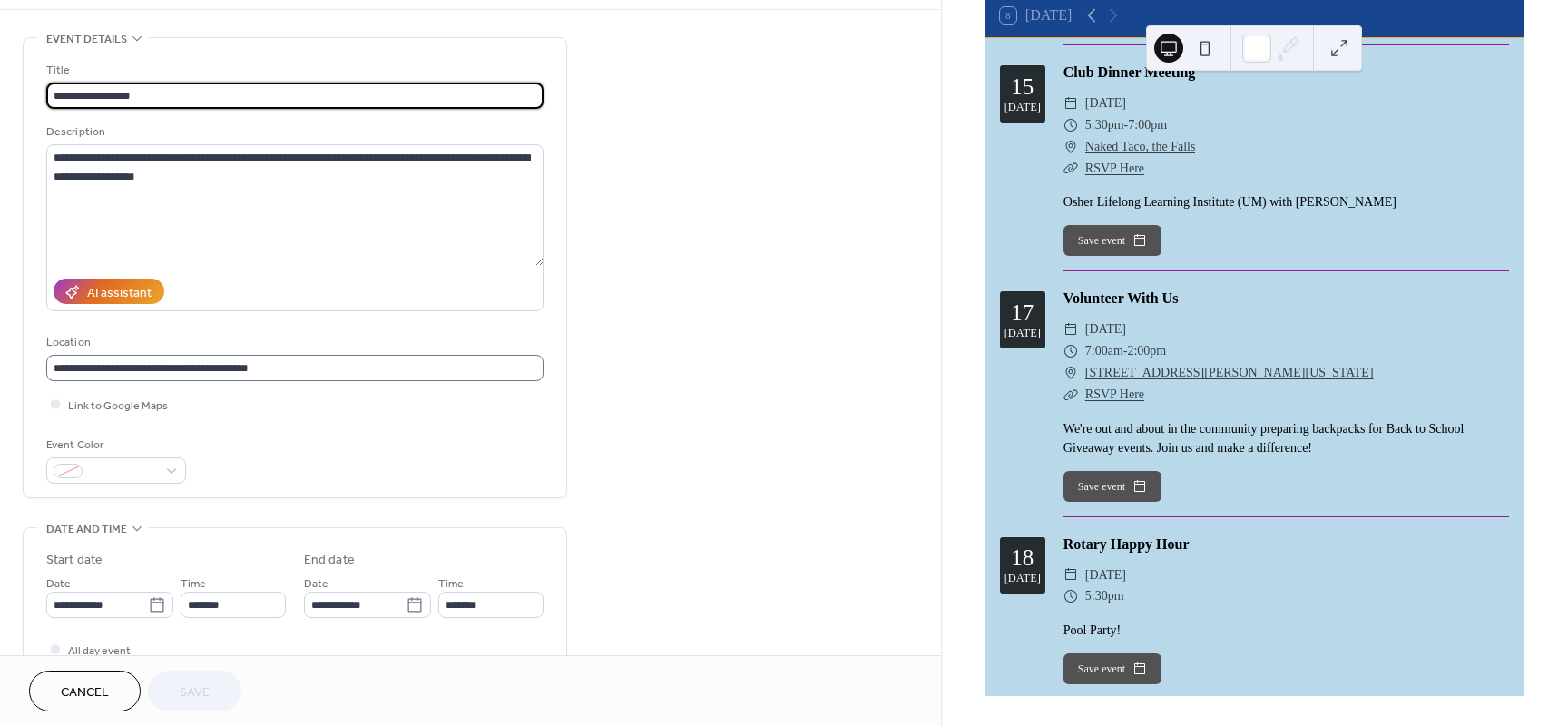 scroll, scrollTop: 109, scrollLeft: 0, axis: vertical 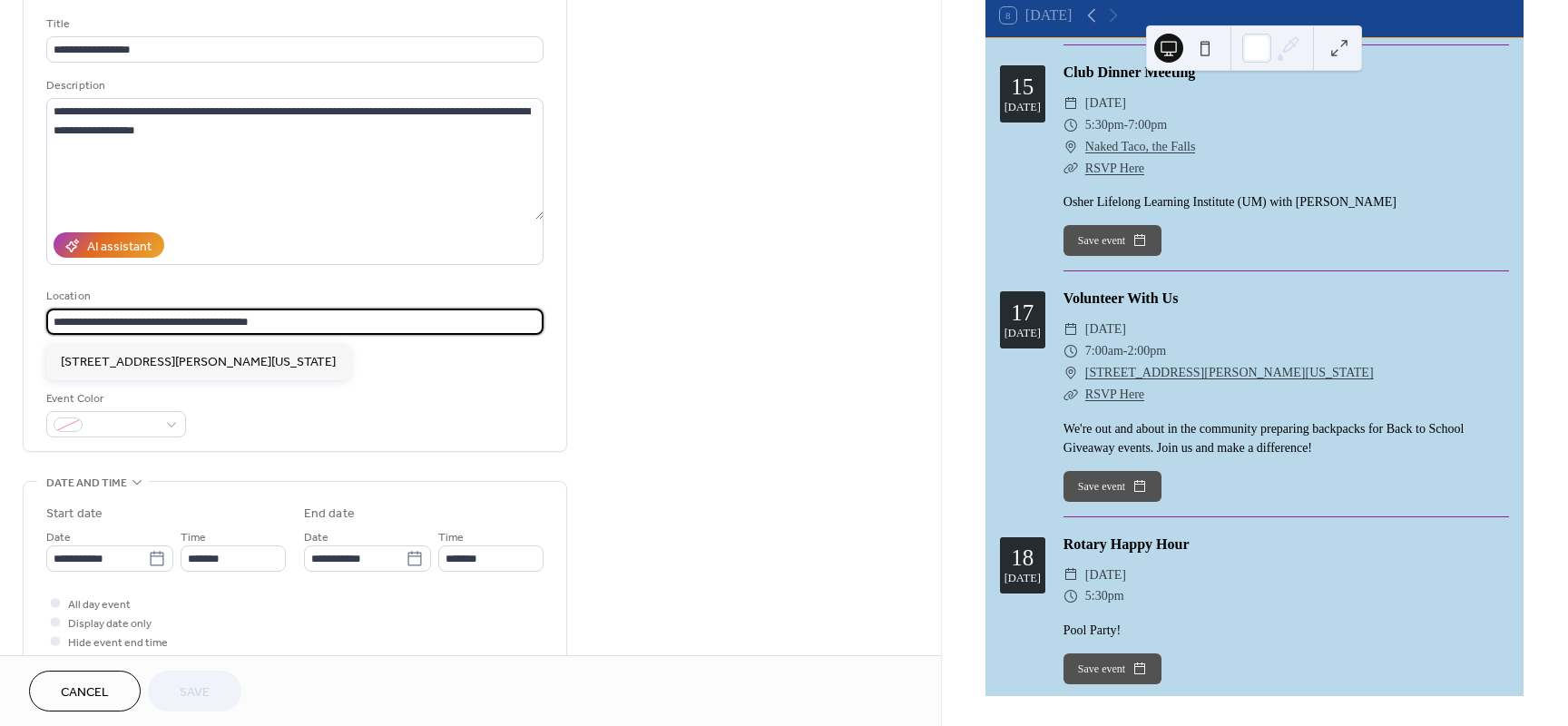 drag, startPoint x: 260, startPoint y: 329, endPoint x: 48, endPoint y: 329, distance: 212 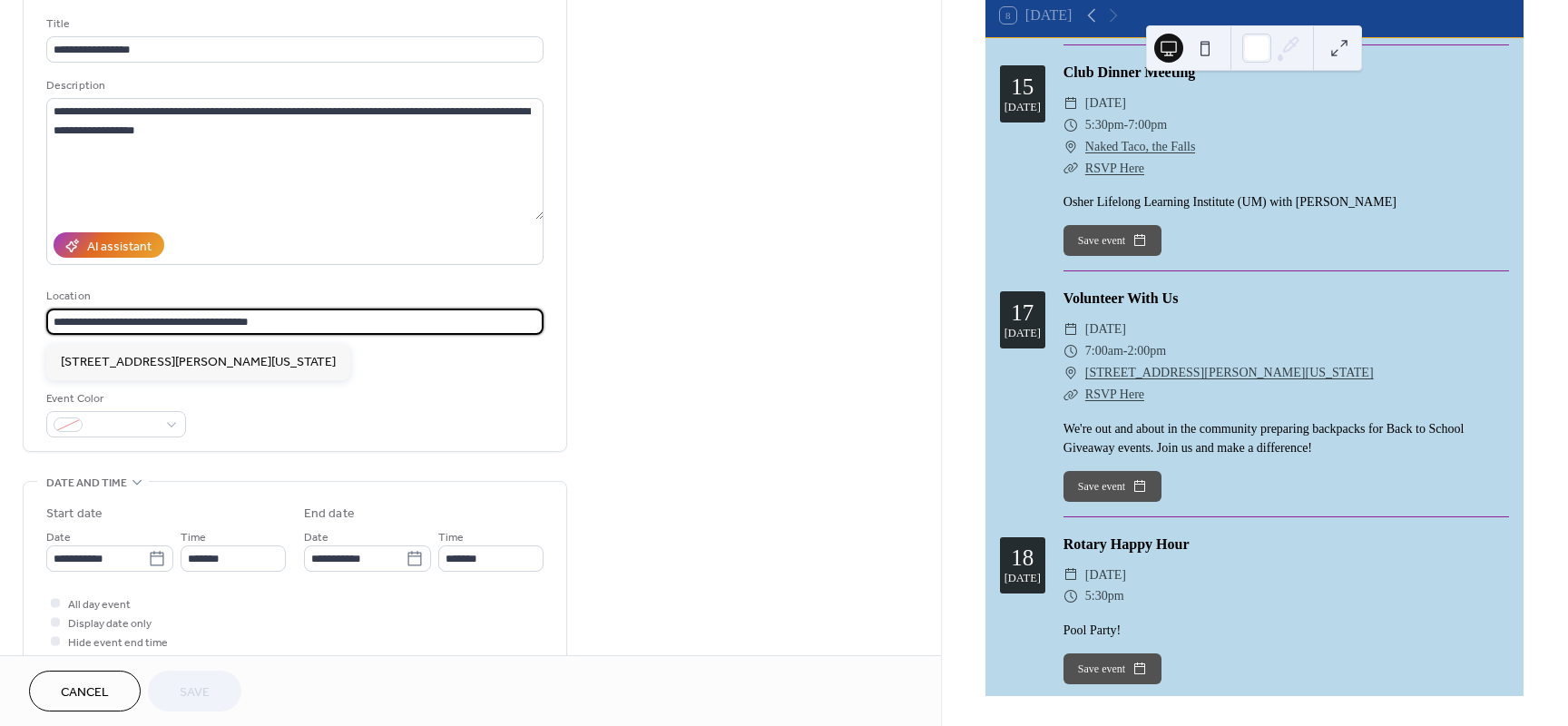 click on "**********" at bounding box center (295, 321) 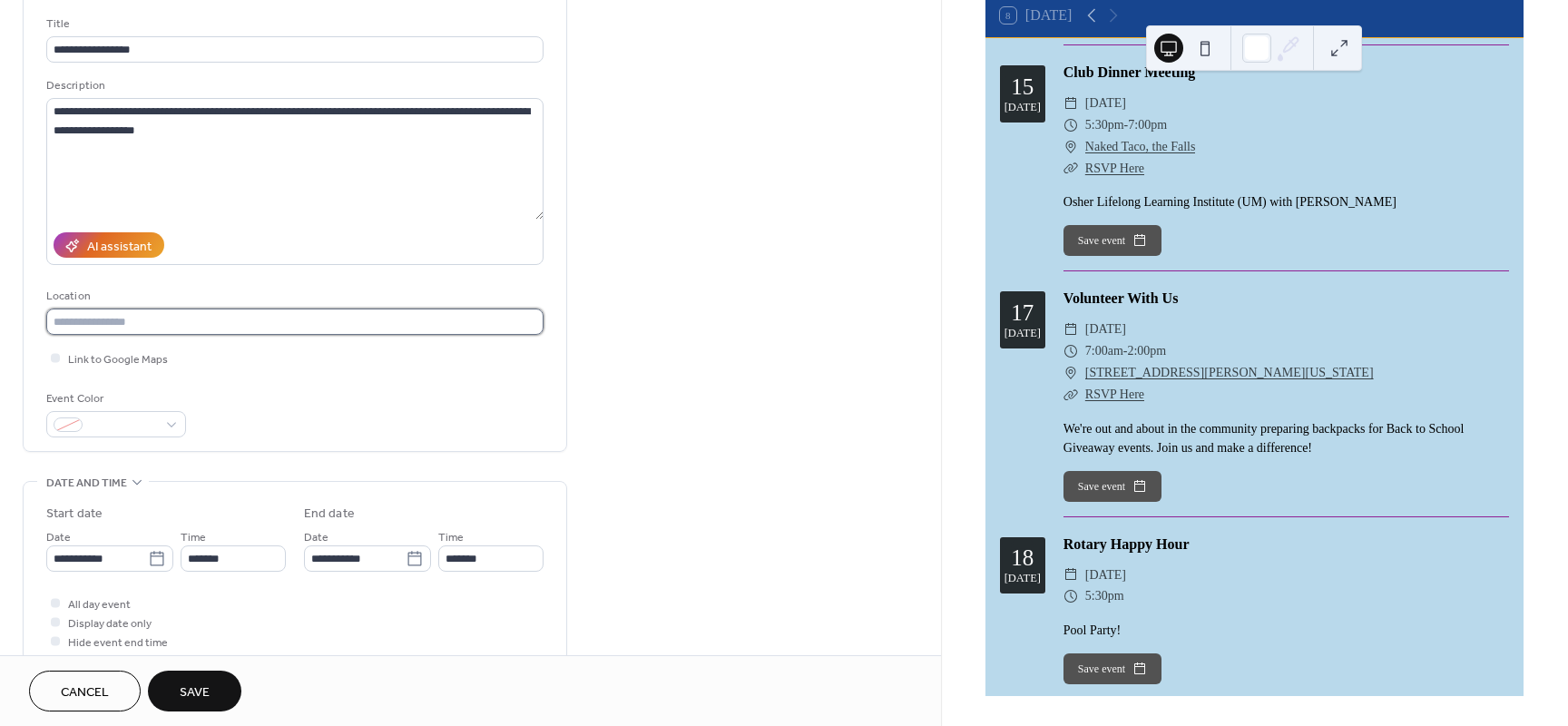 click at bounding box center [295, 321] 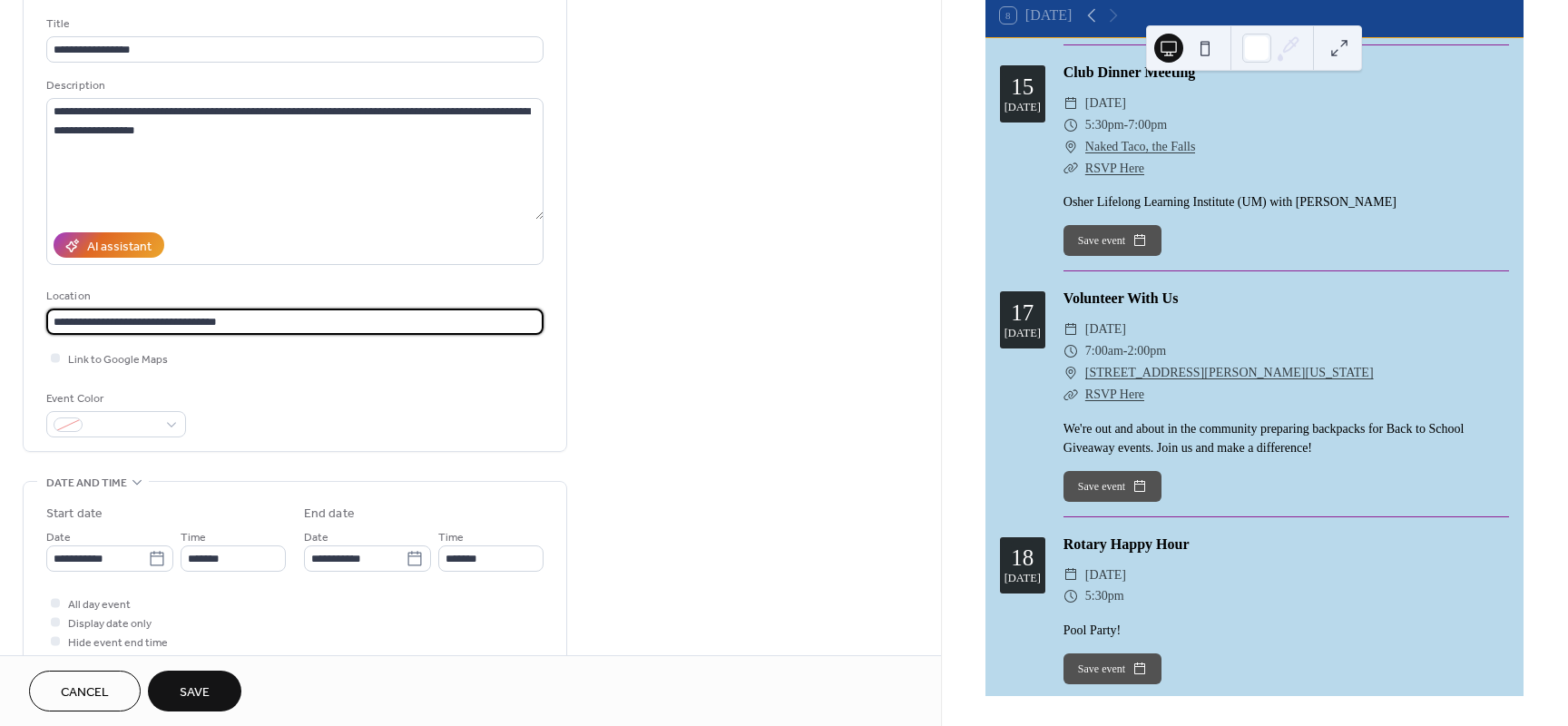 click on "**********" at bounding box center [295, 321] 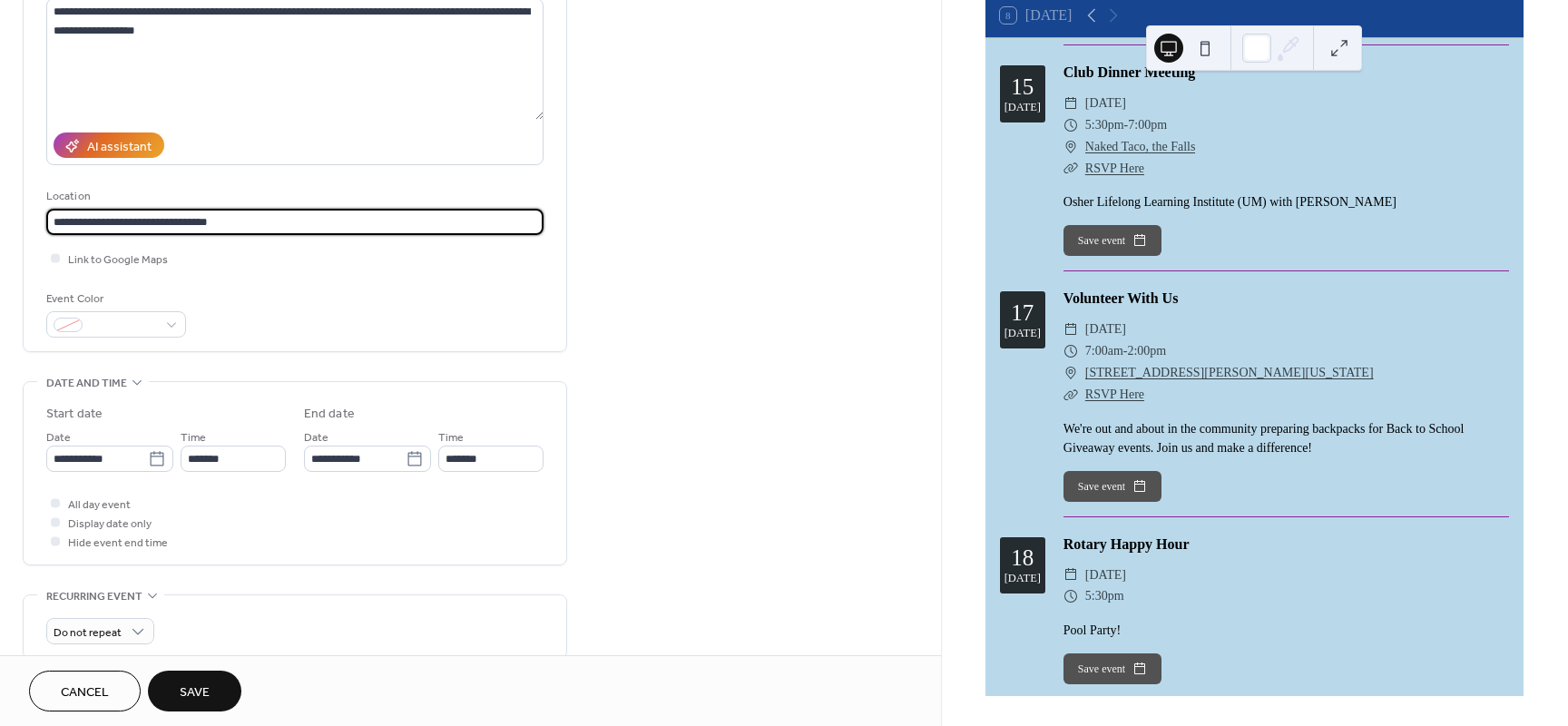 scroll, scrollTop: 218, scrollLeft: 0, axis: vertical 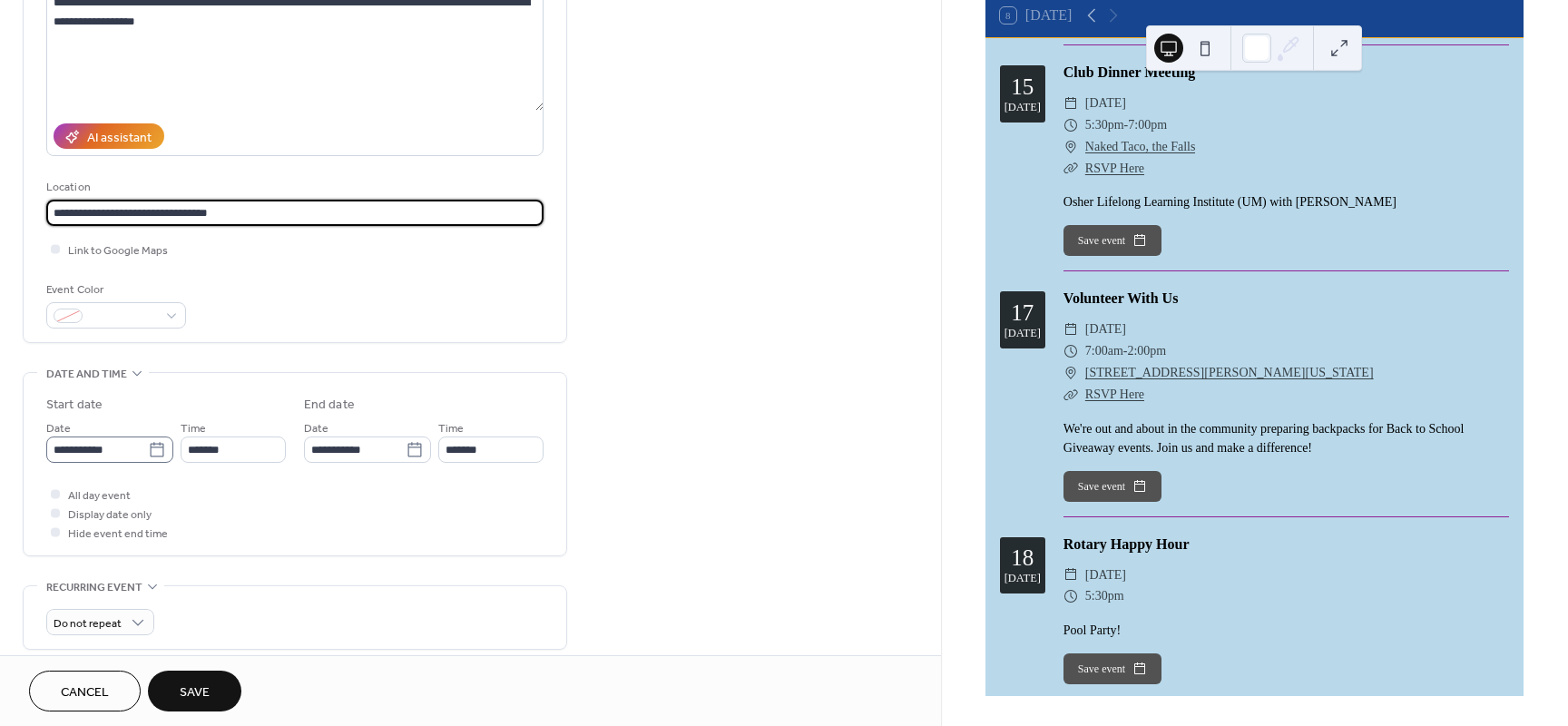 type on "**********" 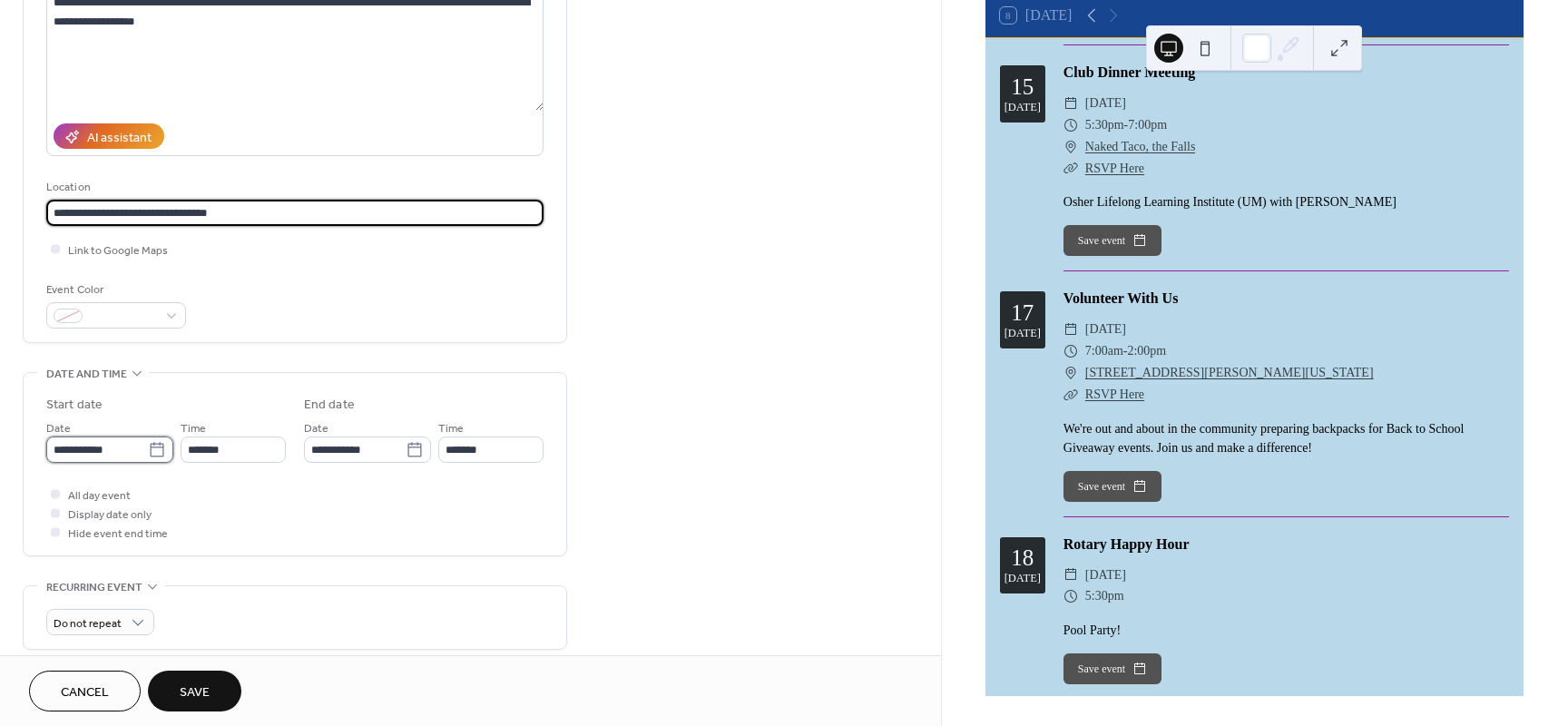 click on "**********" at bounding box center (97, 449) 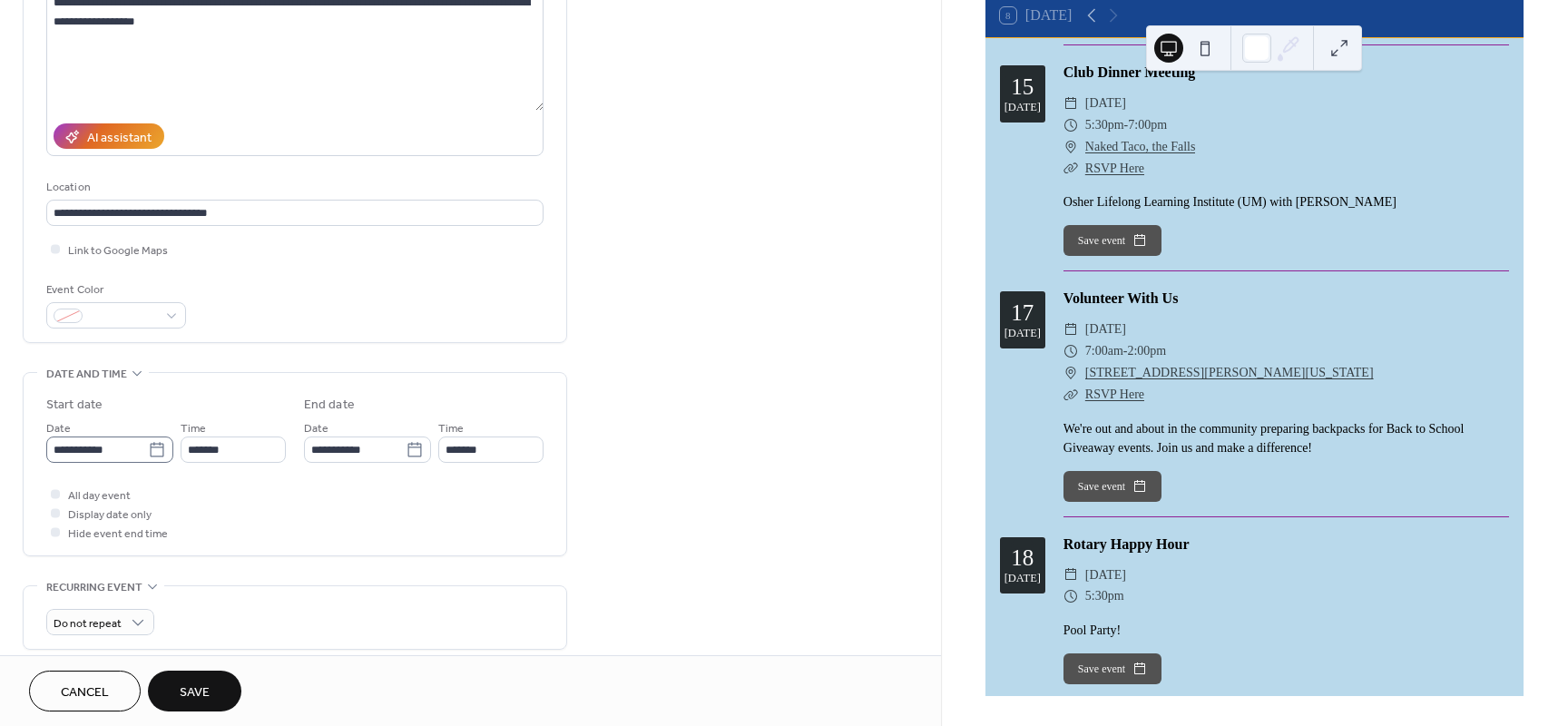click 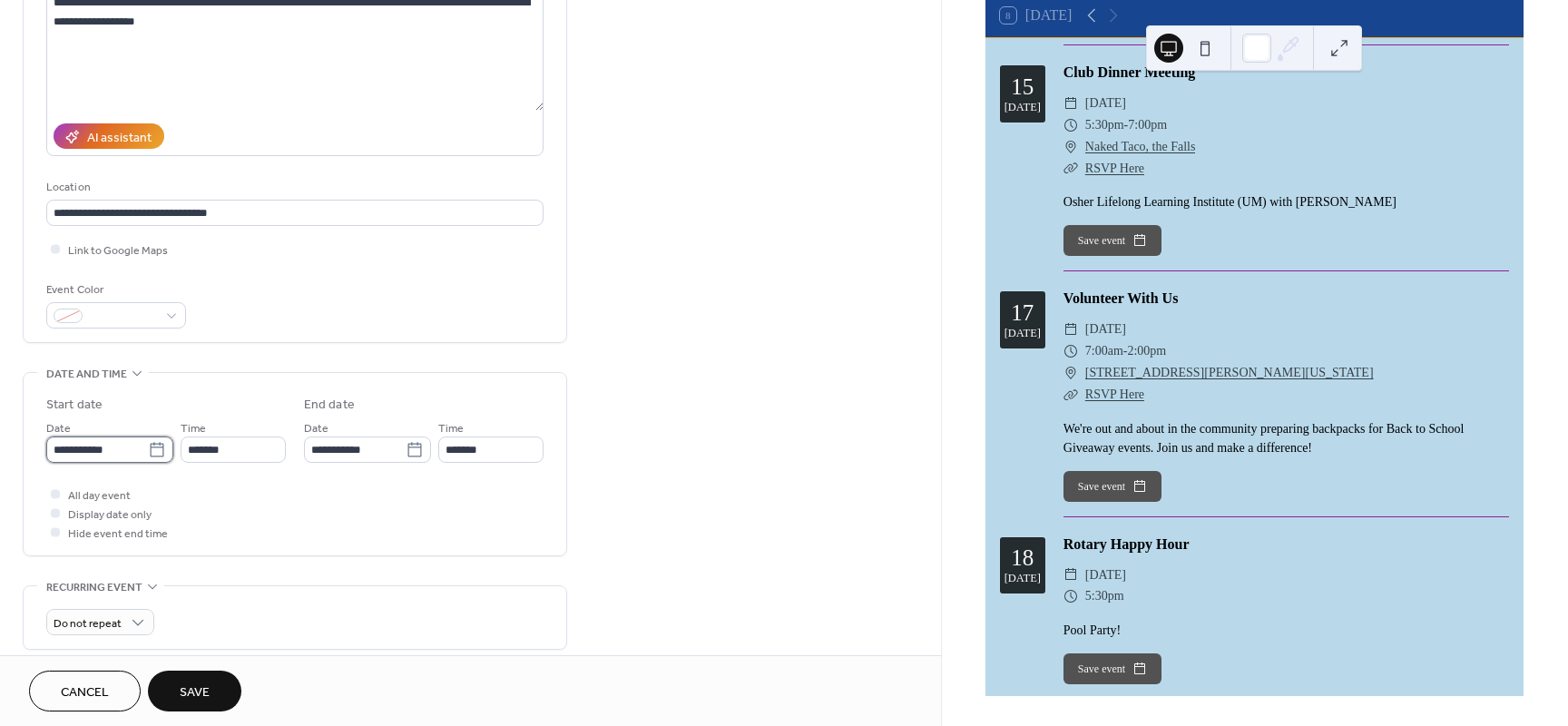 click on "**********" at bounding box center [97, 449] 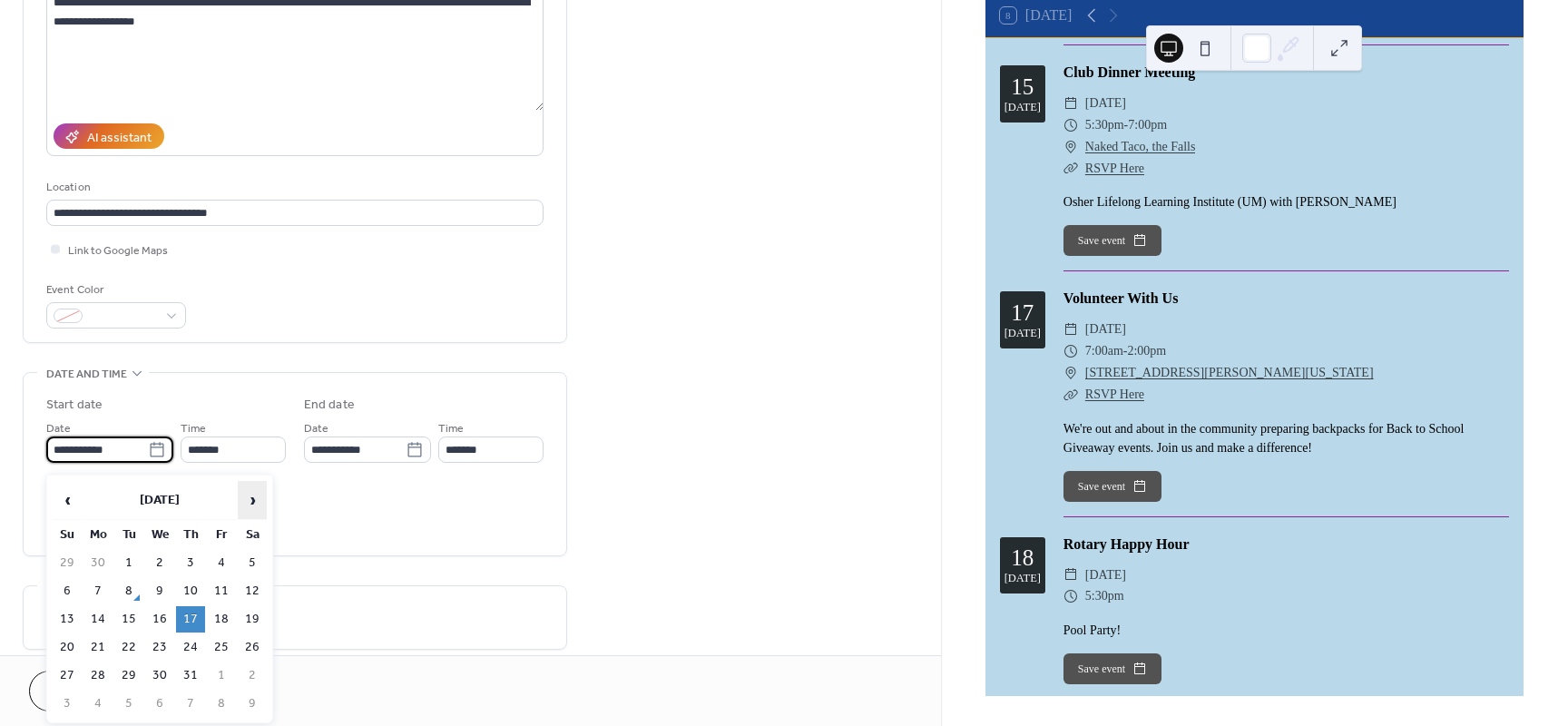 click on "›" at bounding box center [252, 500] 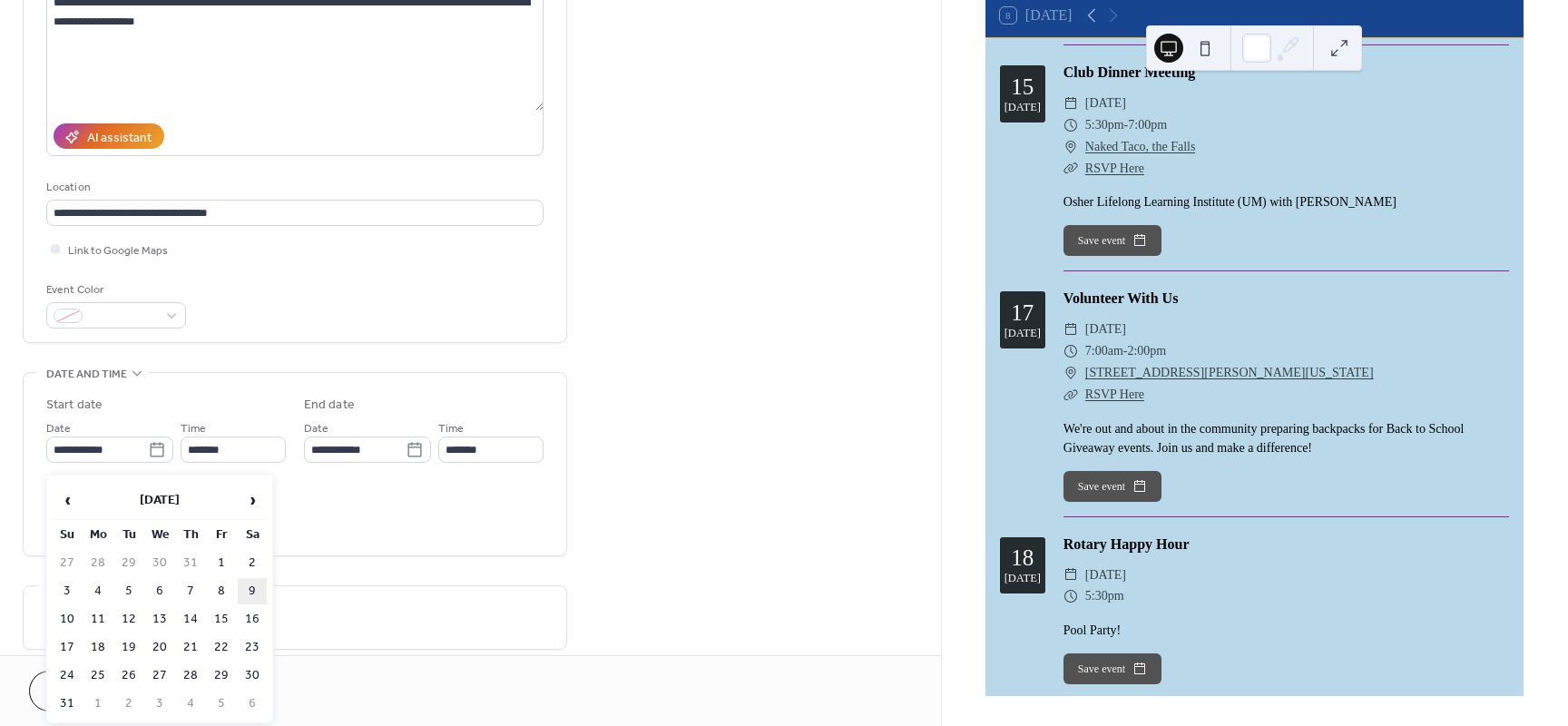 click on "9" at bounding box center [252, 591] 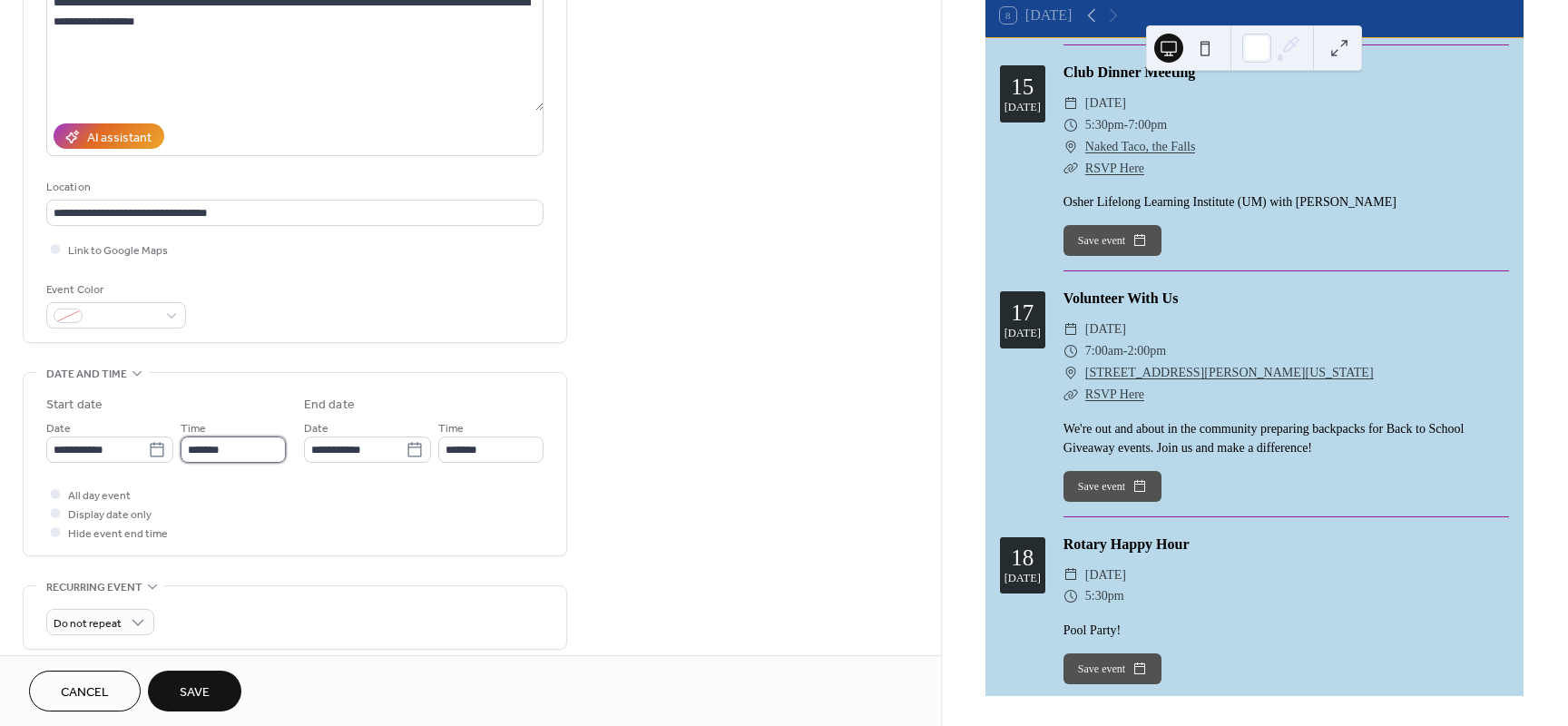 click on "*******" at bounding box center [233, 449] 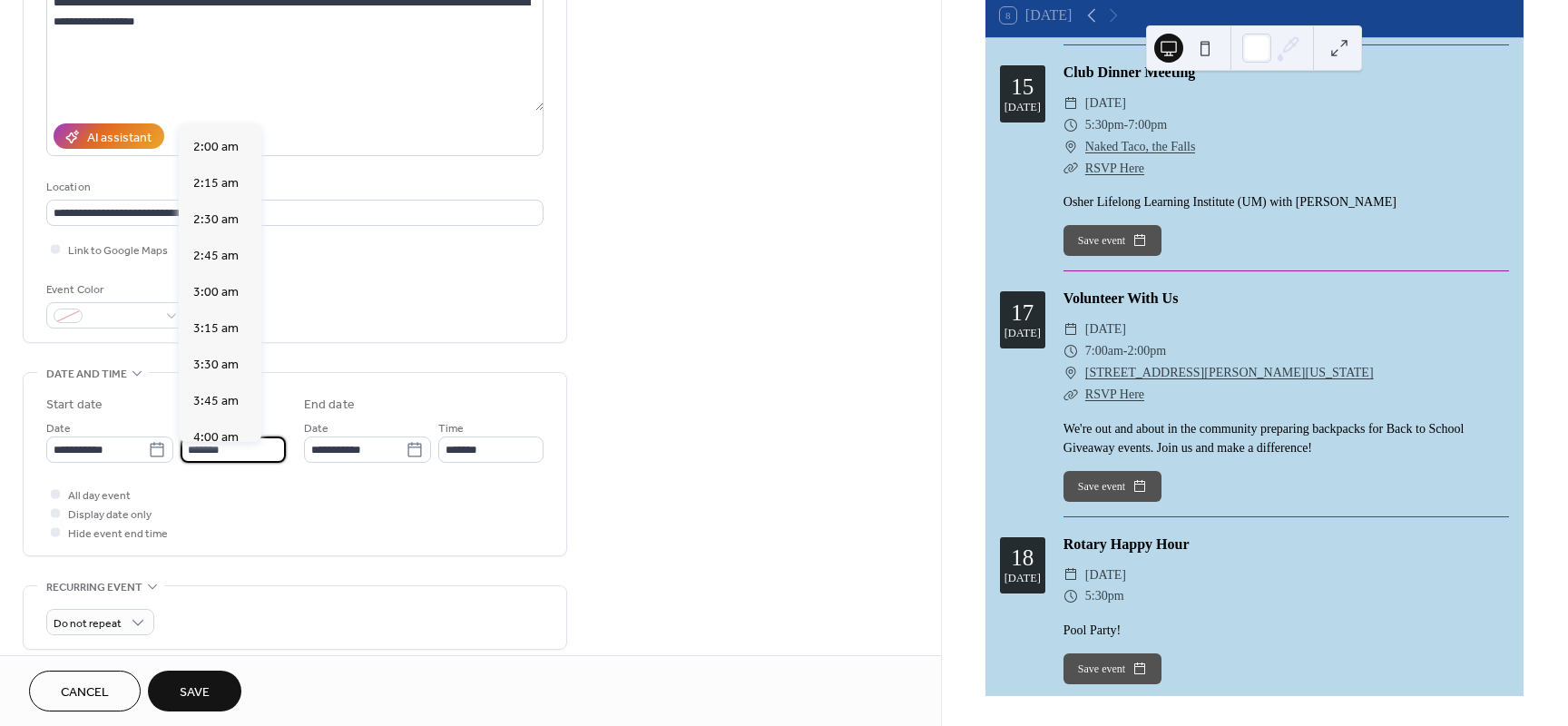 scroll, scrollTop: 209, scrollLeft: 0, axis: vertical 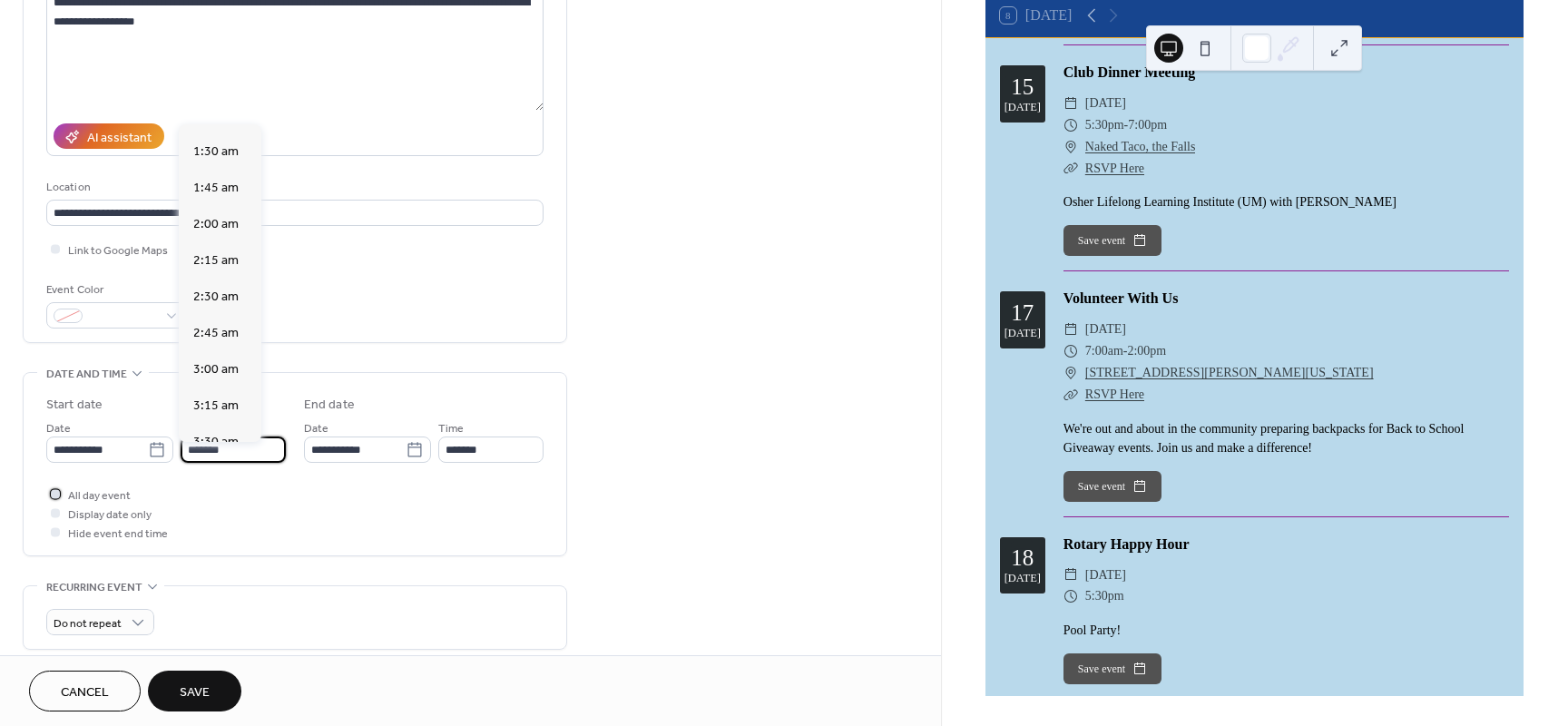 click at bounding box center (55, 494) 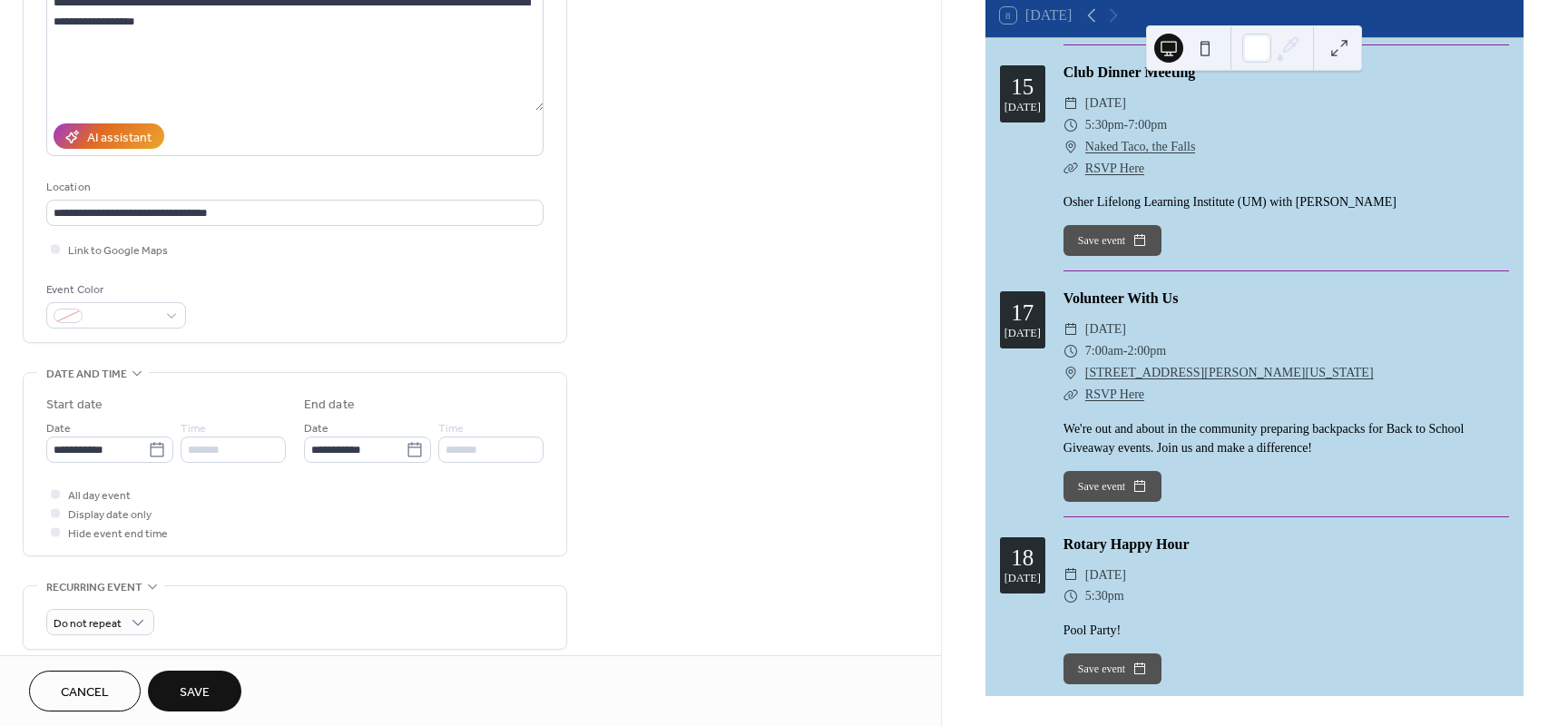 click on "Save" at bounding box center (194, 691) 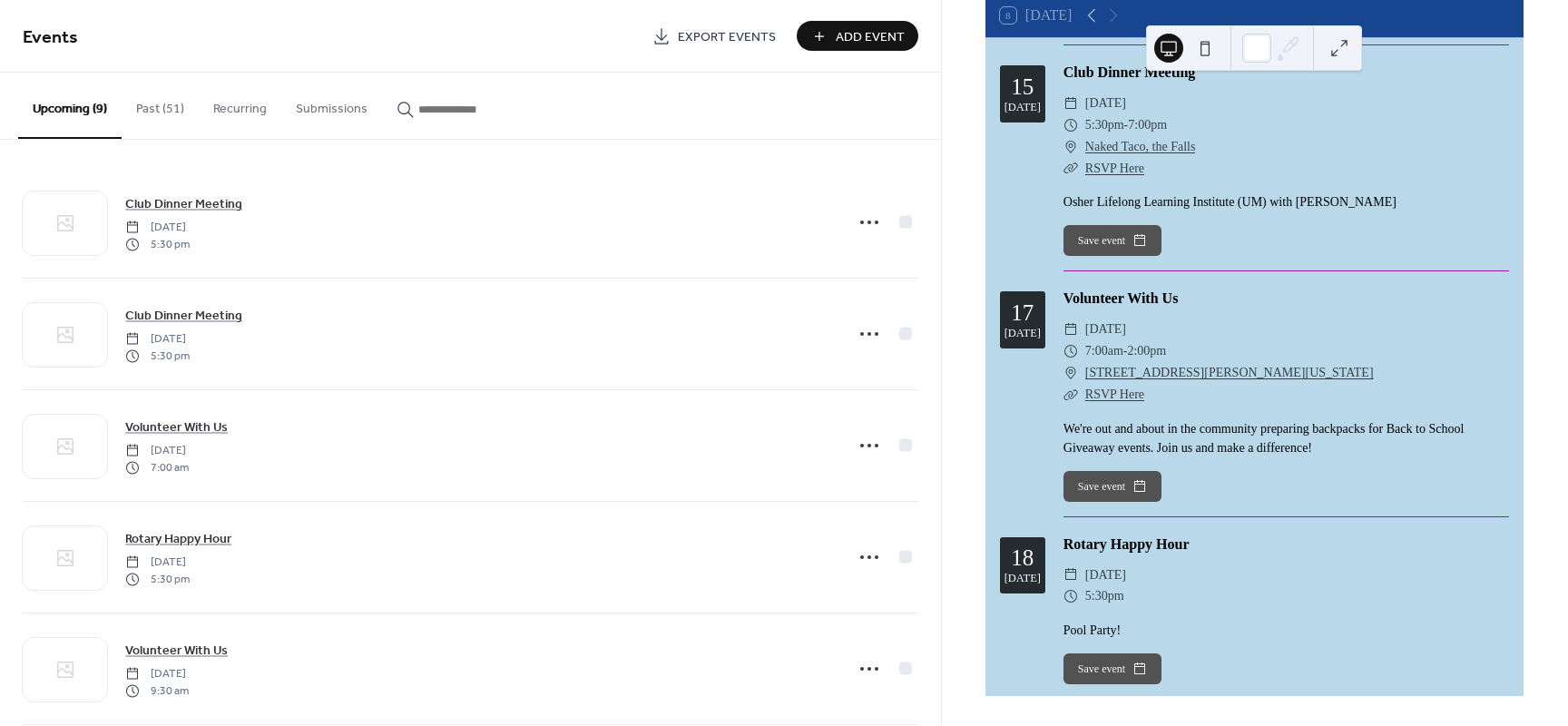 scroll, scrollTop: 0, scrollLeft: 0, axis: both 